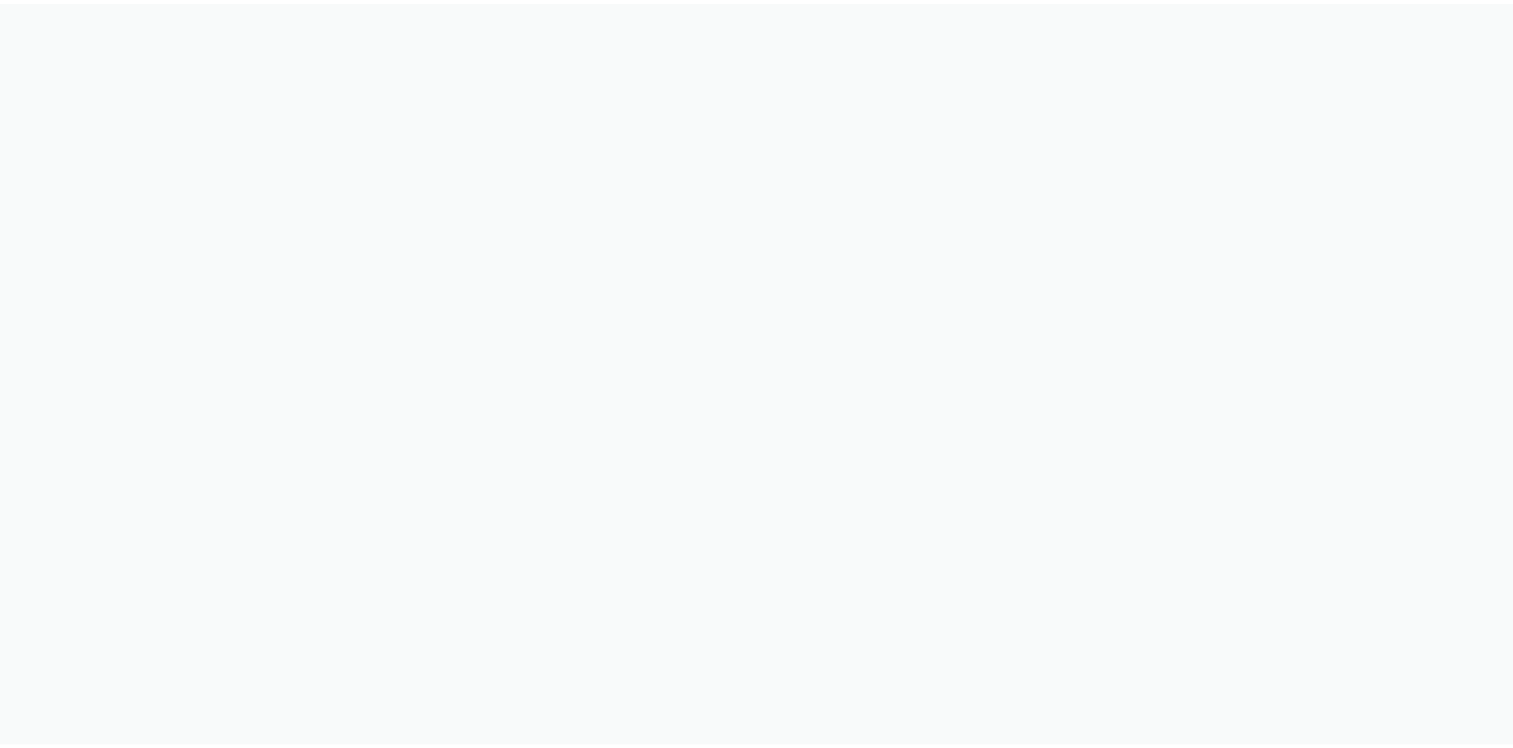 scroll, scrollTop: 0, scrollLeft: 0, axis: both 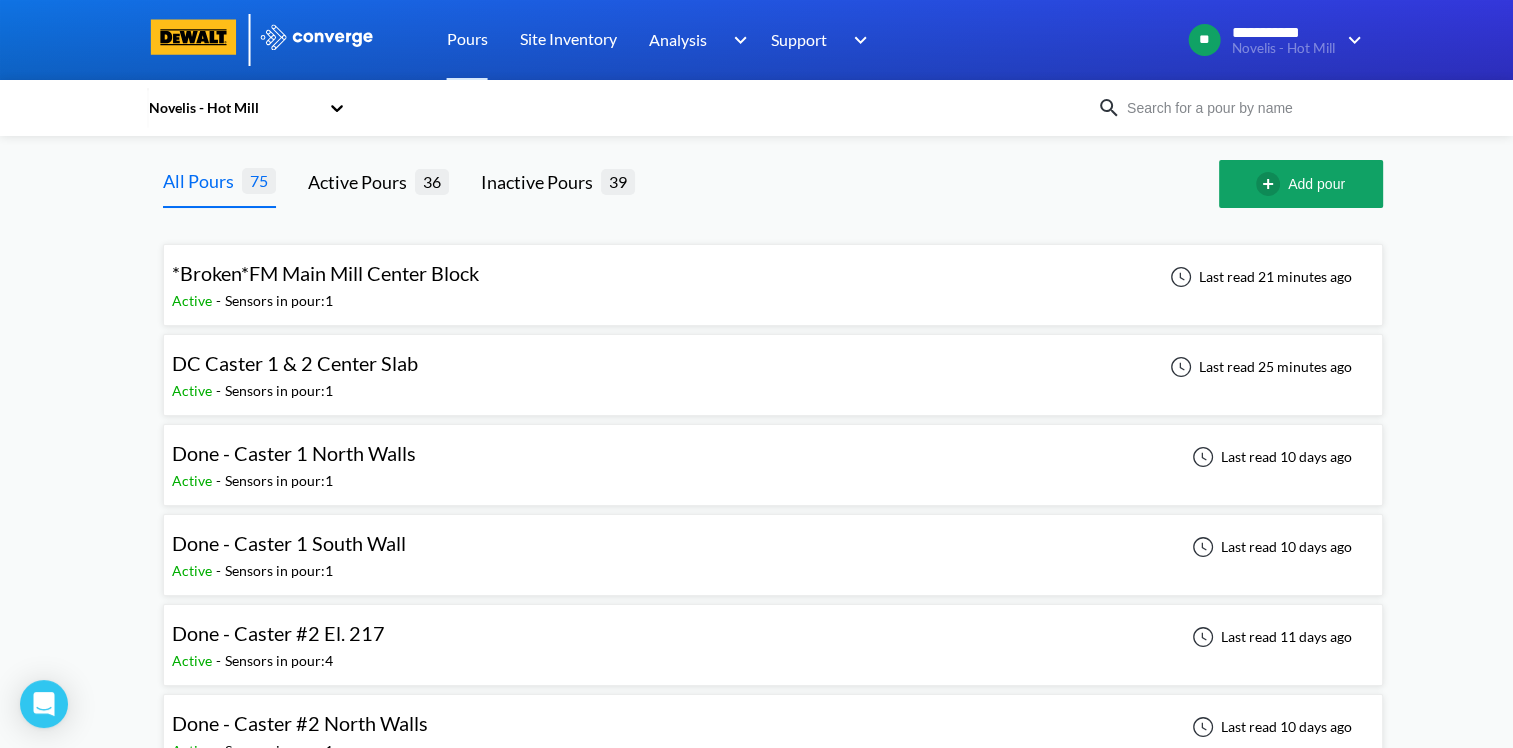 drag, startPoint x: 282, startPoint y: 96, endPoint x: 260, endPoint y: 126, distance: 37.202152 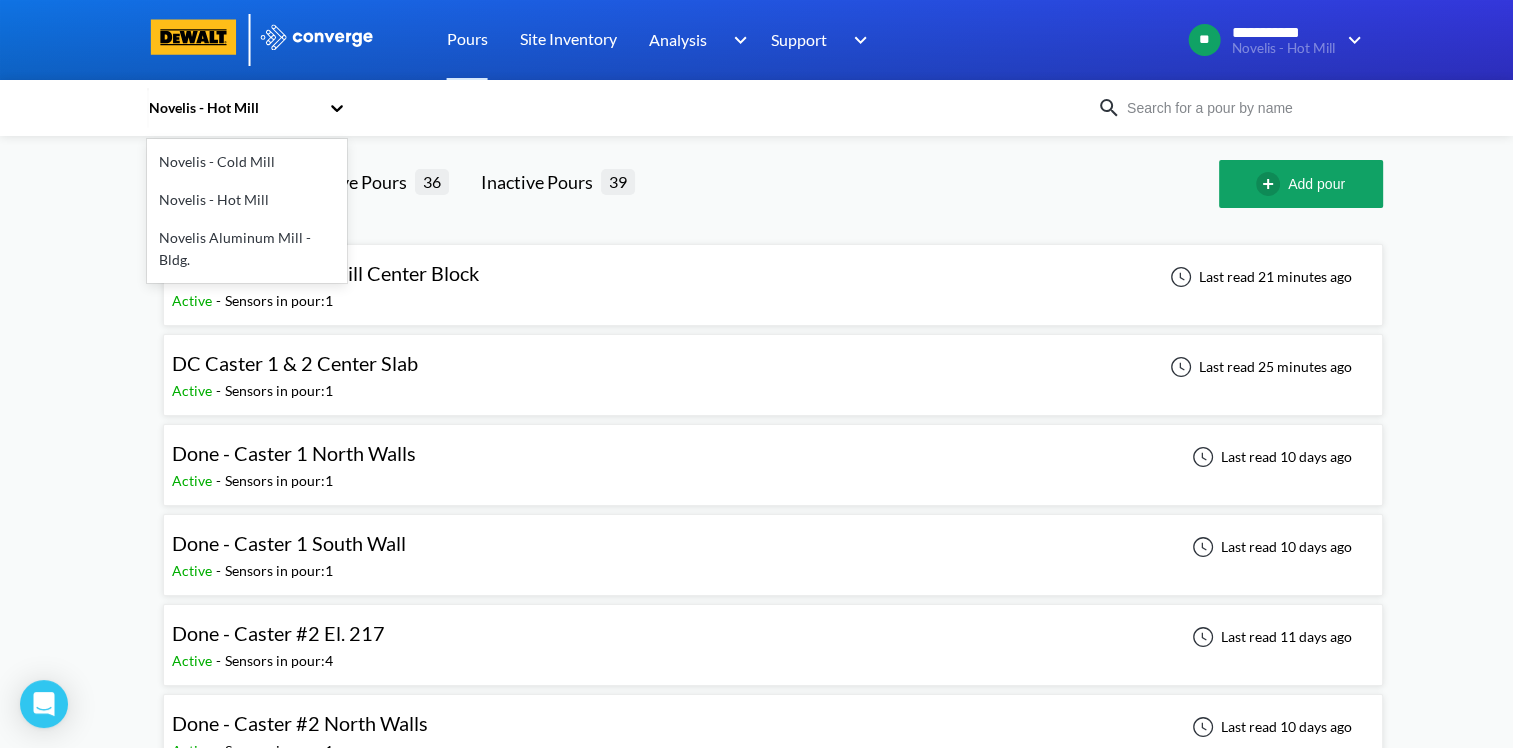 click on "Novelis Aluminum Mill - Bldg." at bounding box center (247, 249) 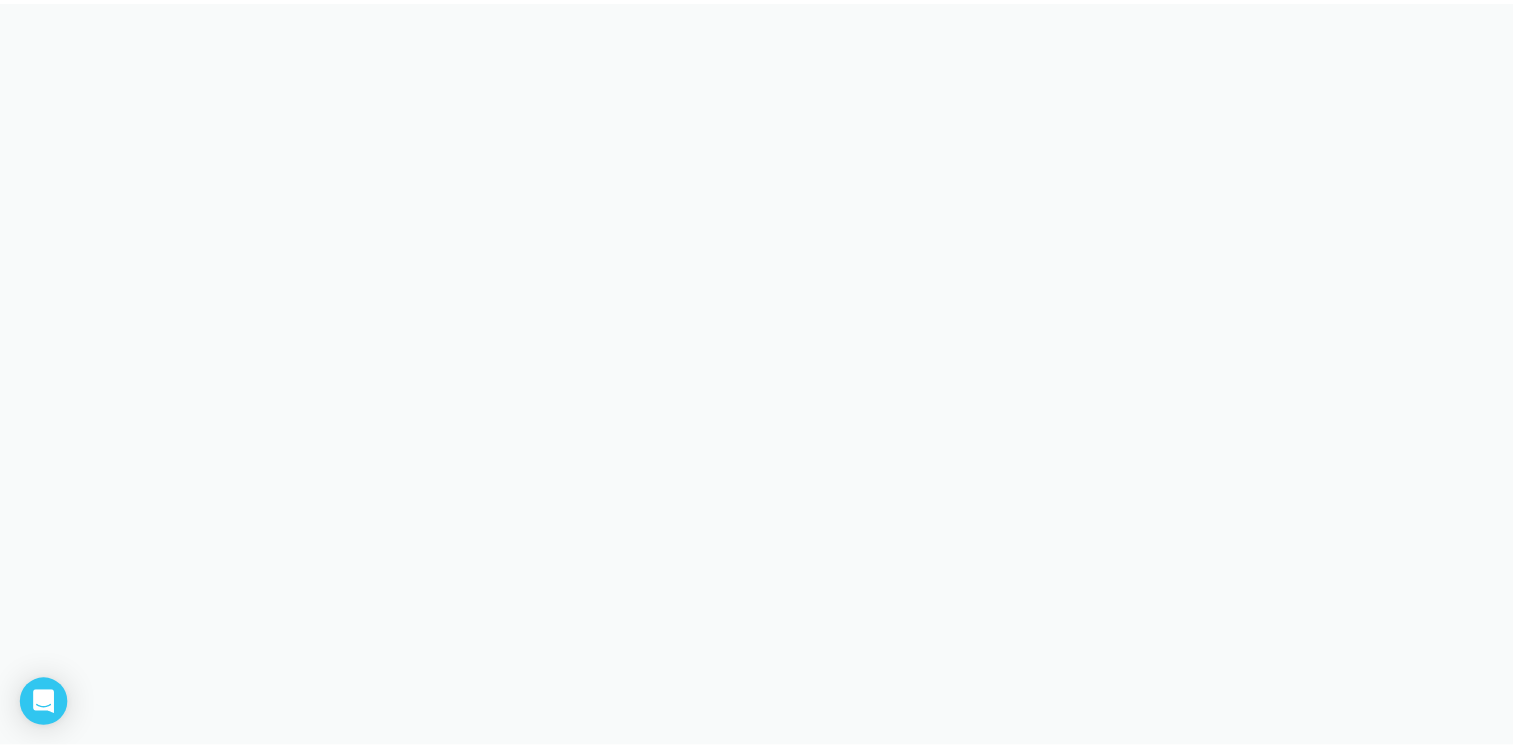 scroll, scrollTop: 0, scrollLeft: 0, axis: both 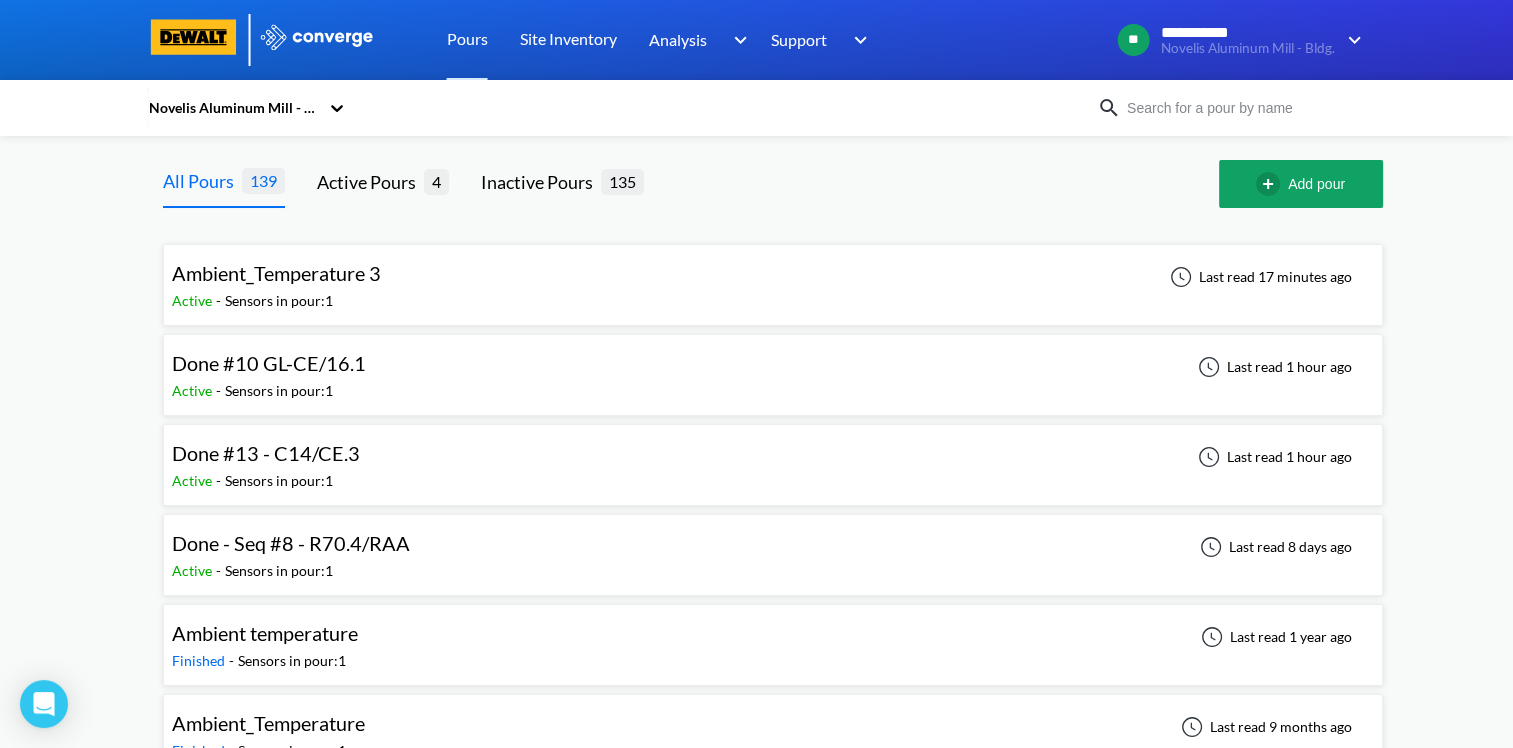 click on "Ambient_Temperature 3" at bounding box center (276, 273) 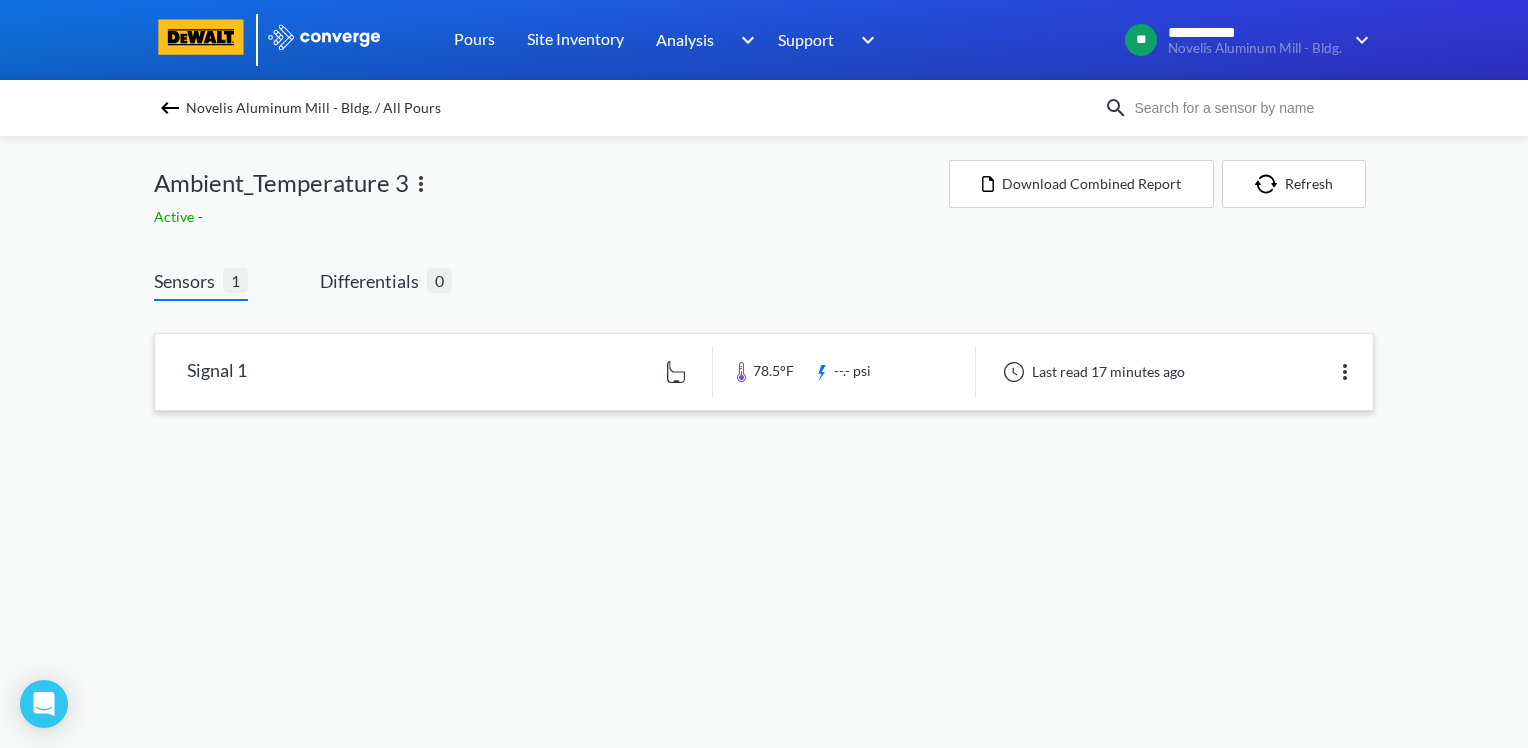 click at bounding box center [764, 372] 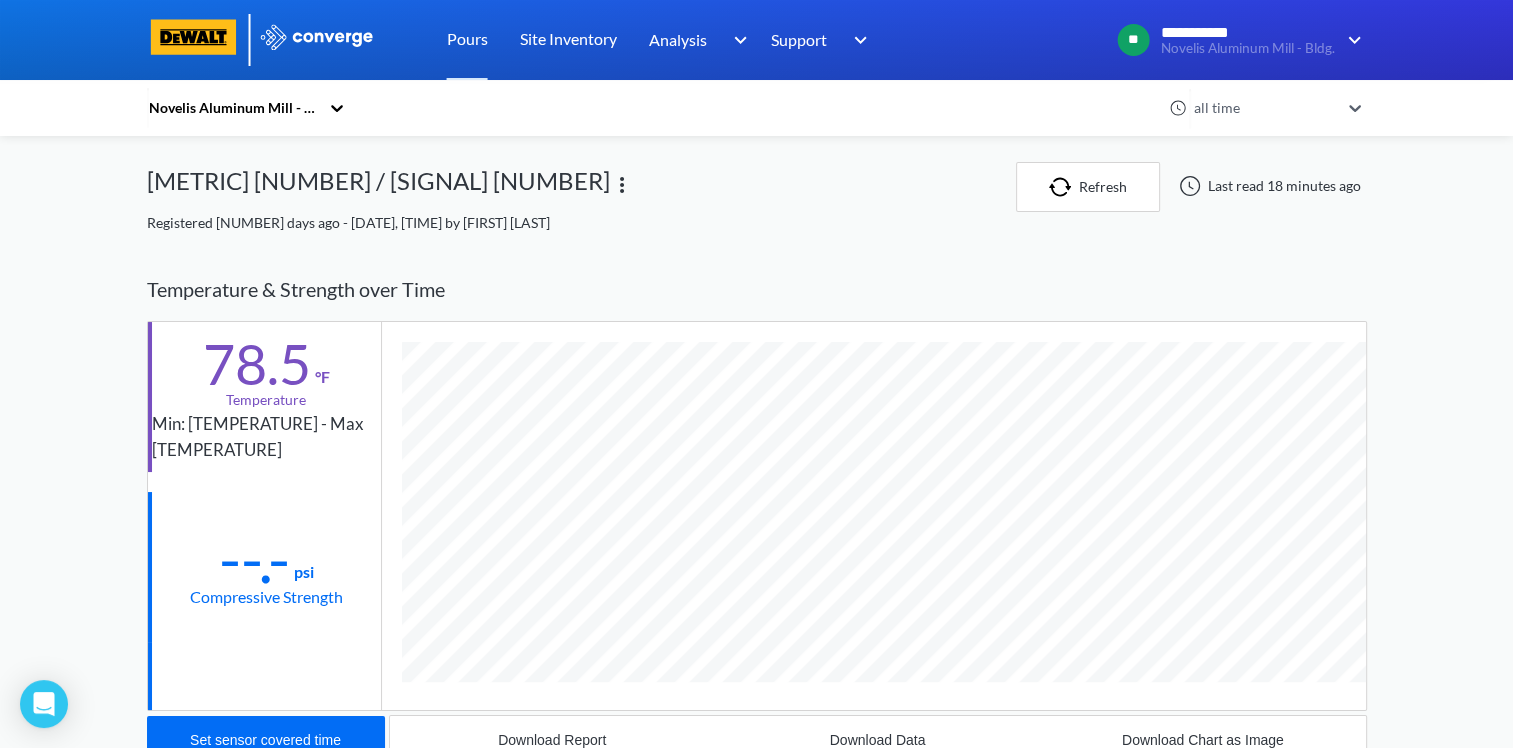 scroll, scrollTop: 998925, scrollLeft: 998780, axis: both 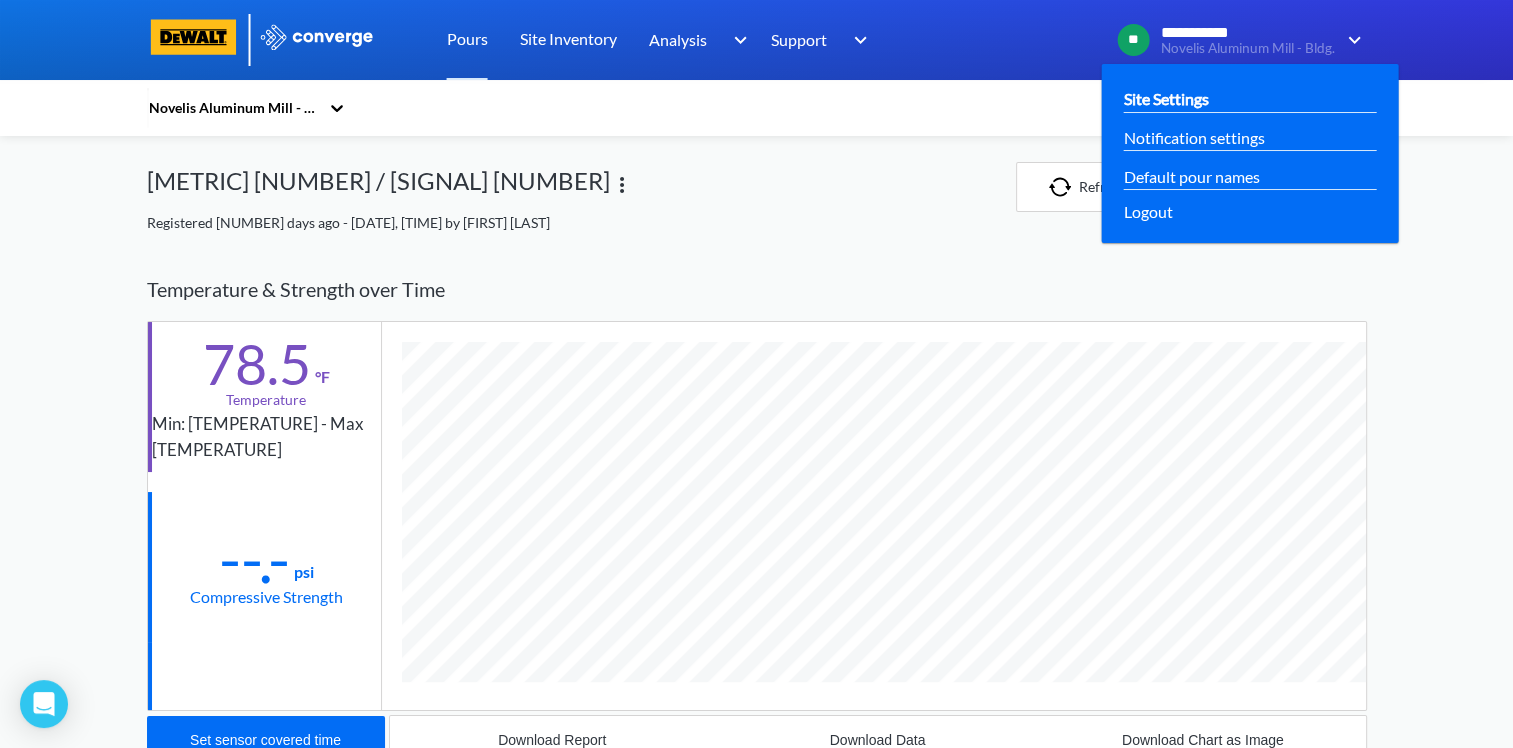 click on "Site Settings" at bounding box center [1250, 98] 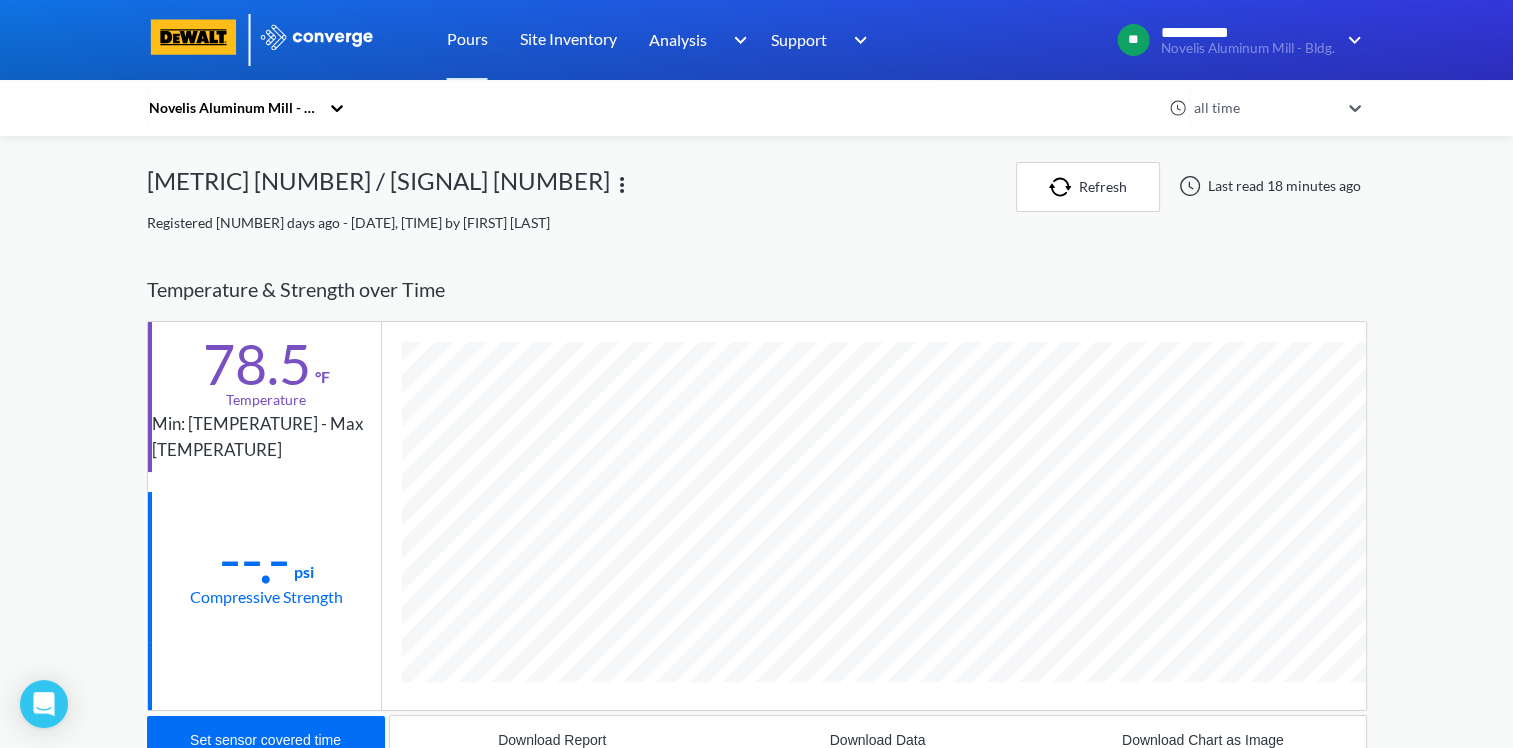 click on "Registered [NUMBER] days ago - [DATE], [TIME] by [FIRST] [LAST]" at bounding box center (757, 223) 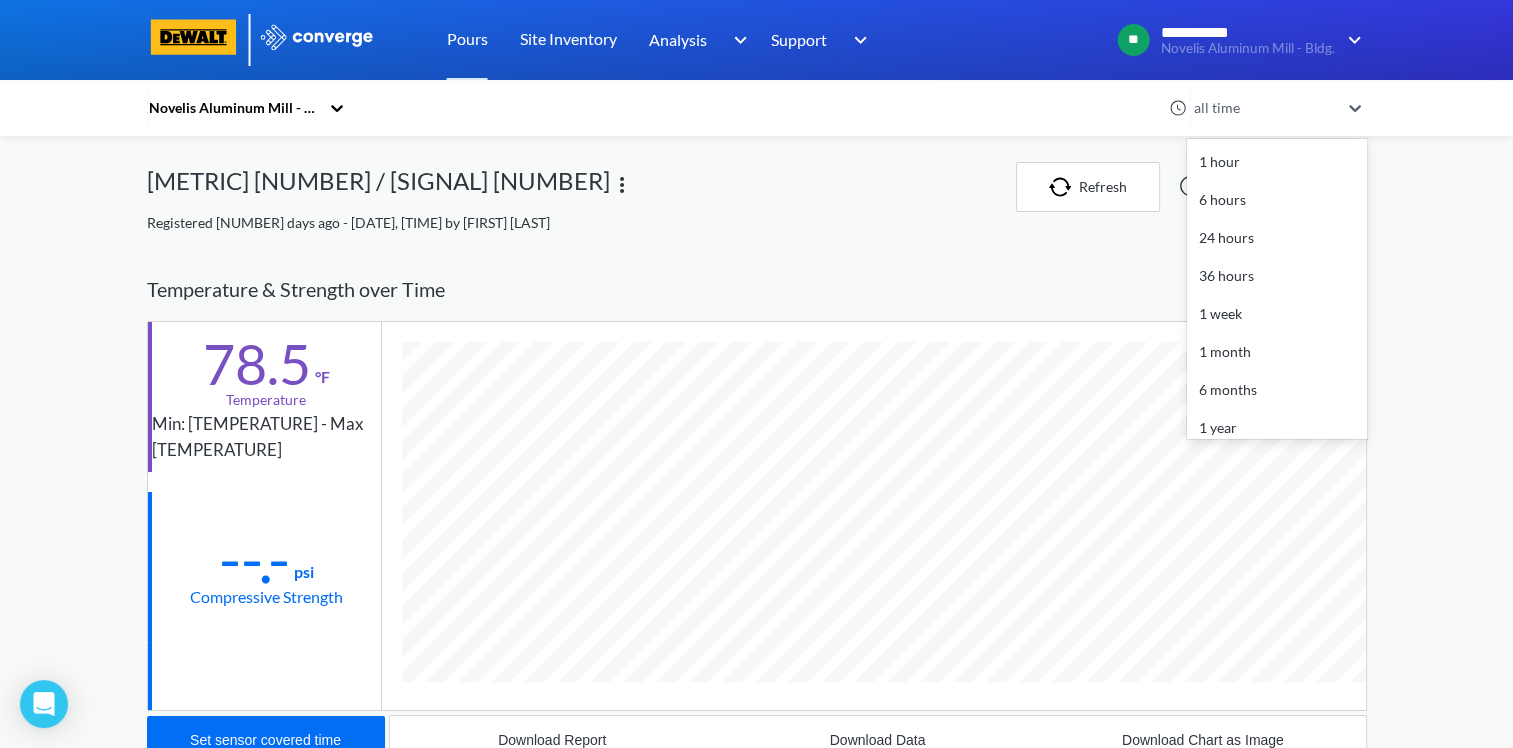 scroll, scrollTop: 49, scrollLeft: 0, axis: vertical 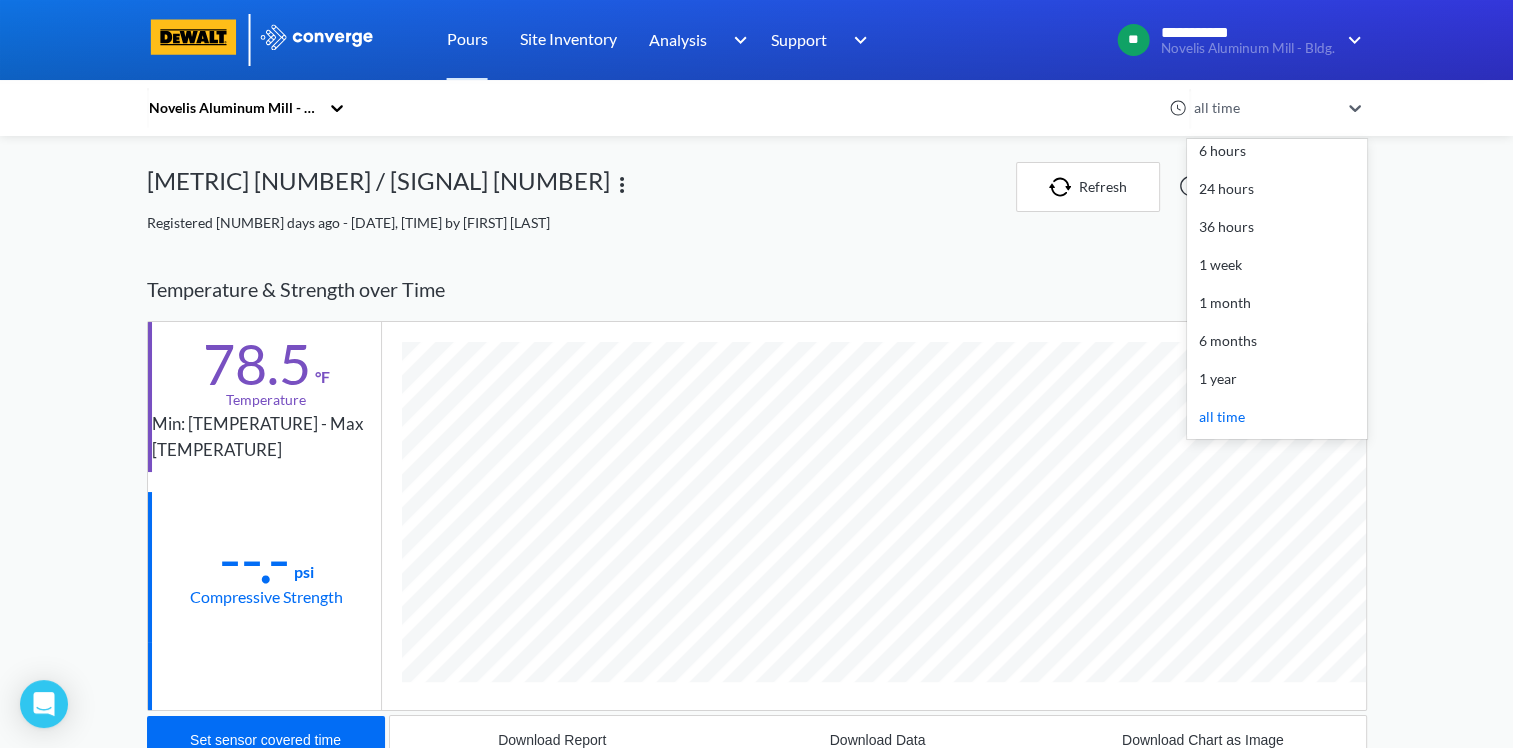 click on "1 month" at bounding box center [1277, 303] 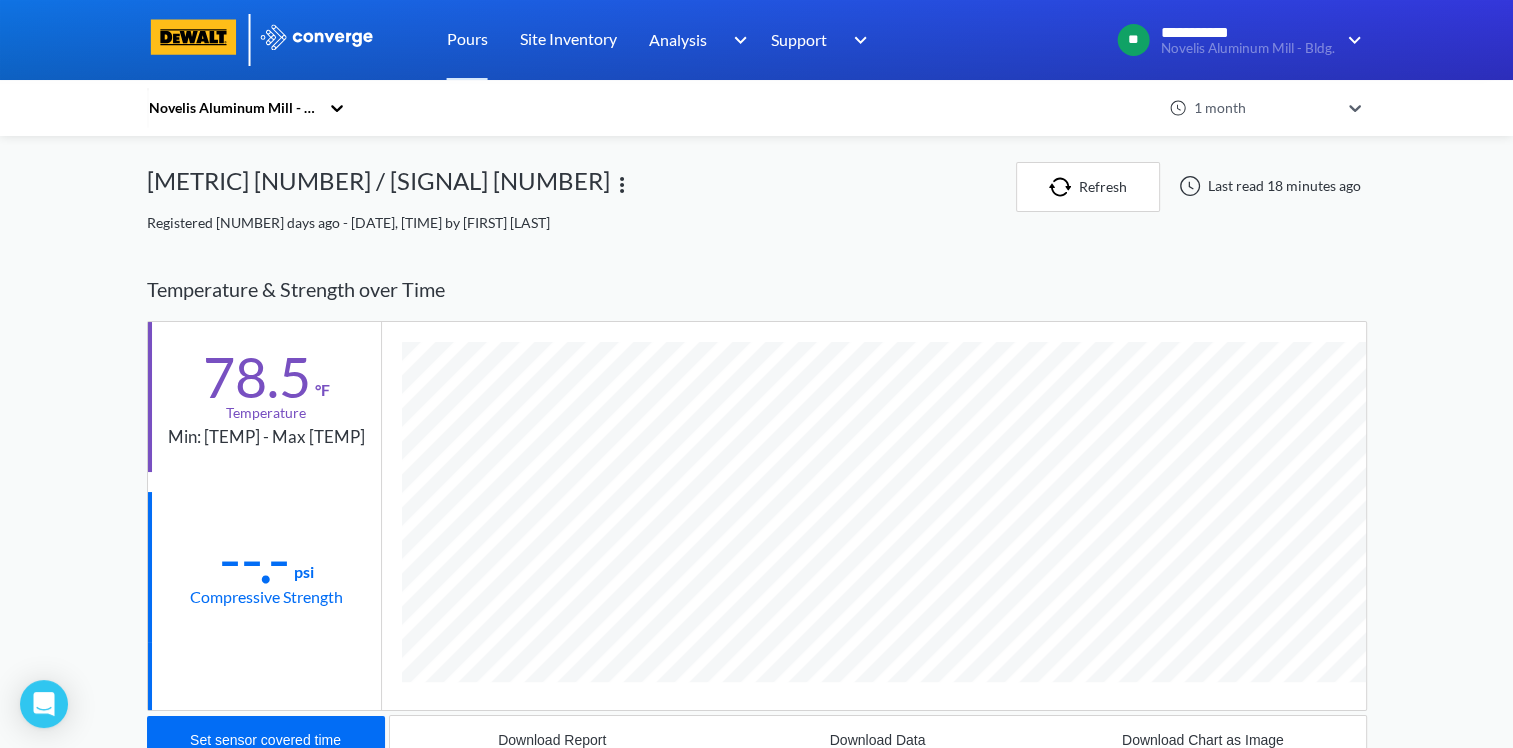 scroll, scrollTop: 998925, scrollLeft: 998780, axis: both 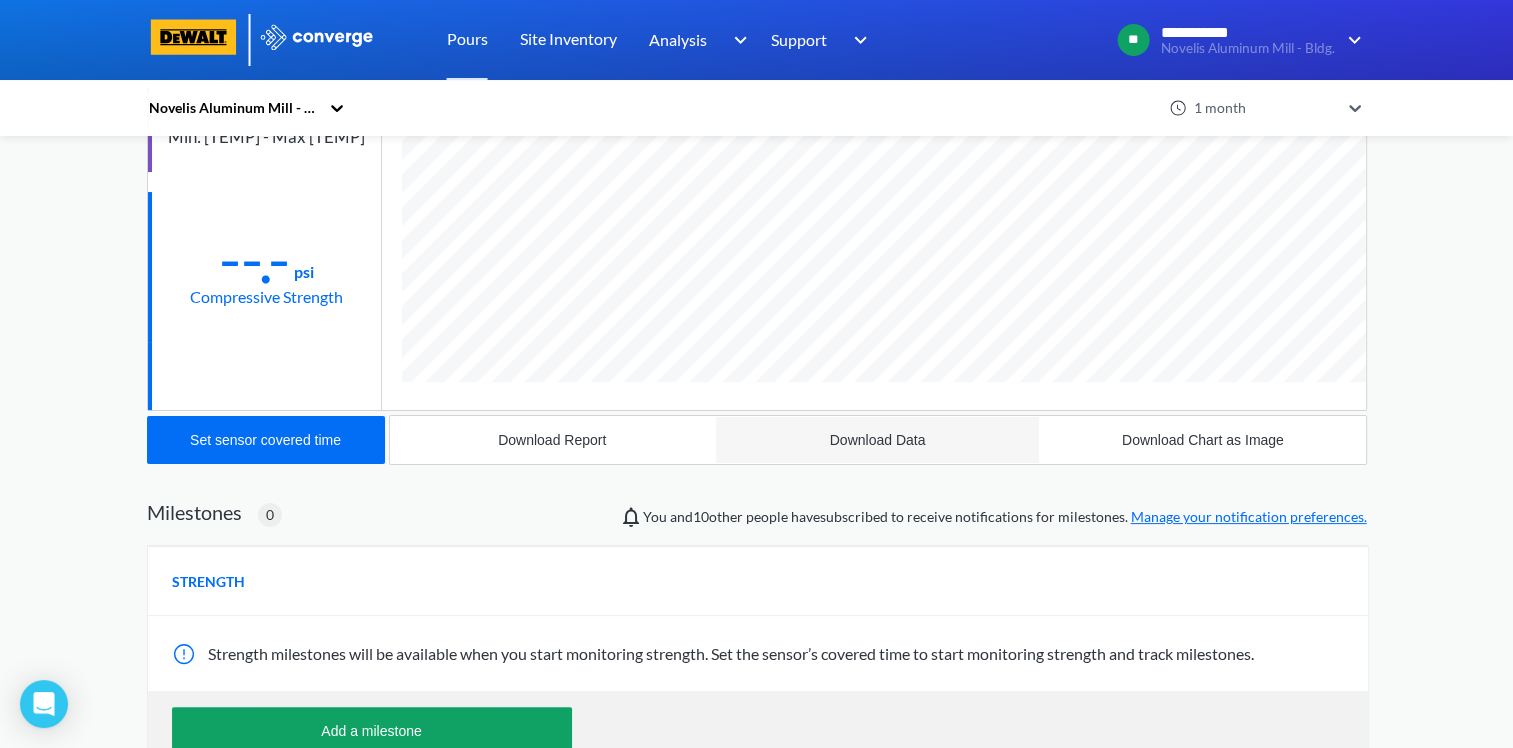 click on "Download Data" at bounding box center [878, 440] 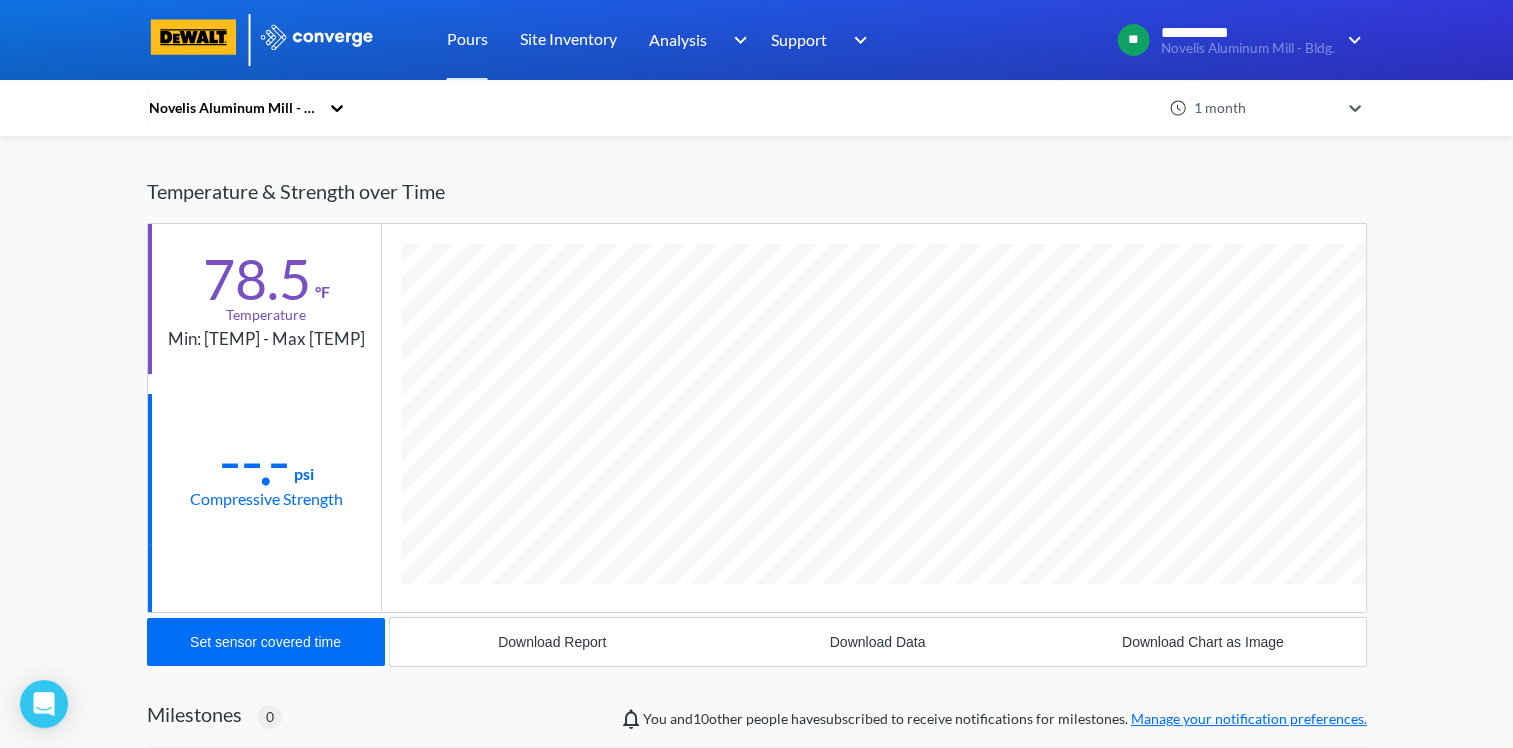 scroll, scrollTop: 0, scrollLeft: 0, axis: both 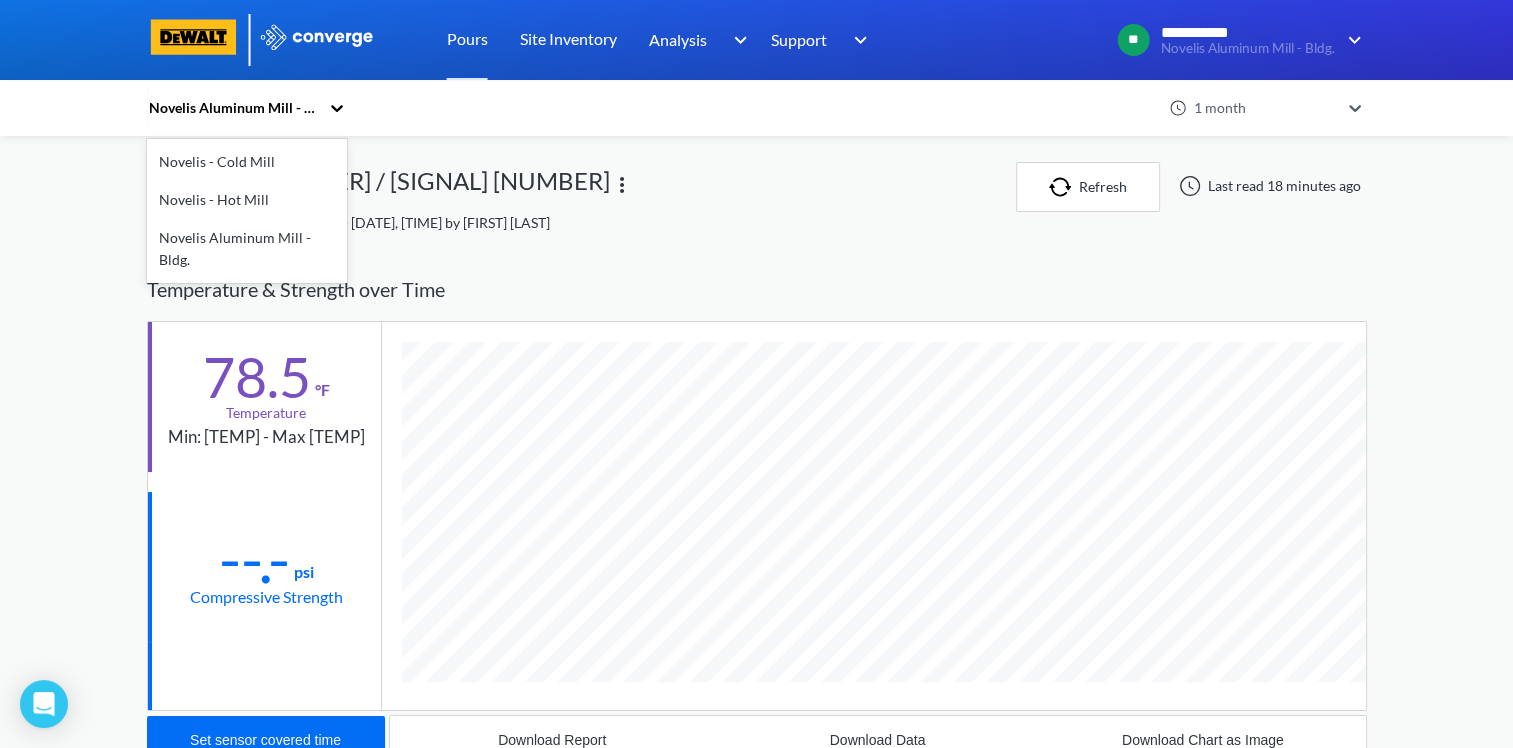 click on "Novelis Aluminum Mill - Bldg." at bounding box center [233, 108] 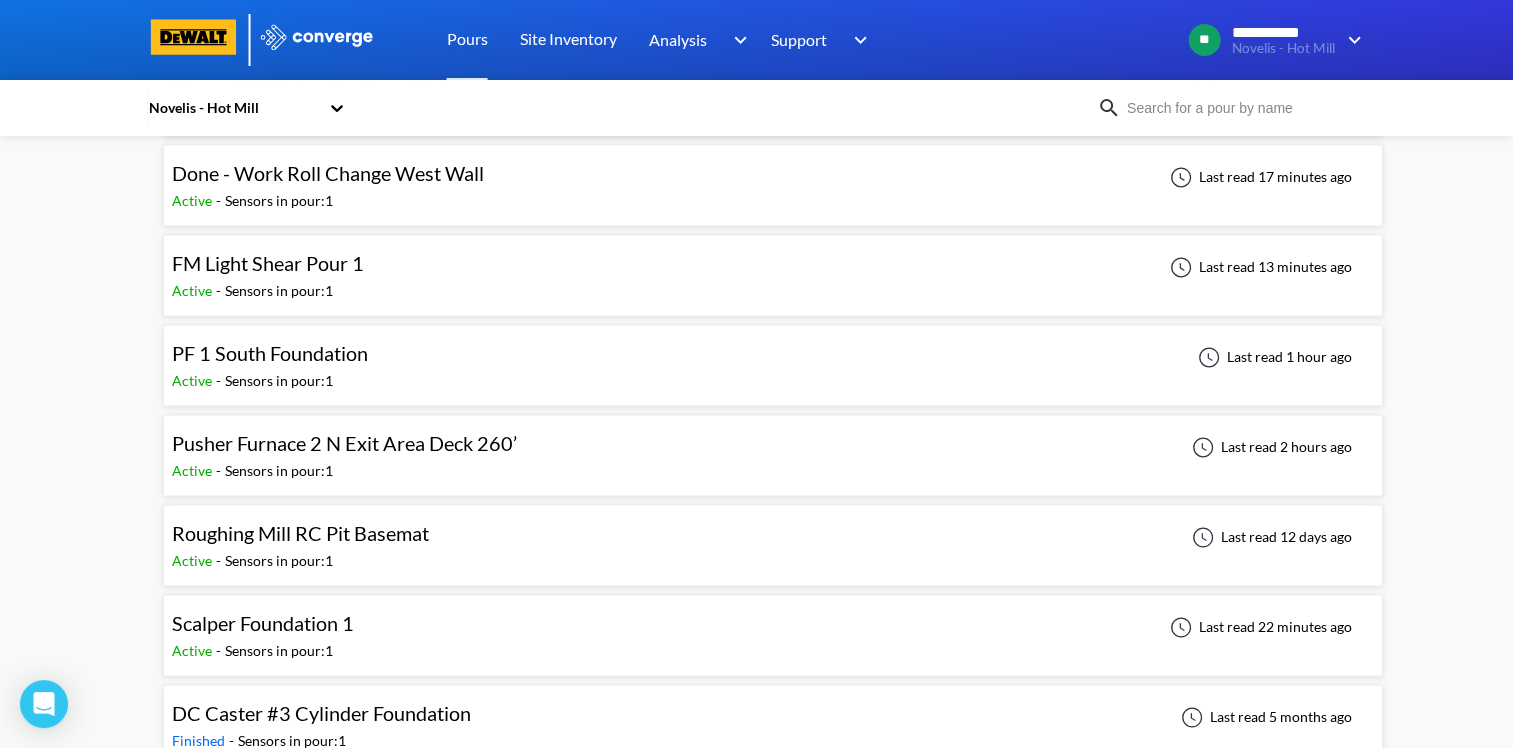 scroll, scrollTop: 2800, scrollLeft: 0, axis: vertical 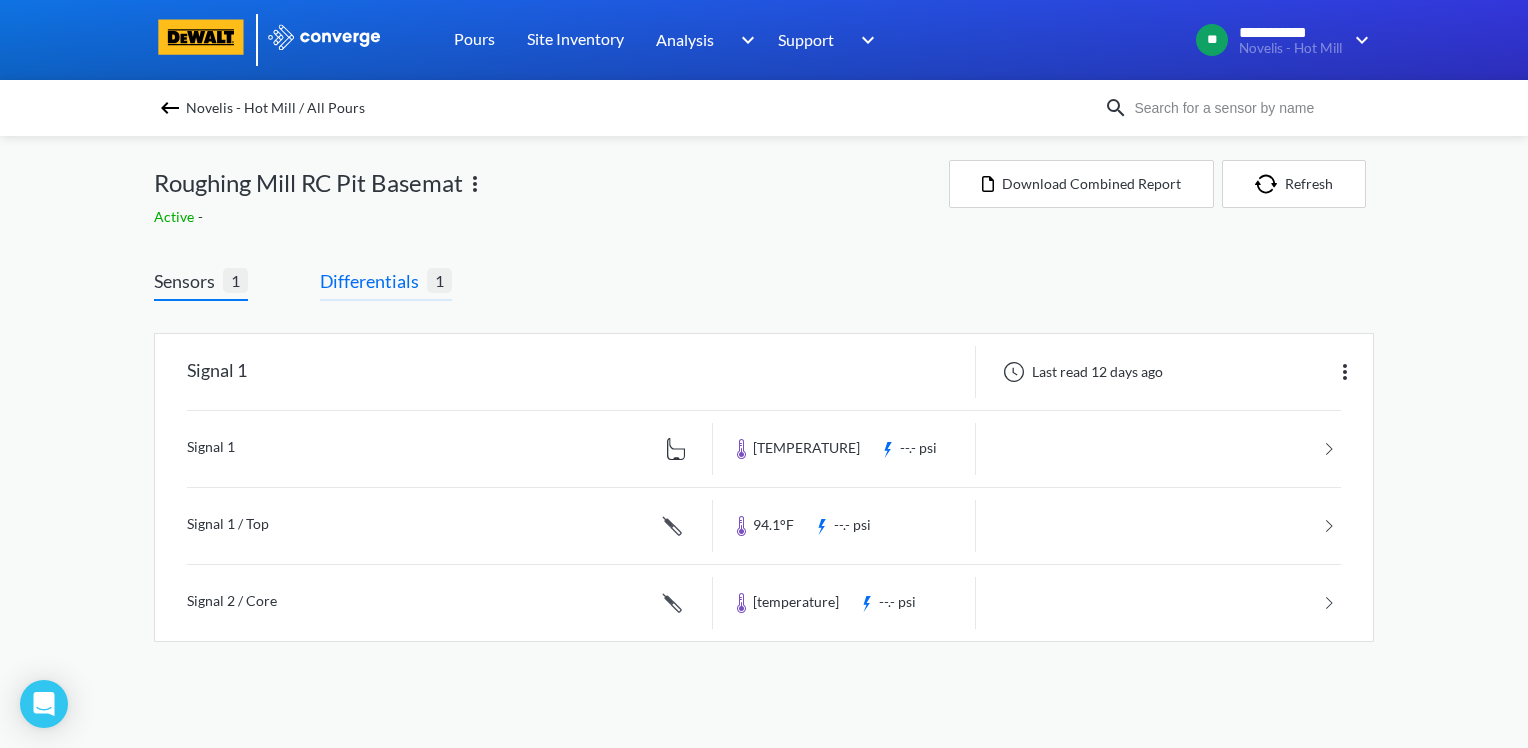 click on "Differentials" at bounding box center (373, 281) 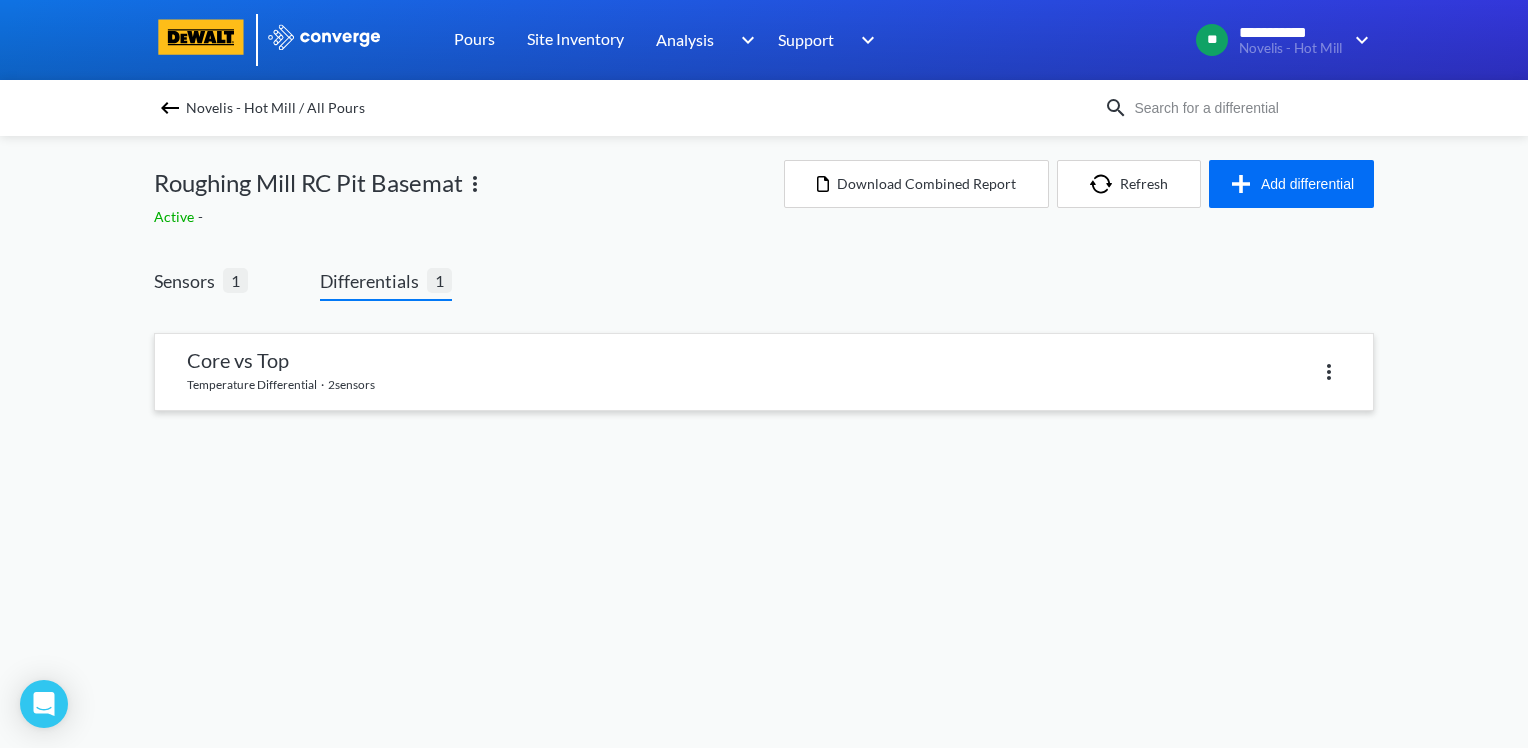 click at bounding box center (764, 372) 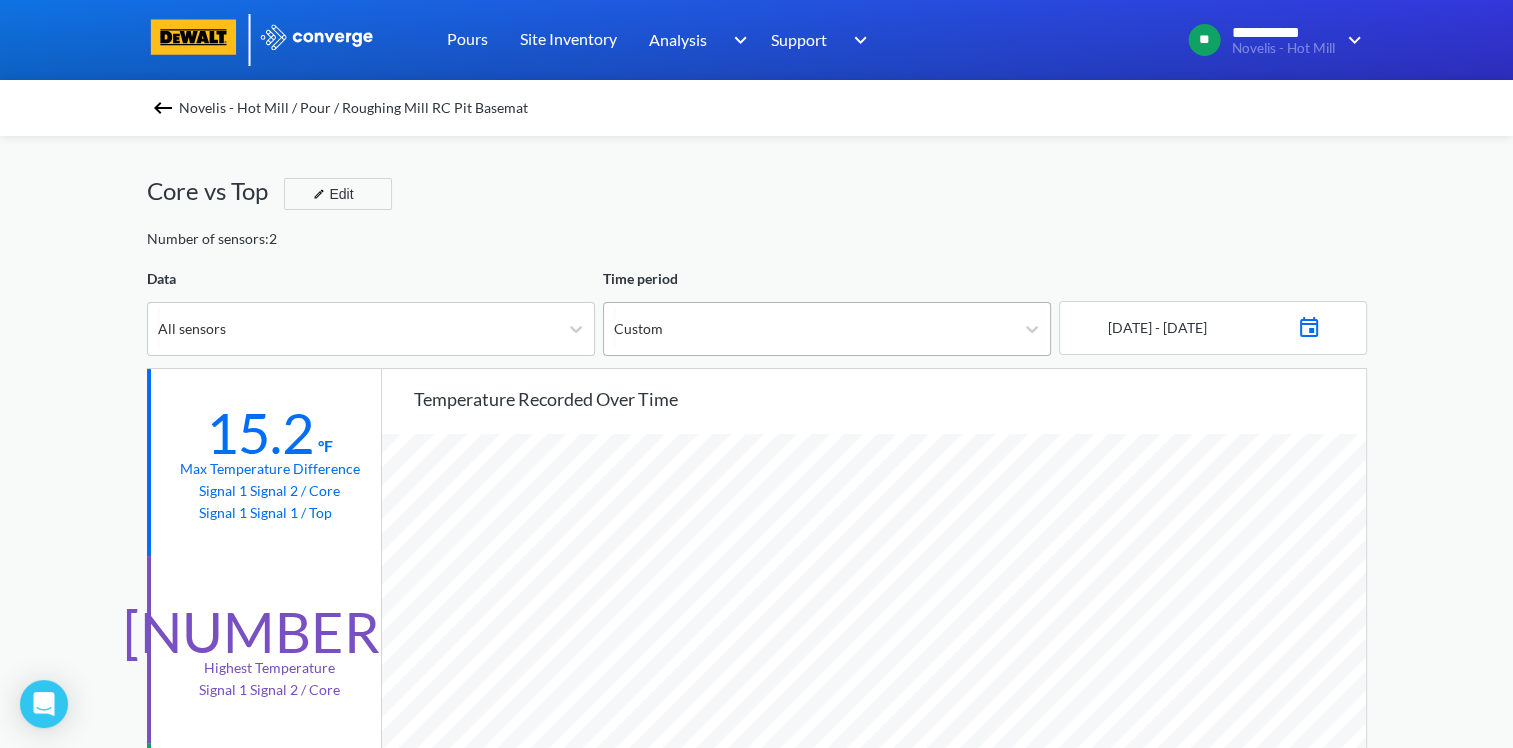 scroll, scrollTop: 998325, scrollLeft: 998487, axis: both 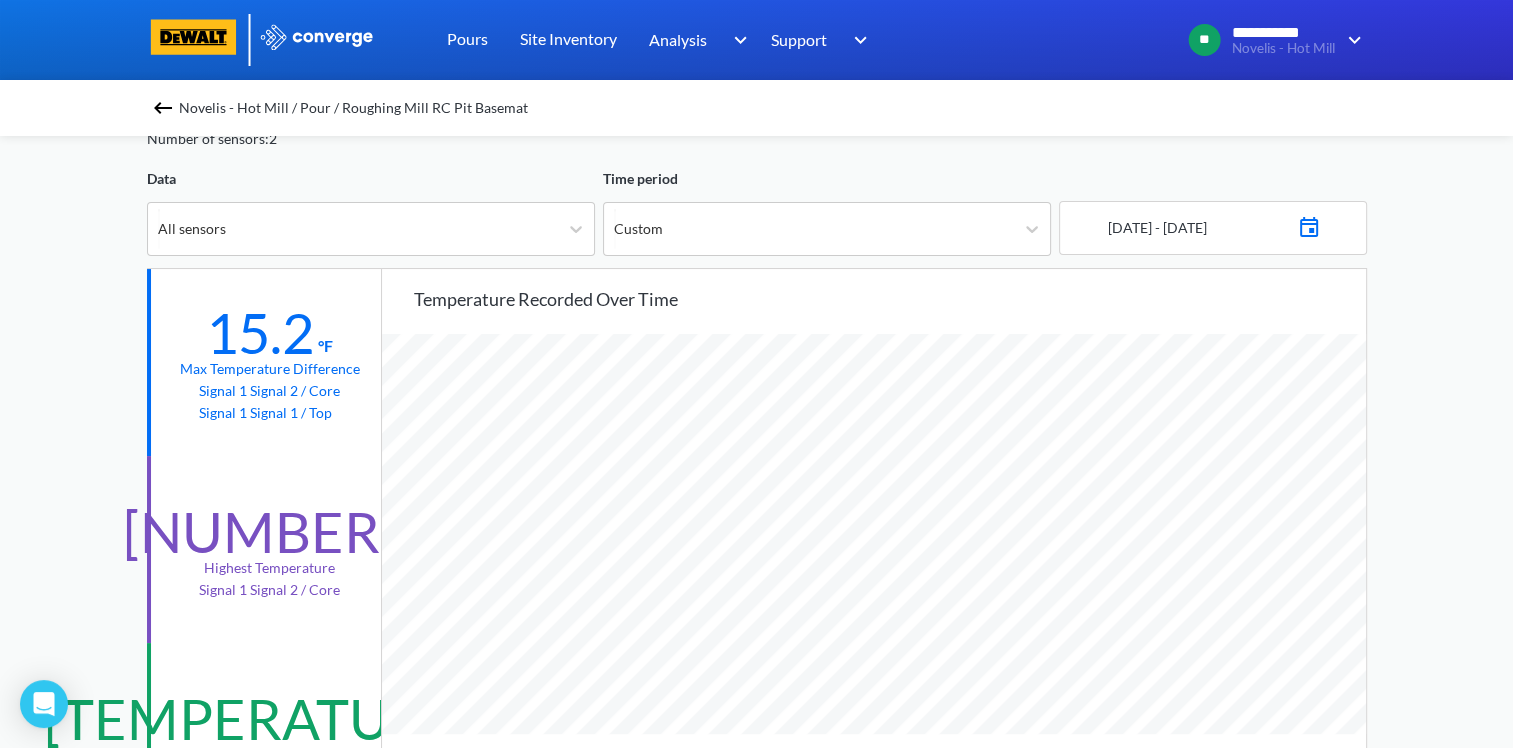 click at bounding box center (1309, 225) 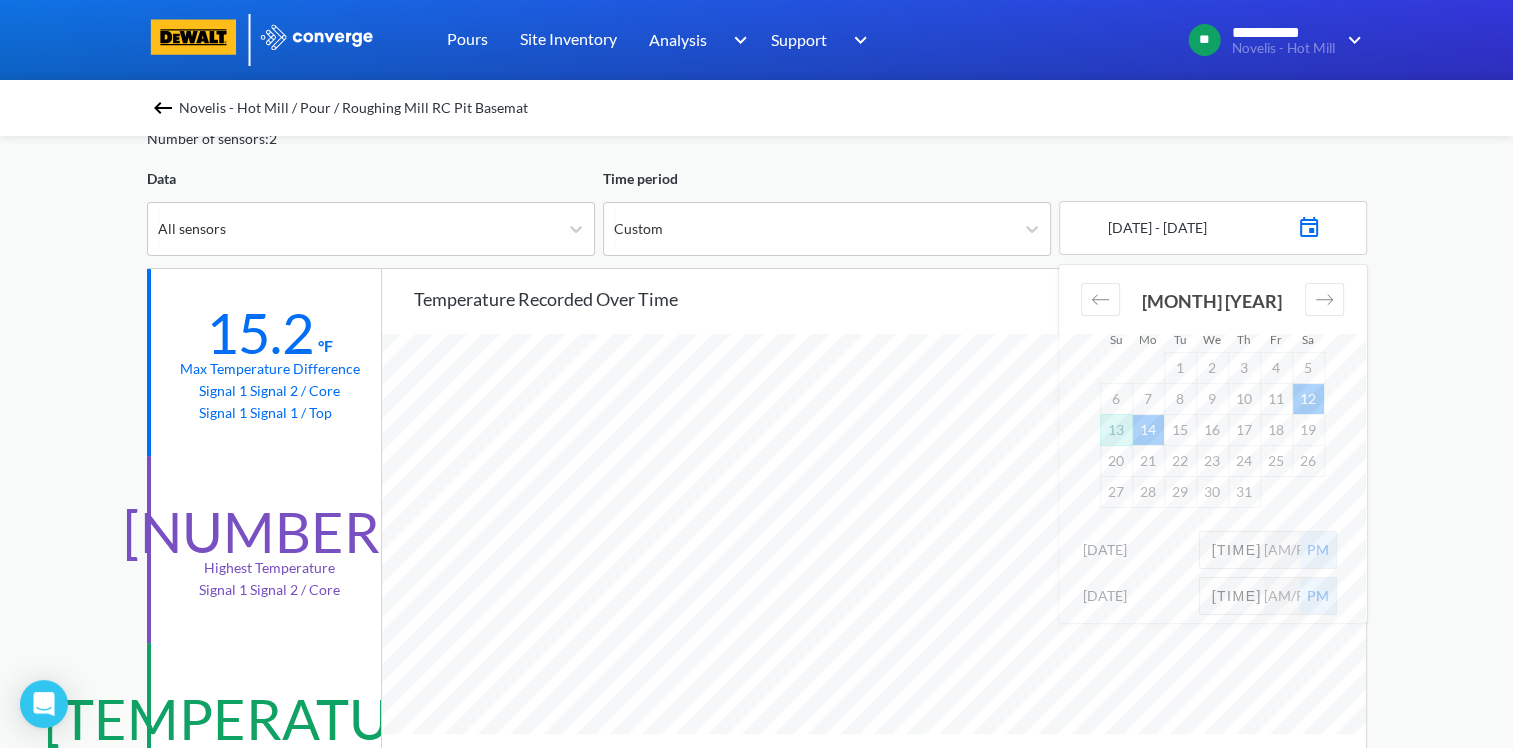 click on "12" at bounding box center [1308, 398] 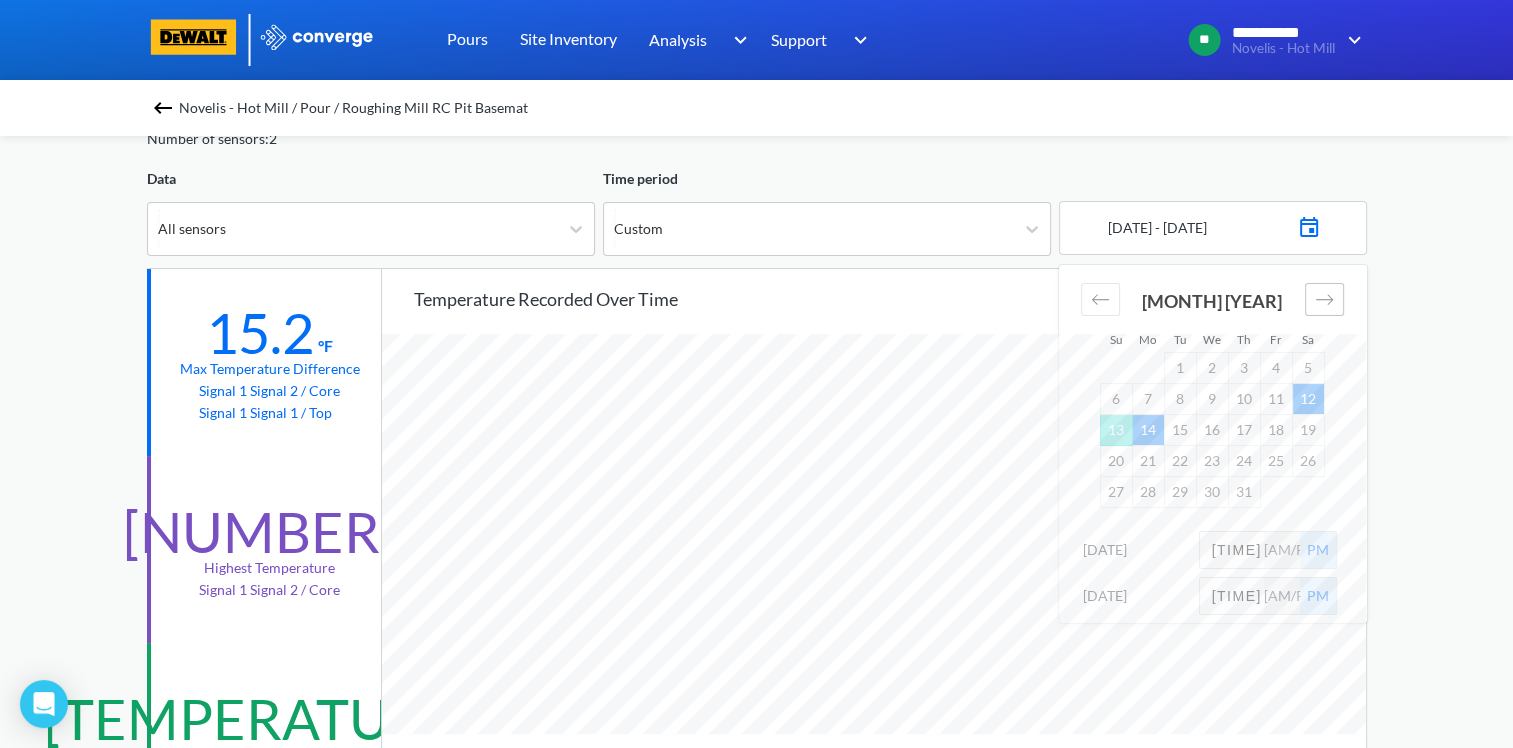click 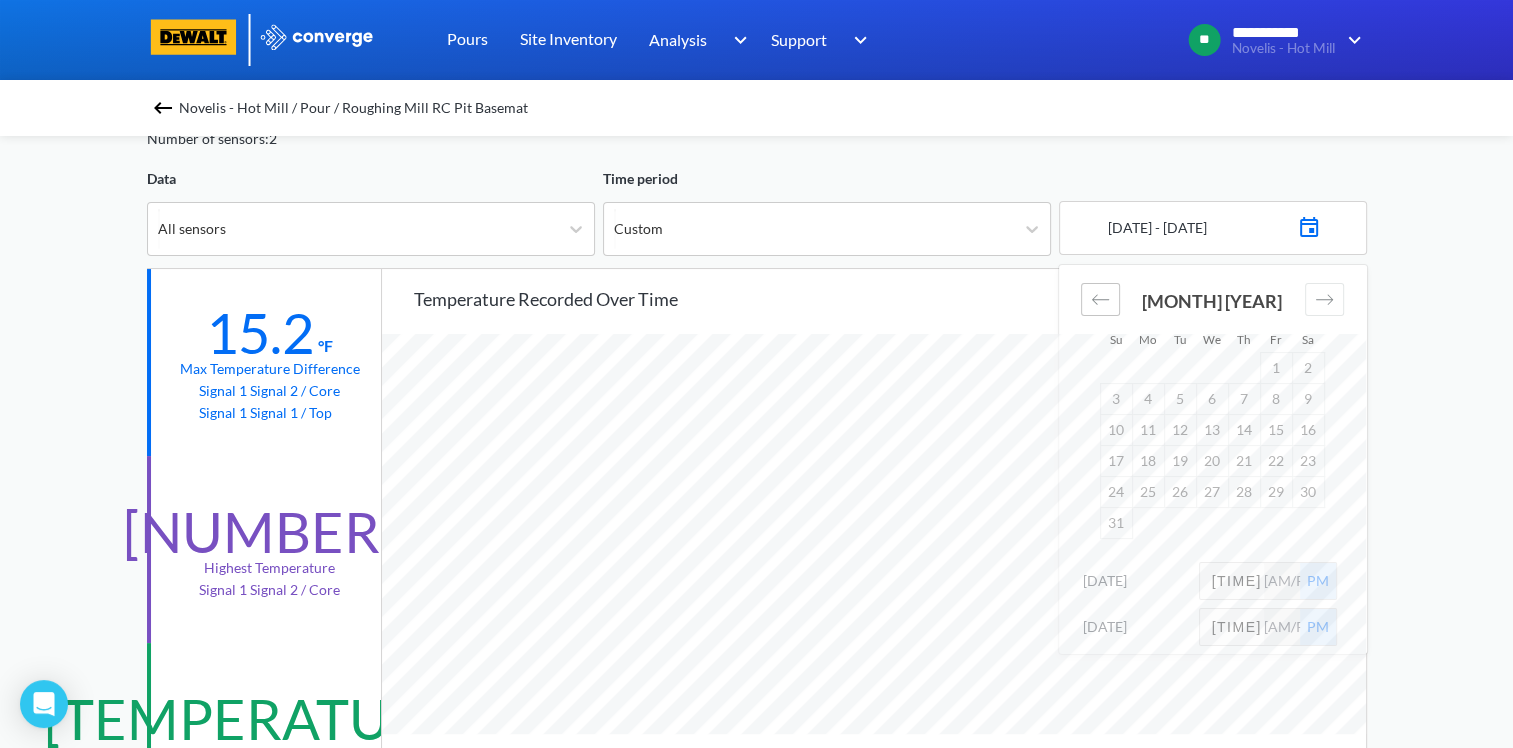 click at bounding box center (1100, 299) 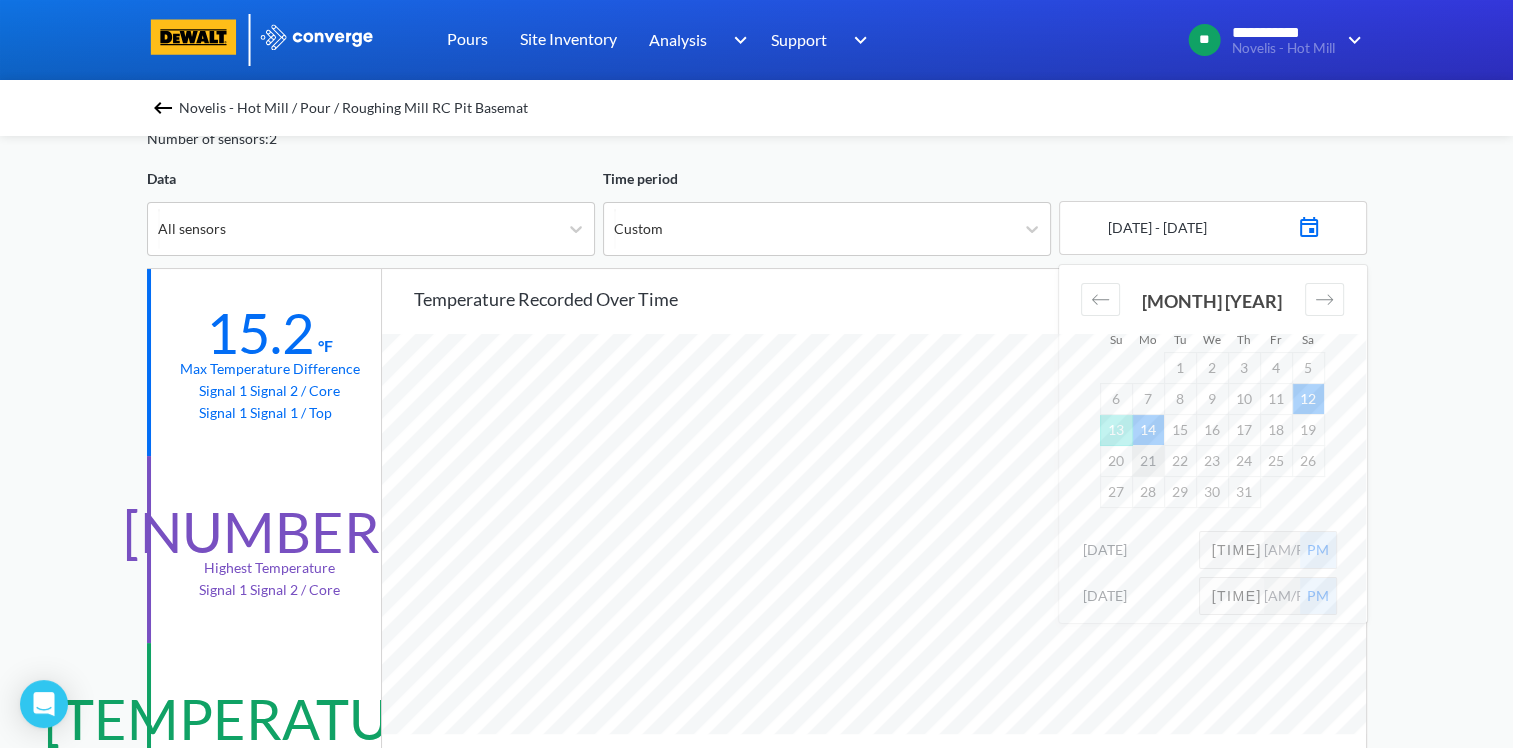 click on "21" at bounding box center [1148, 460] 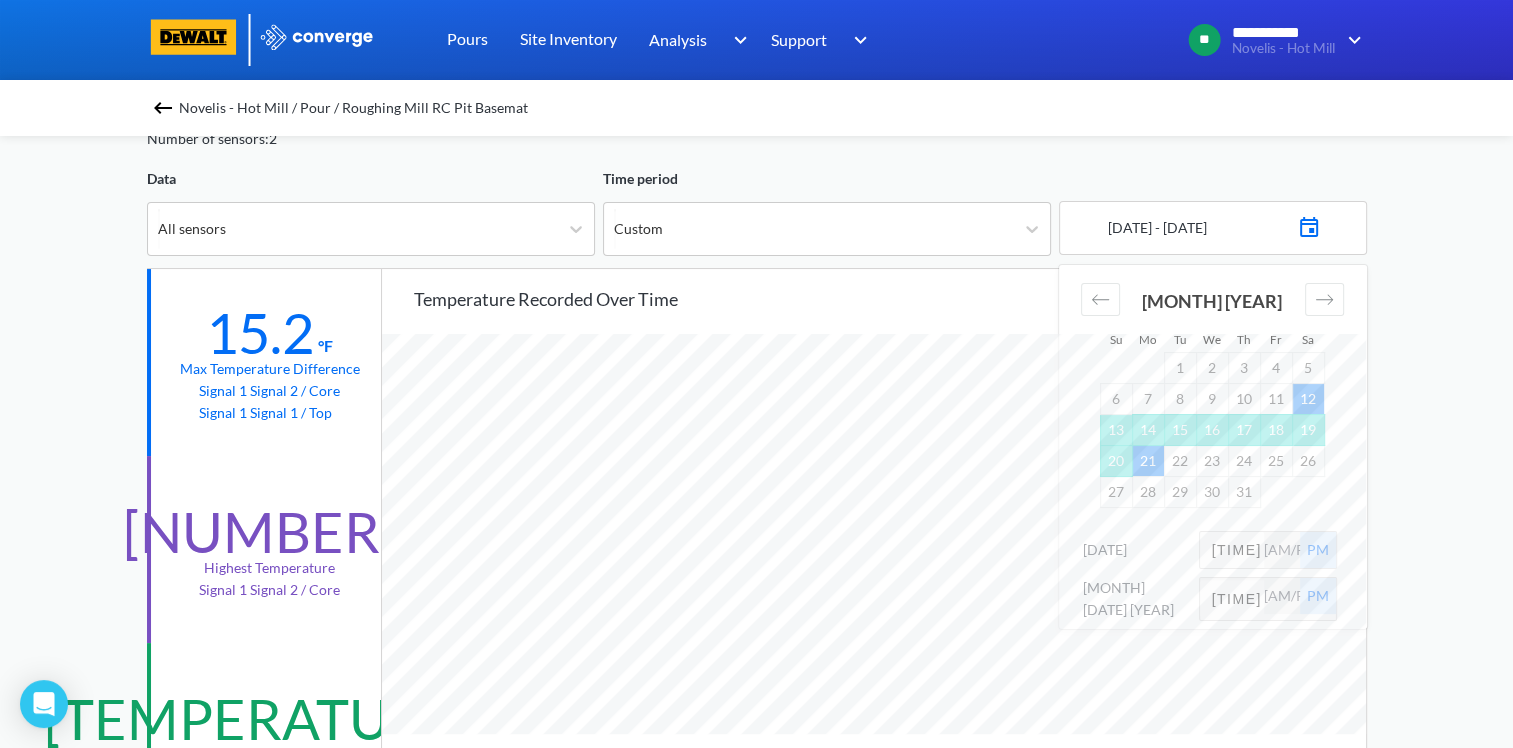 click on "[TIME]" at bounding box center [1232, 550] 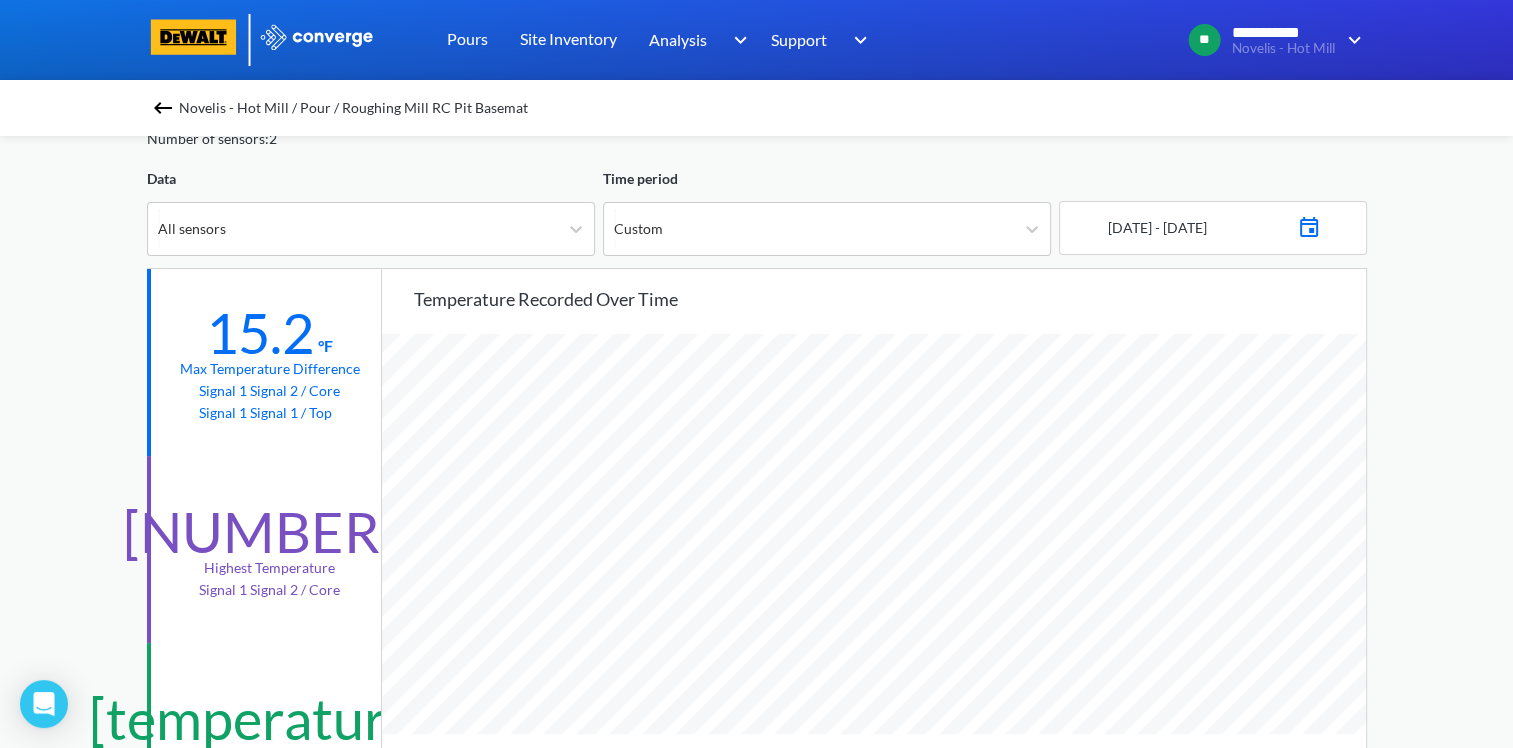 scroll, scrollTop: 998325, scrollLeft: 998487, axis: both 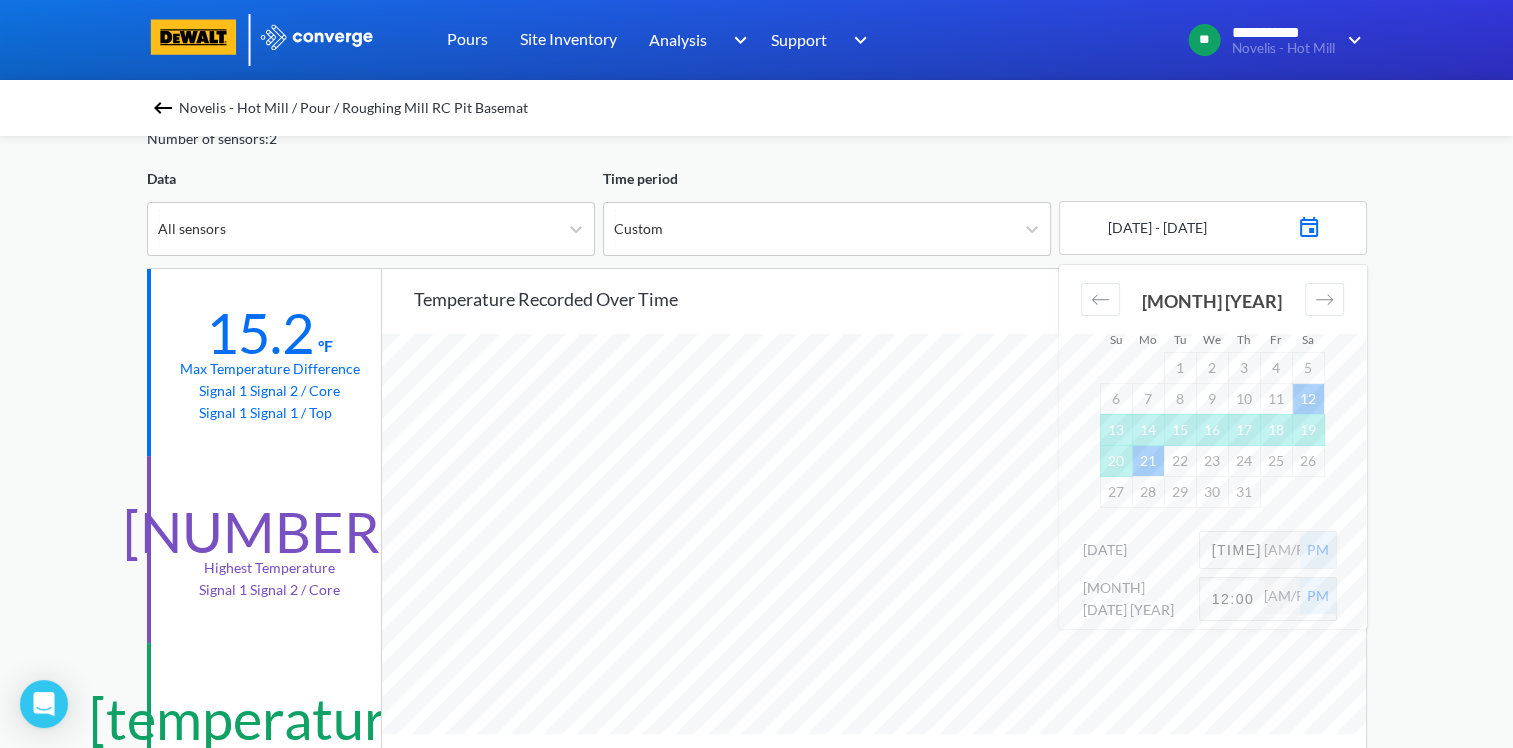 click on "**********" at bounding box center [756, 738] 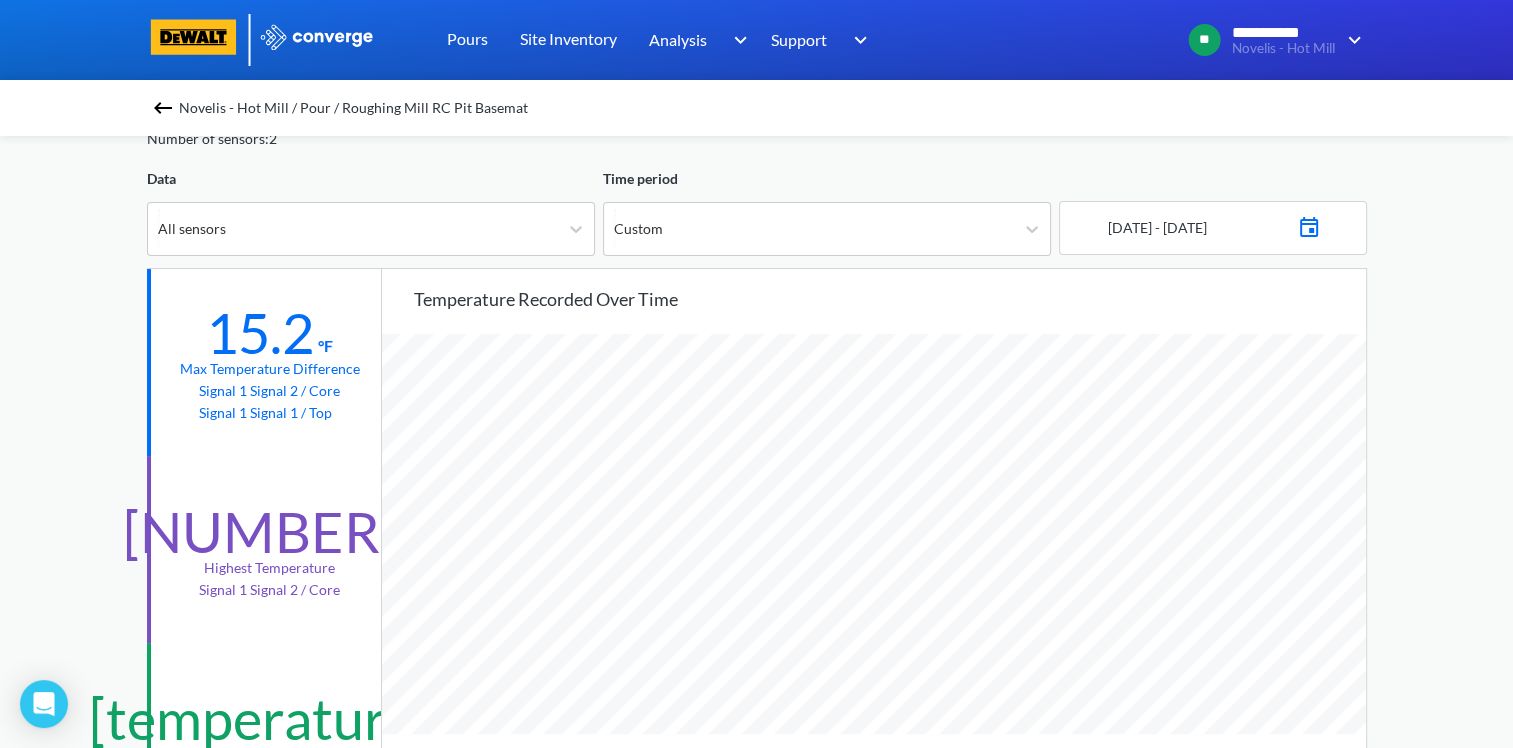 scroll, scrollTop: 998325, scrollLeft: 998487, axis: both 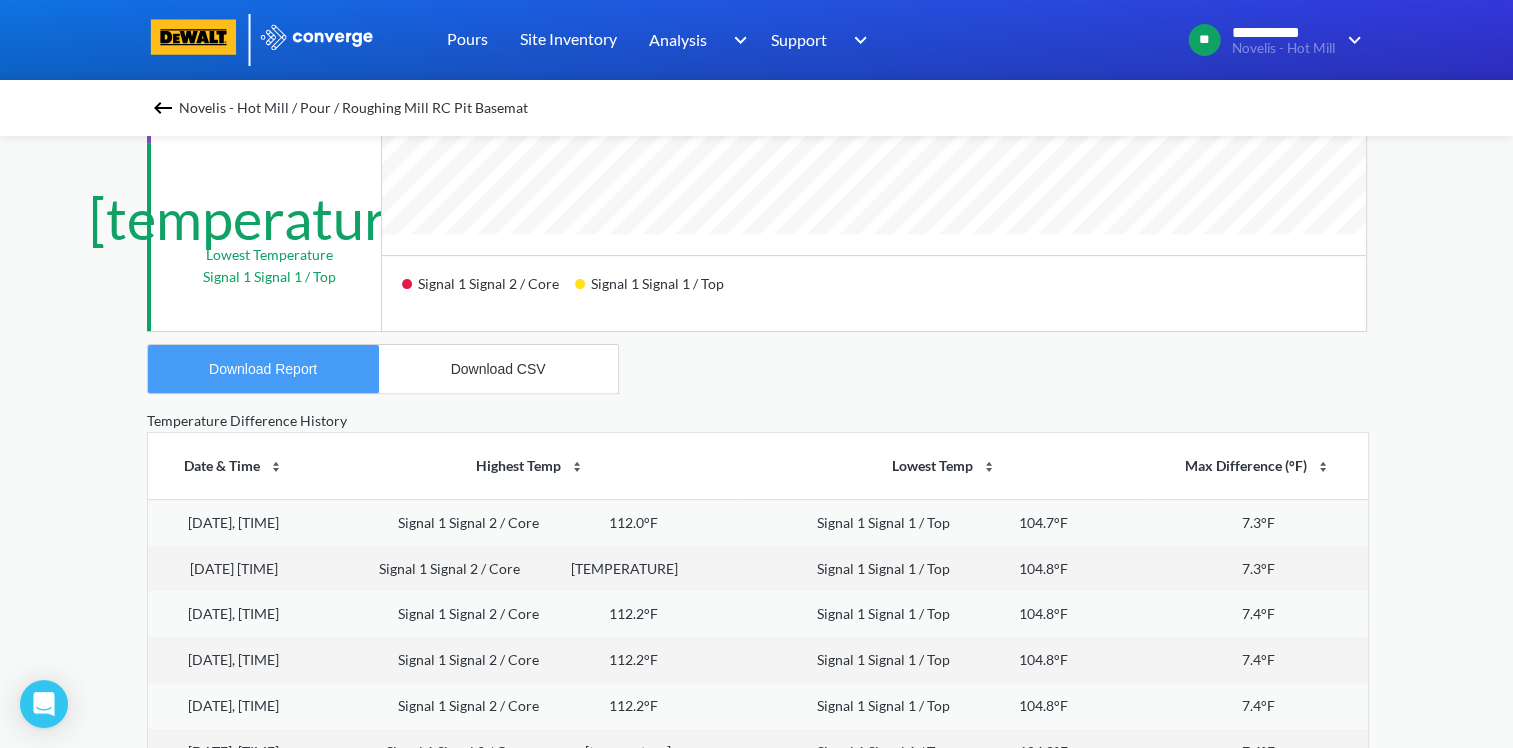 click on "Download Report" at bounding box center (263, 369) 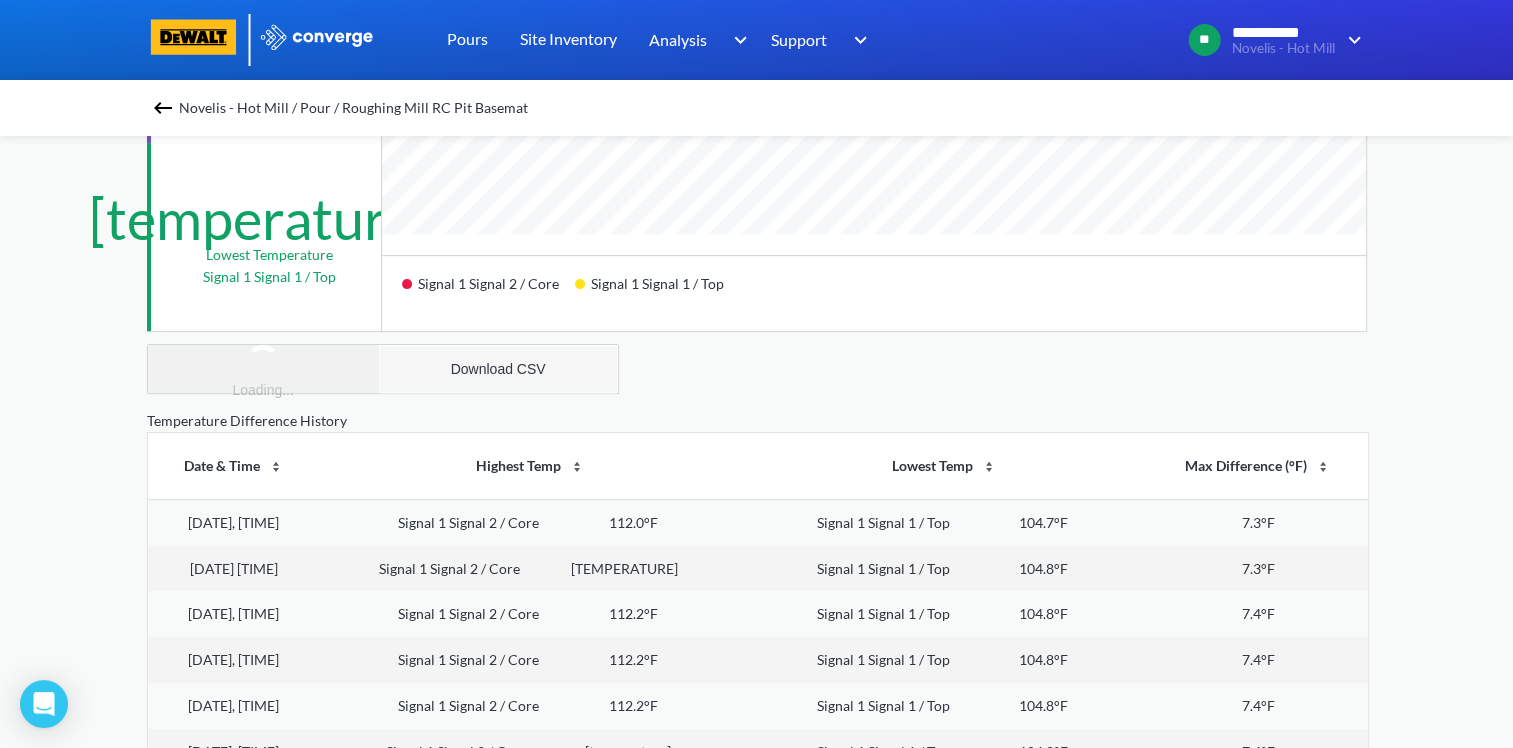 click on "Download CSV" at bounding box center [498, 369] 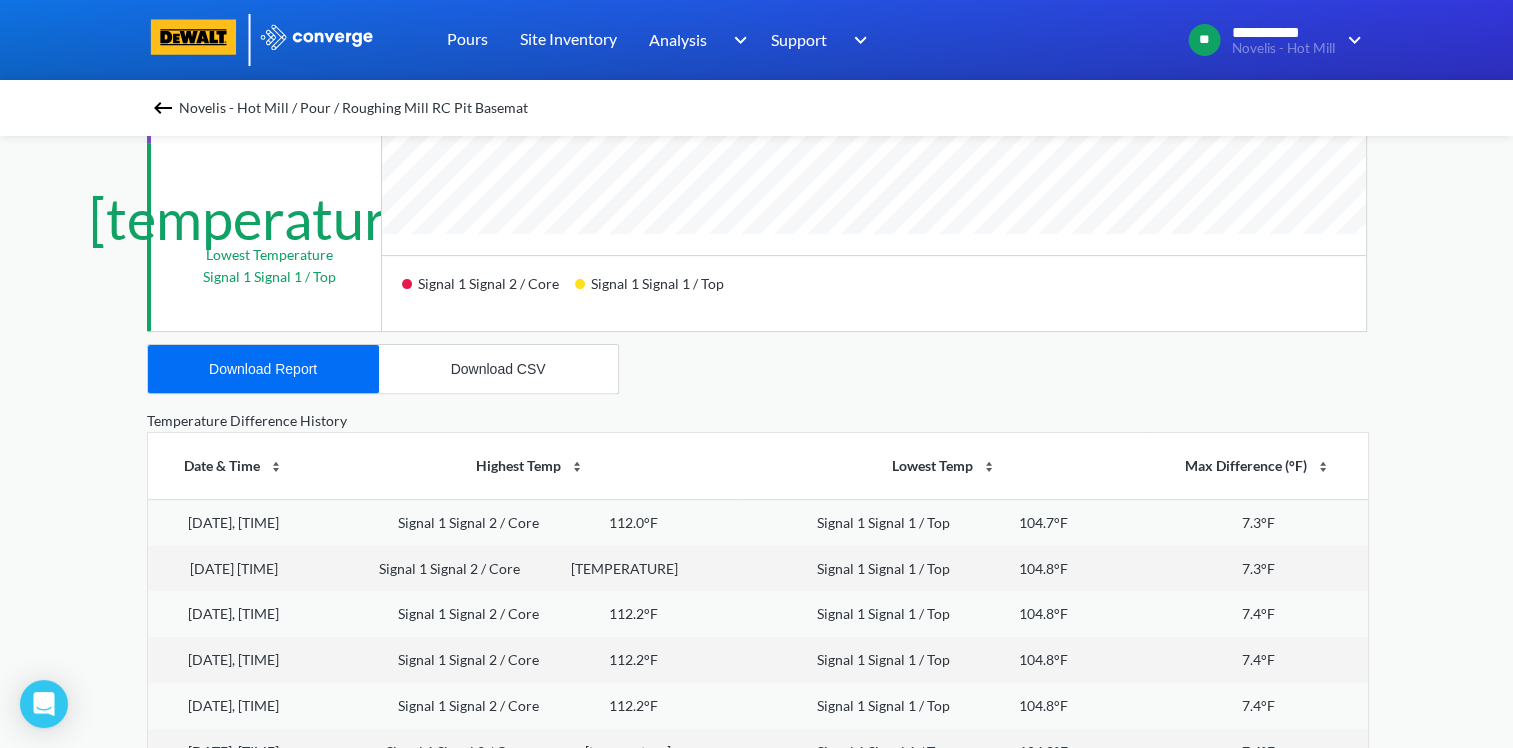 click on "Novelis - Hot Mill / Pour / Roughing Mill RC Pit Basemat" at bounding box center (757, 108) 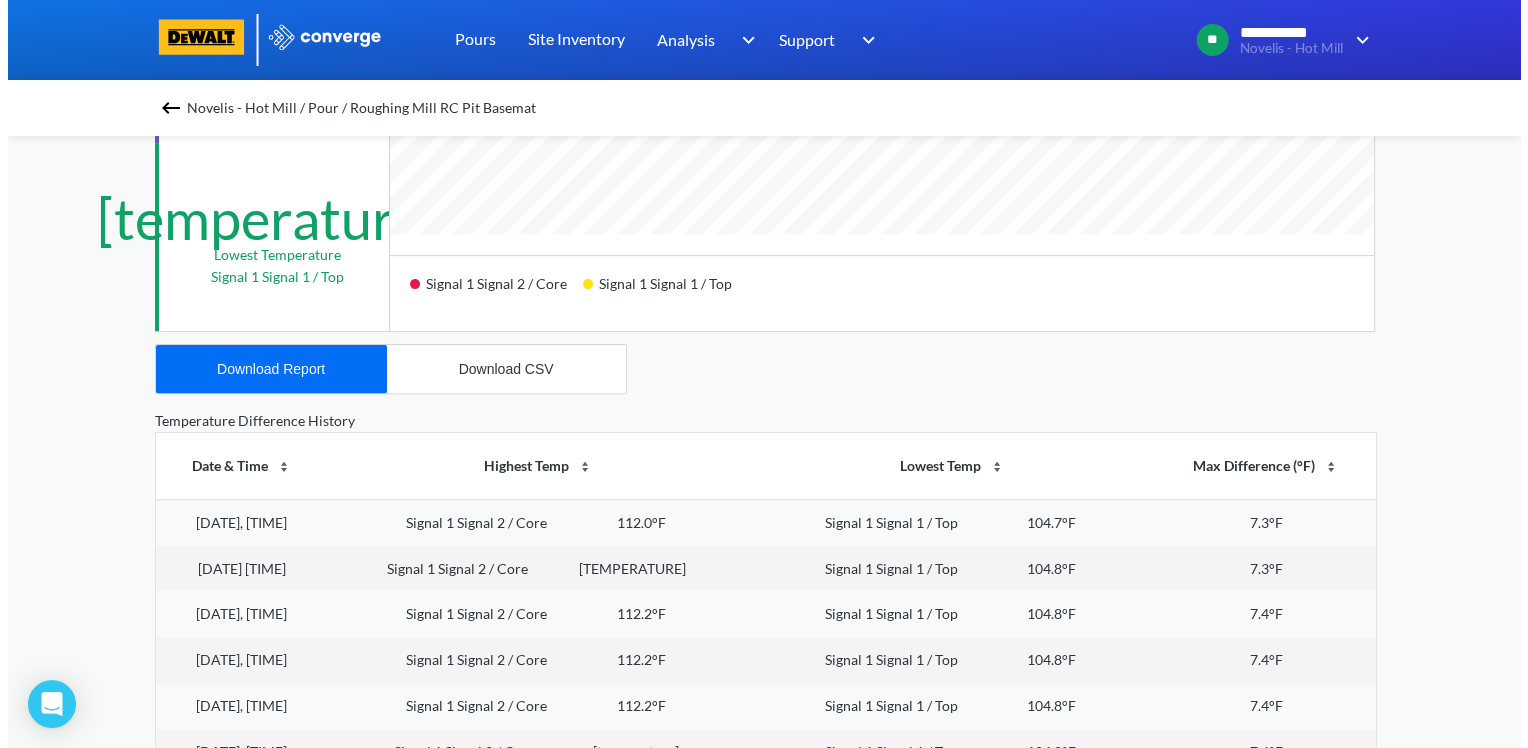 scroll, scrollTop: 0, scrollLeft: 0, axis: both 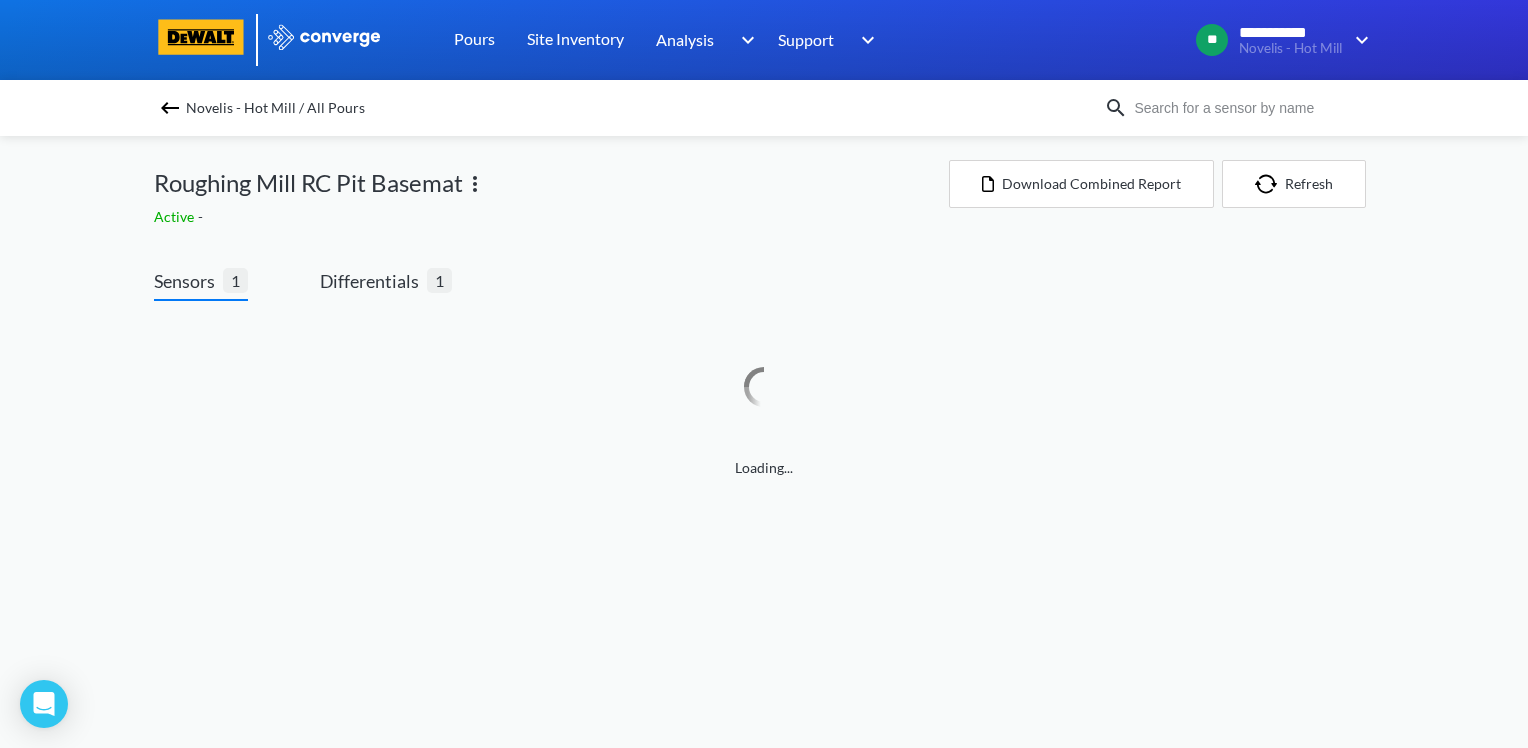 click at bounding box center (475, 184) 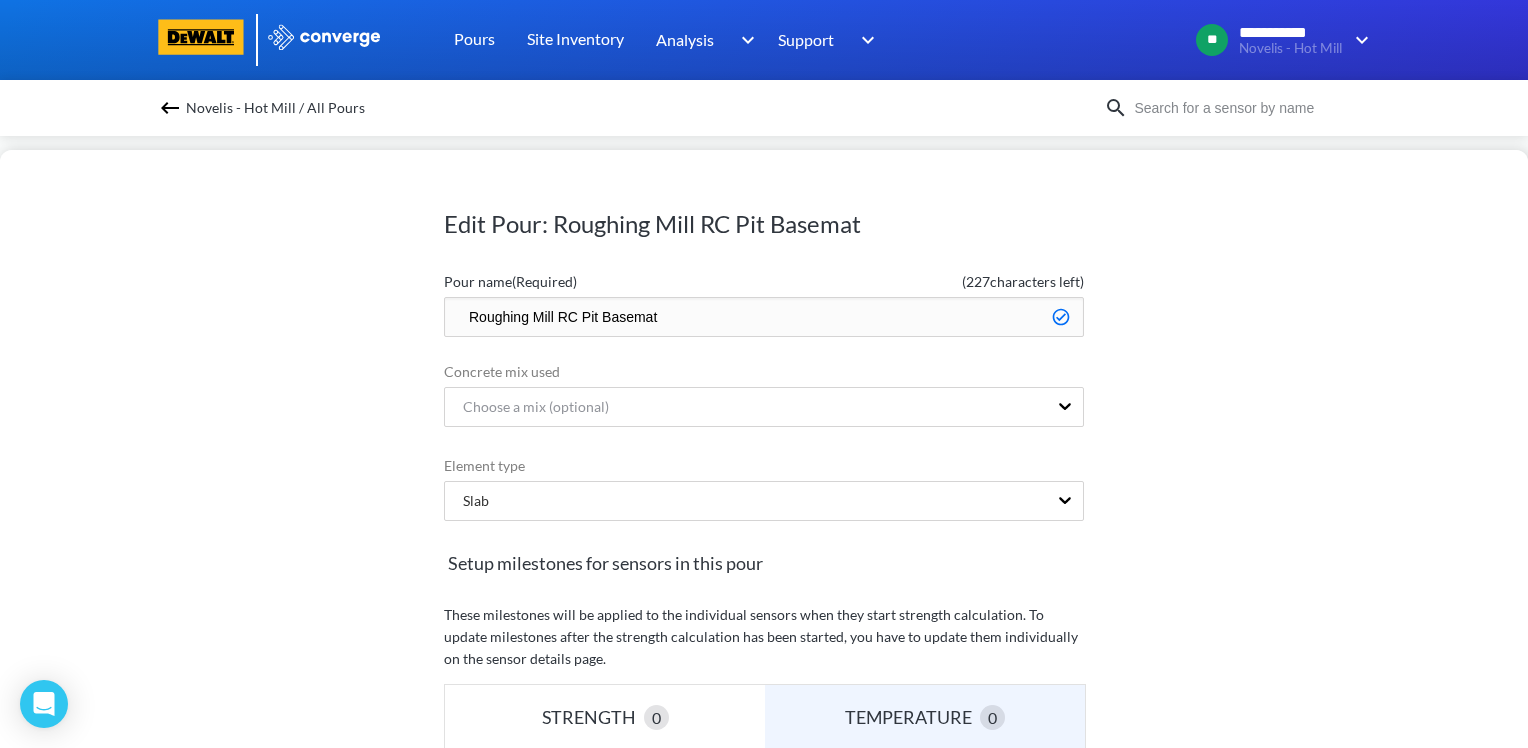click on "Roughing Mill RC Pit Basemat" at bounding box center (764, 317) 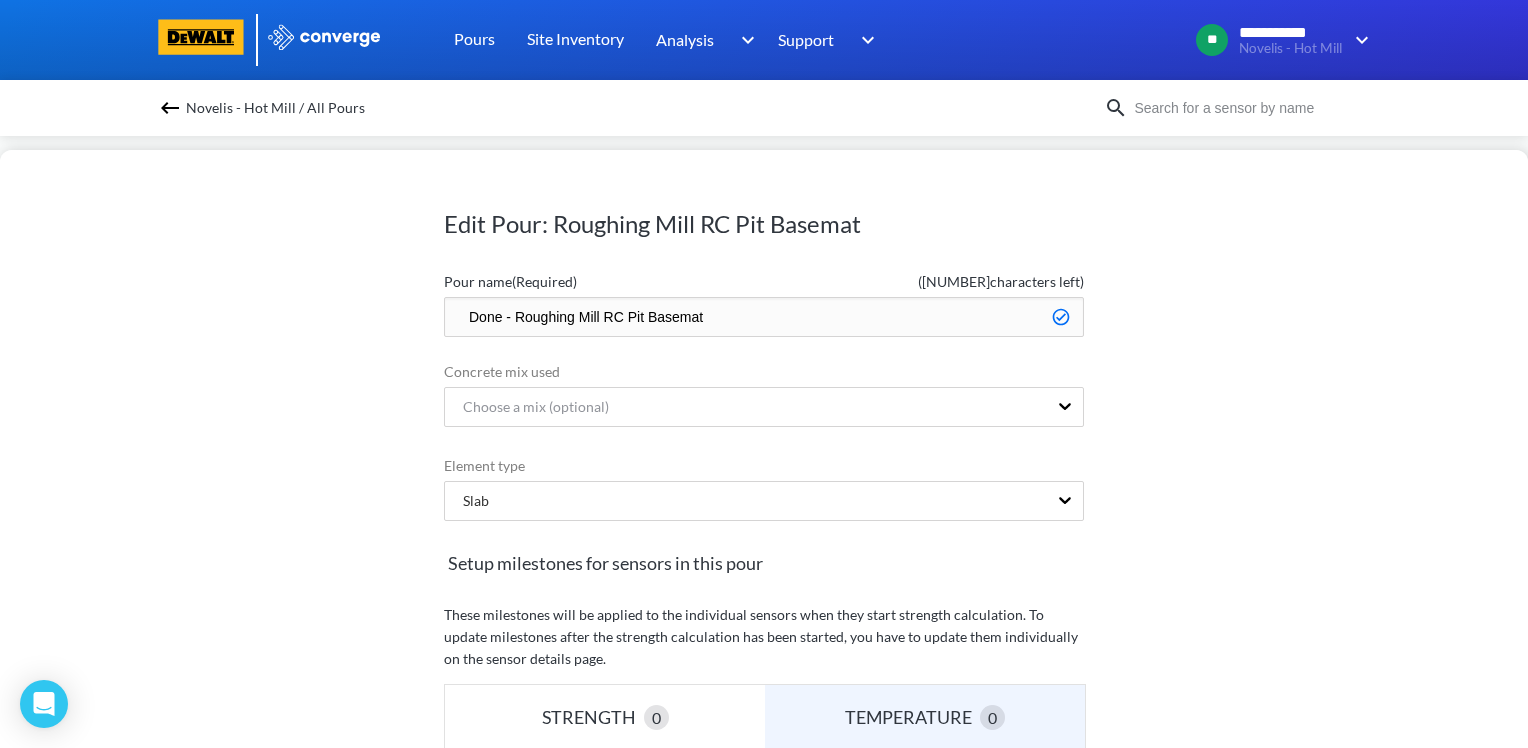 type on "Done - Roughing Mill RC Pit Basemat" 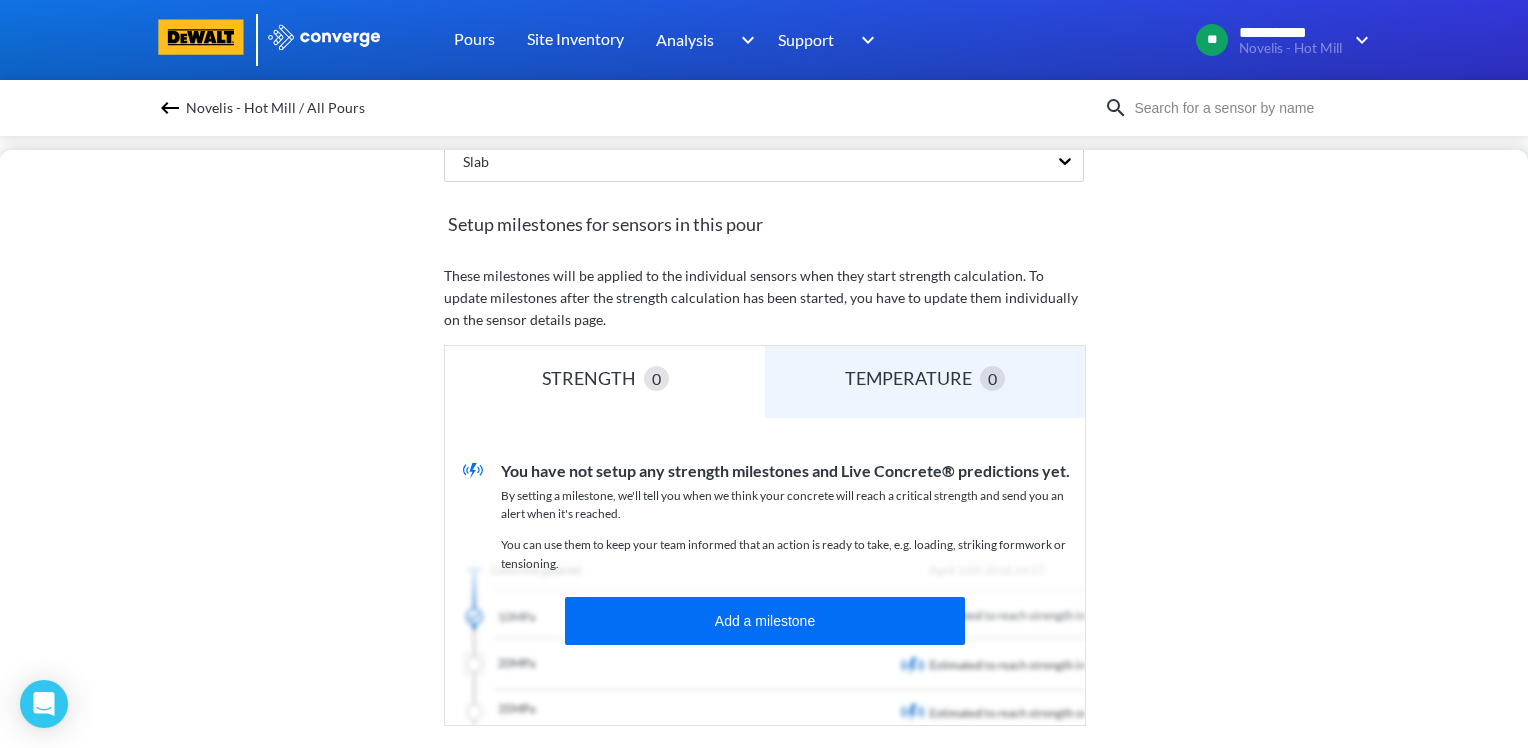 scroll, scrollTop: 564, scrollLeft: 0, axis: vertical 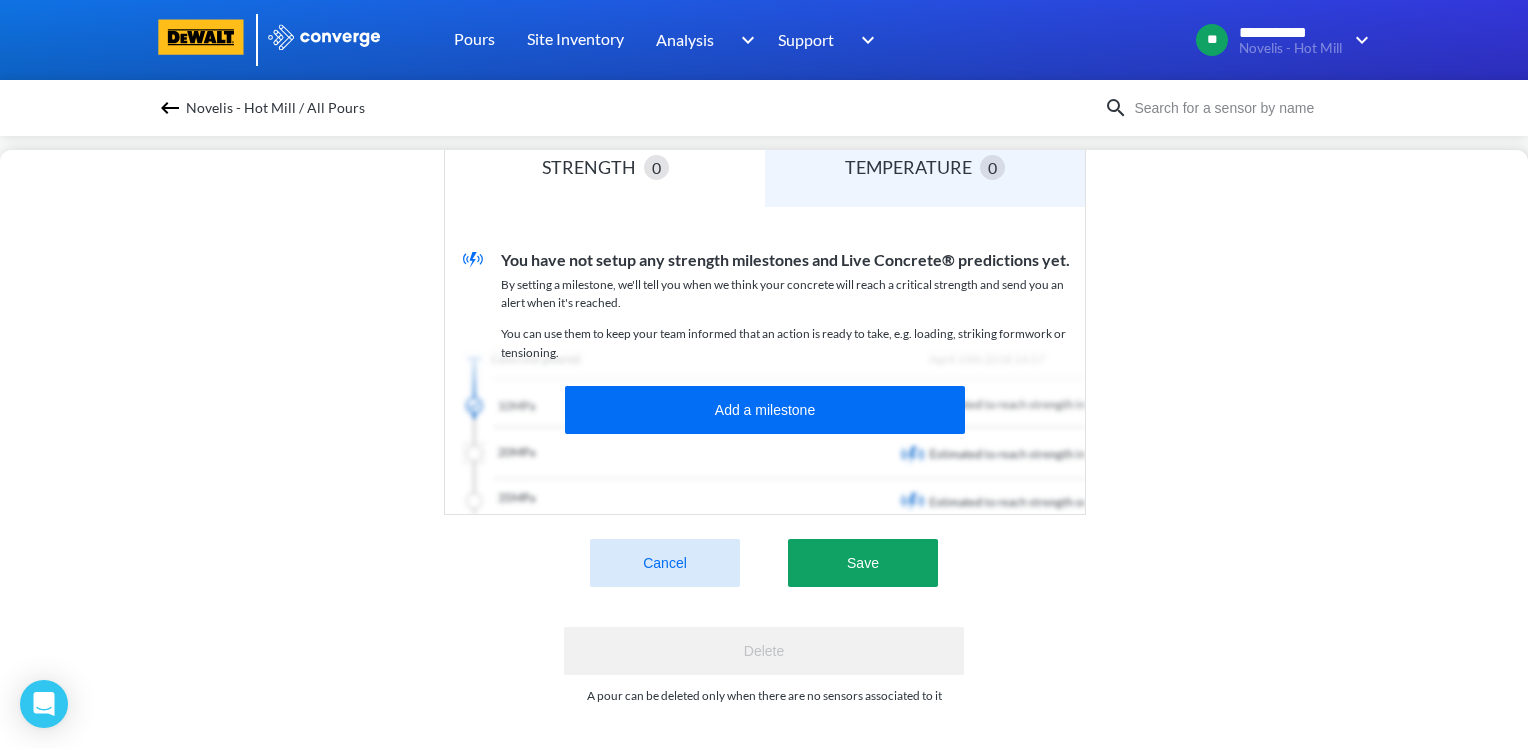 click on "Cancel Save" at bounding box center [764, 551] 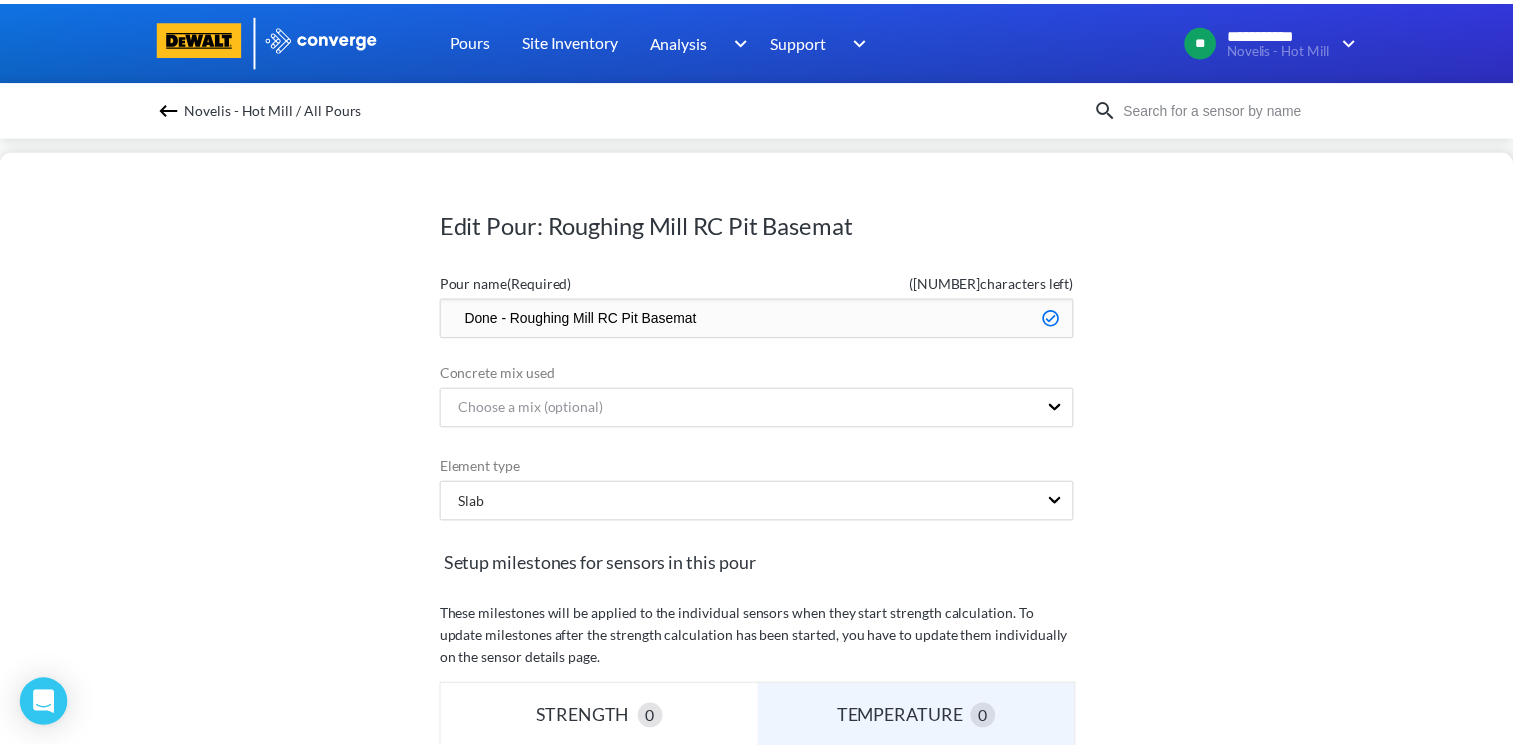 scroll, scrollTop: 564, scrollLeft: 0, axis: vertical 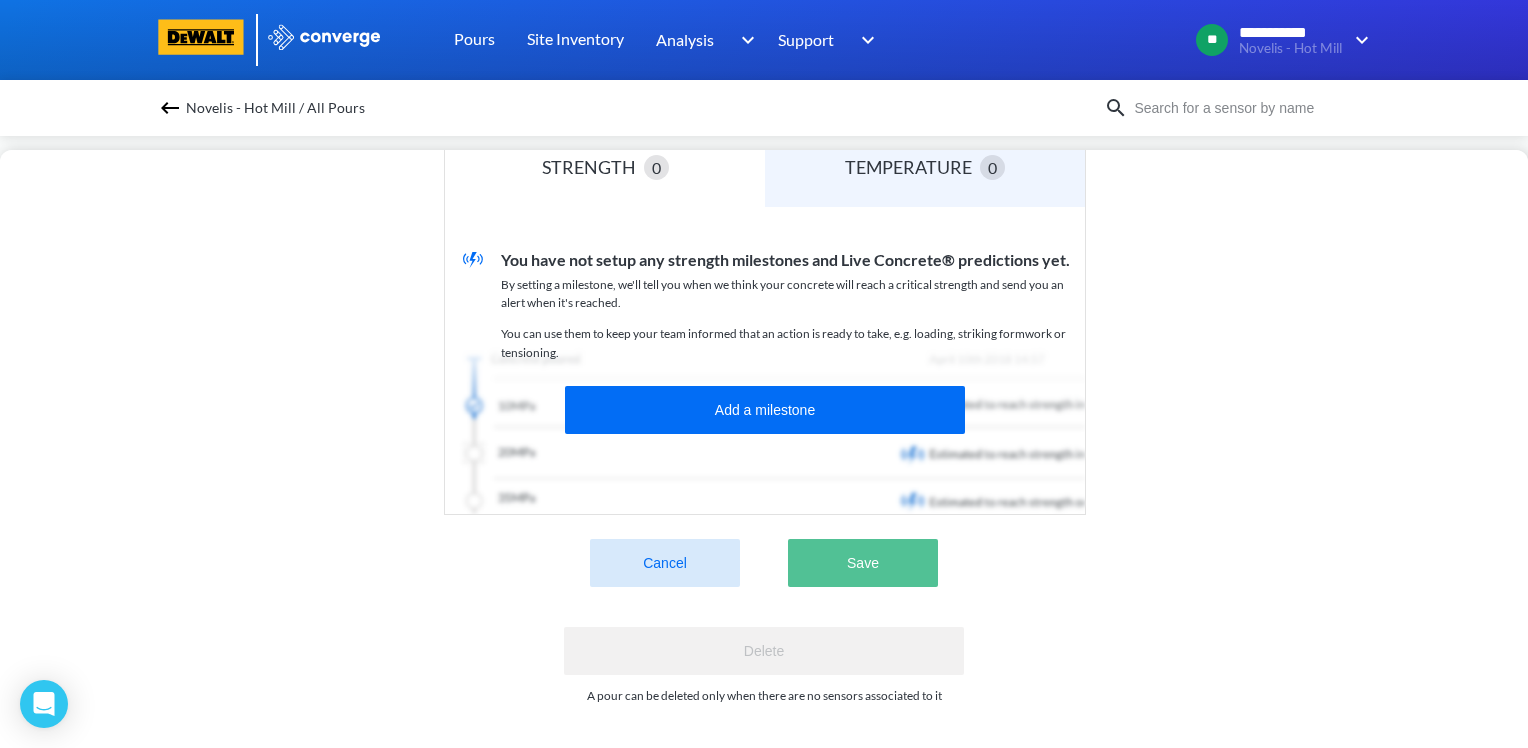 click on "Save" at bounding box center (863, 563) 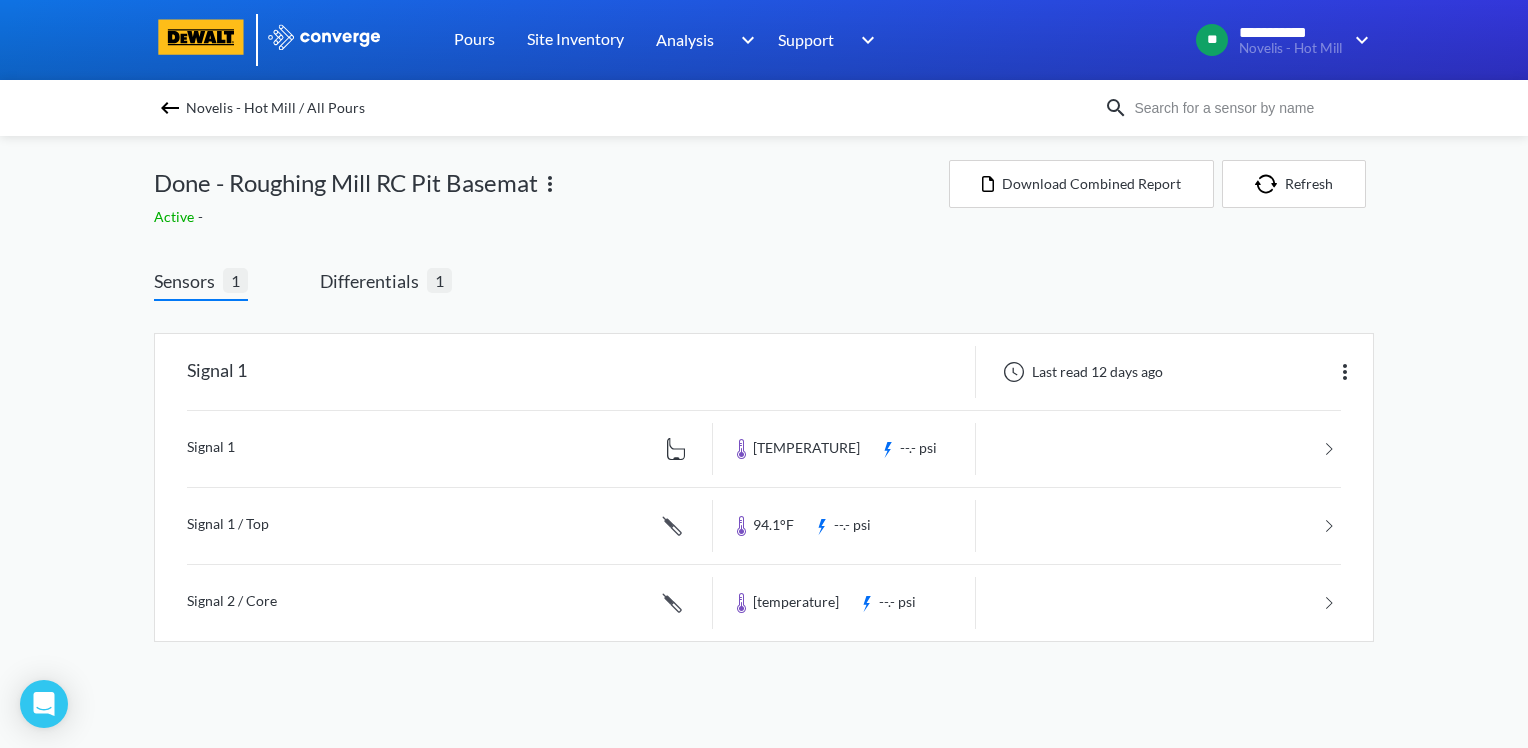 click at bounding box center [170, 108] 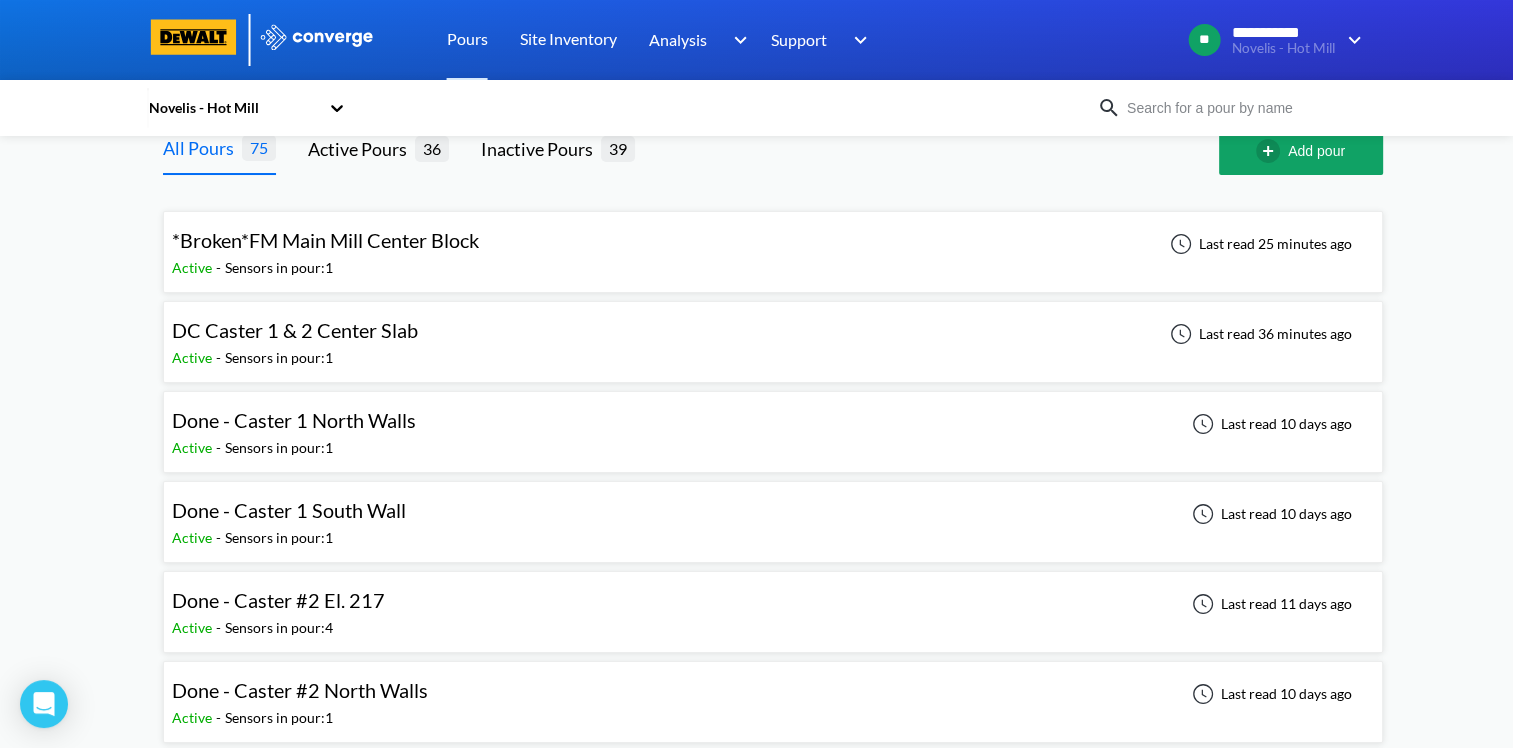 scroll, scrollTop: 0, scrollLeft: 0, axis: both 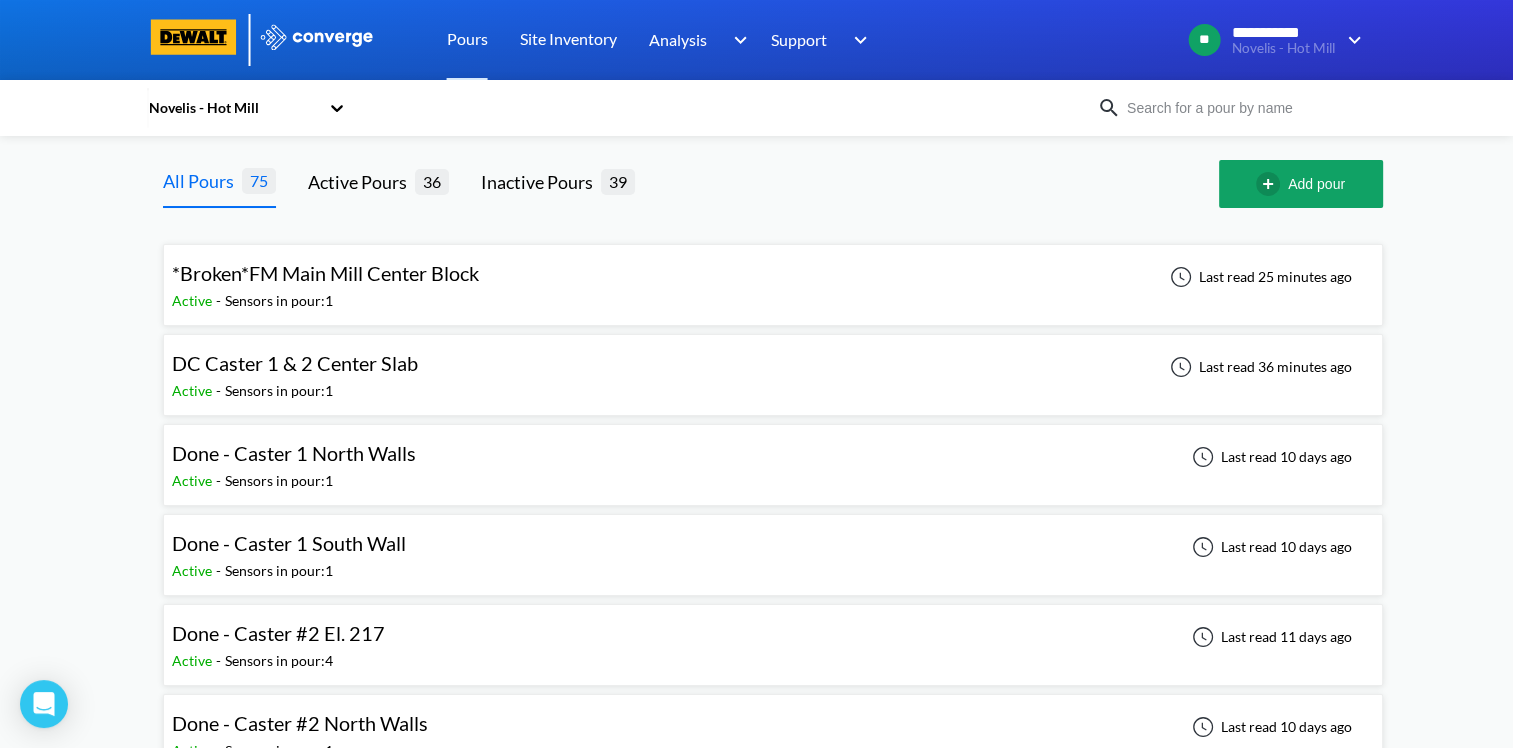 click on "DC Caster 1 & 2 Center Slab" at bounding box center (295, 363) 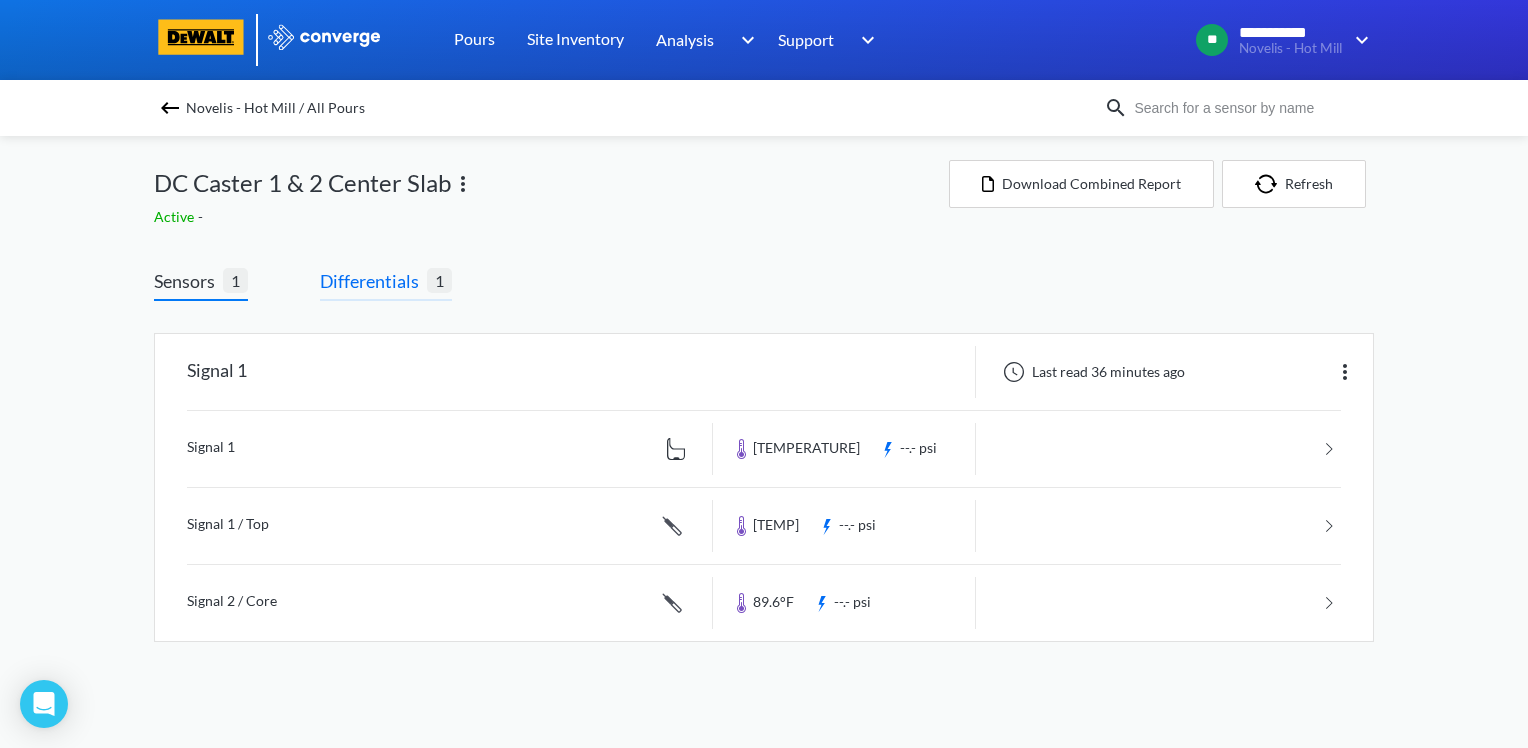 click on "Differentials" at bounding box center (373, 281) 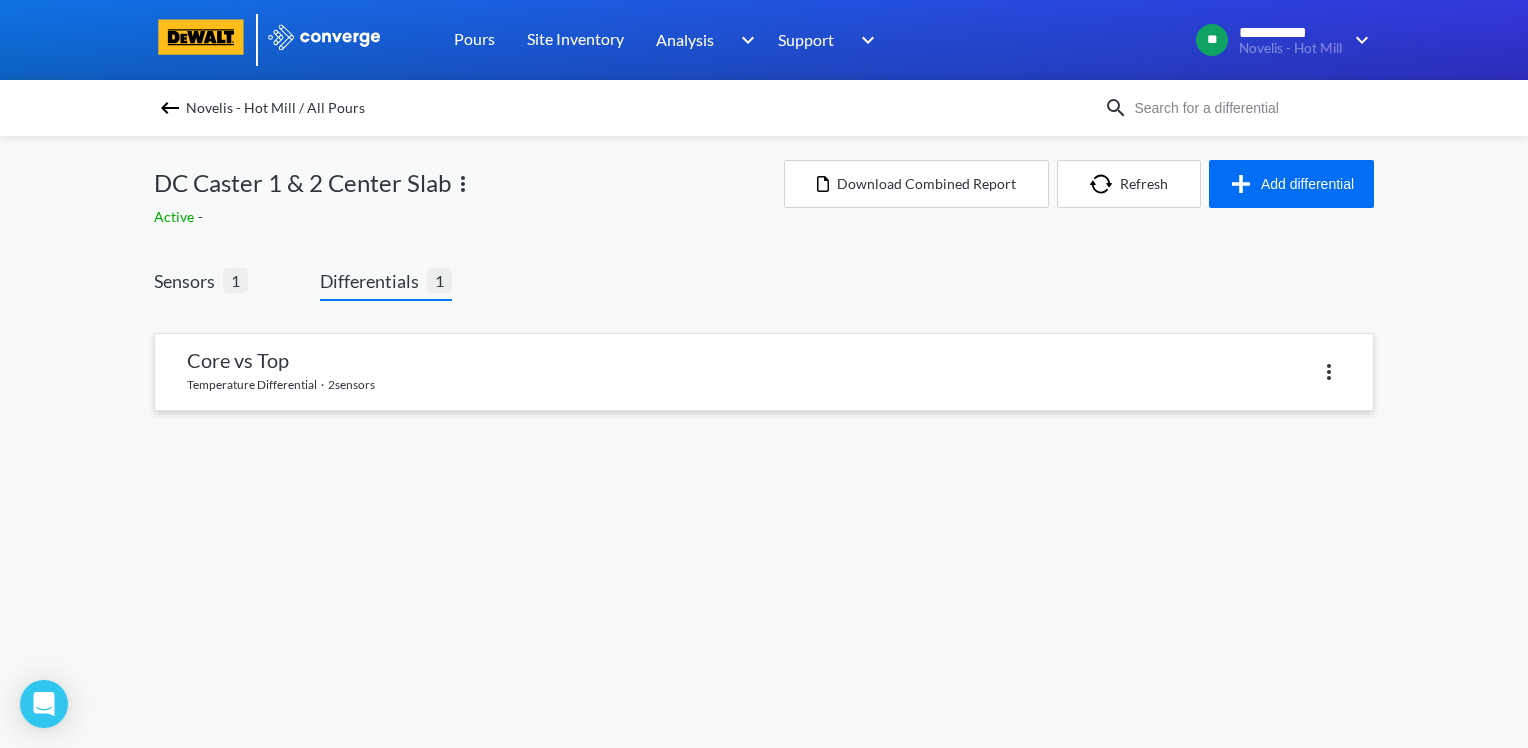 click at bounding box center (764, 372) 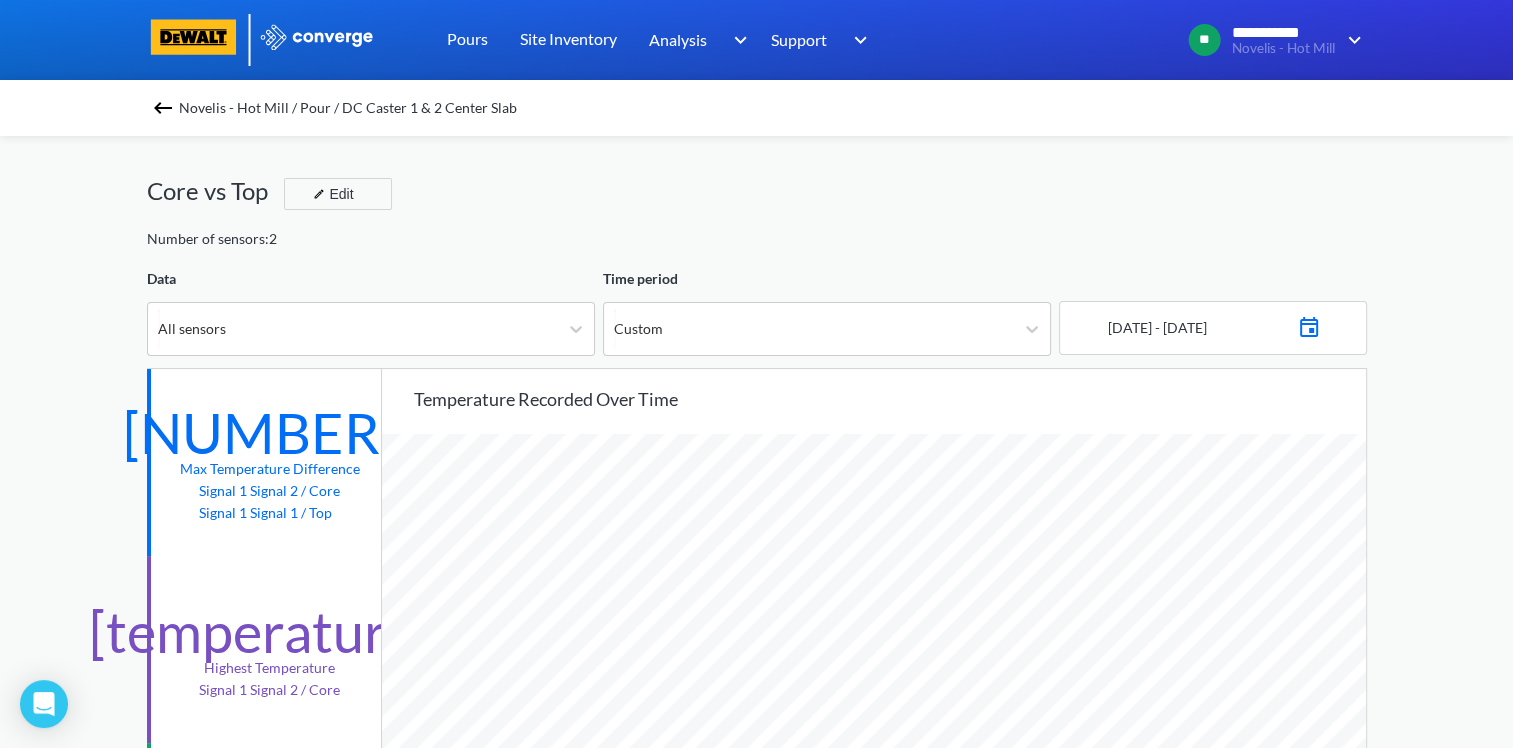 scroll, scrollTop: 998325, scrollLeft: 998487, axis: both 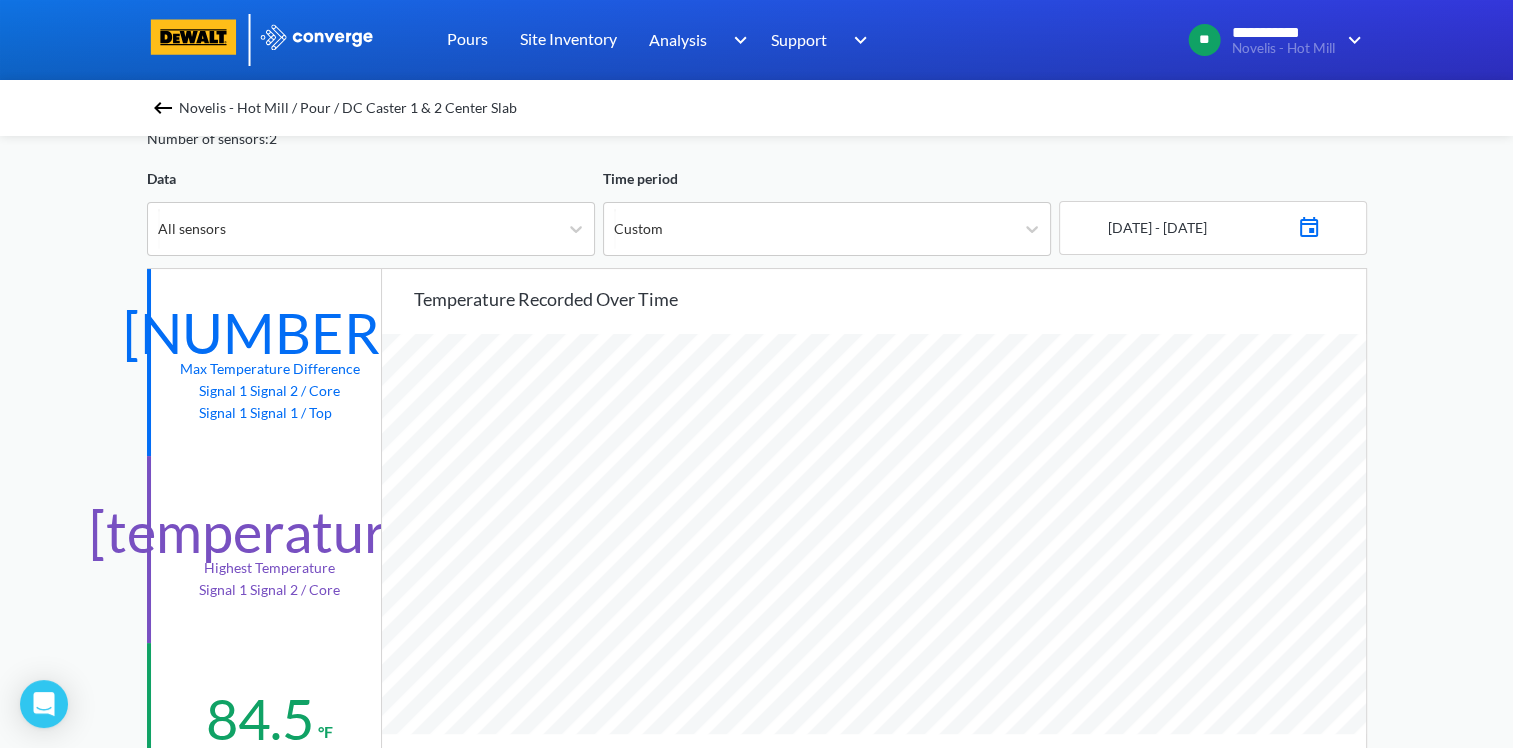 click at bounding box center (1309, 225) 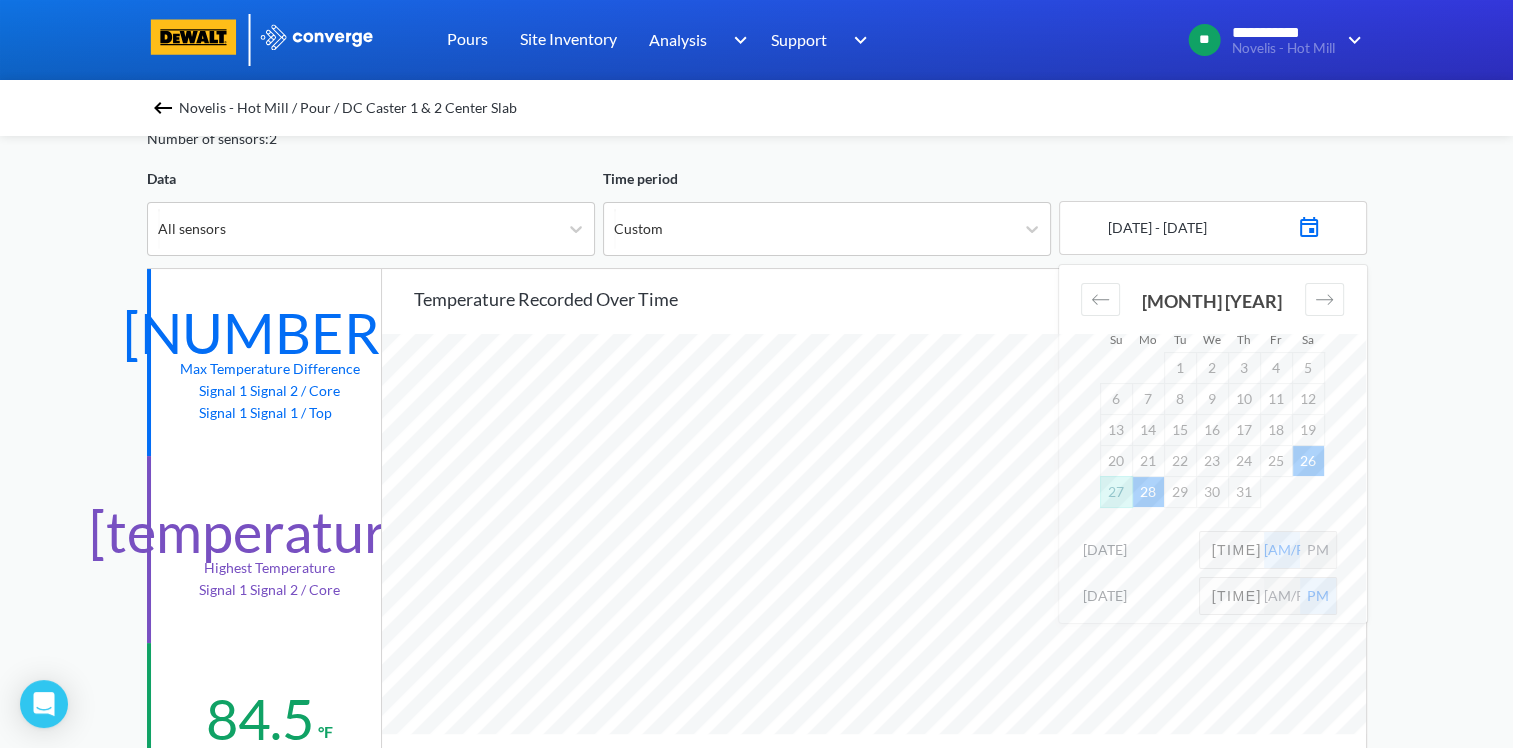click on "26" at bounding box center (1308, 460) 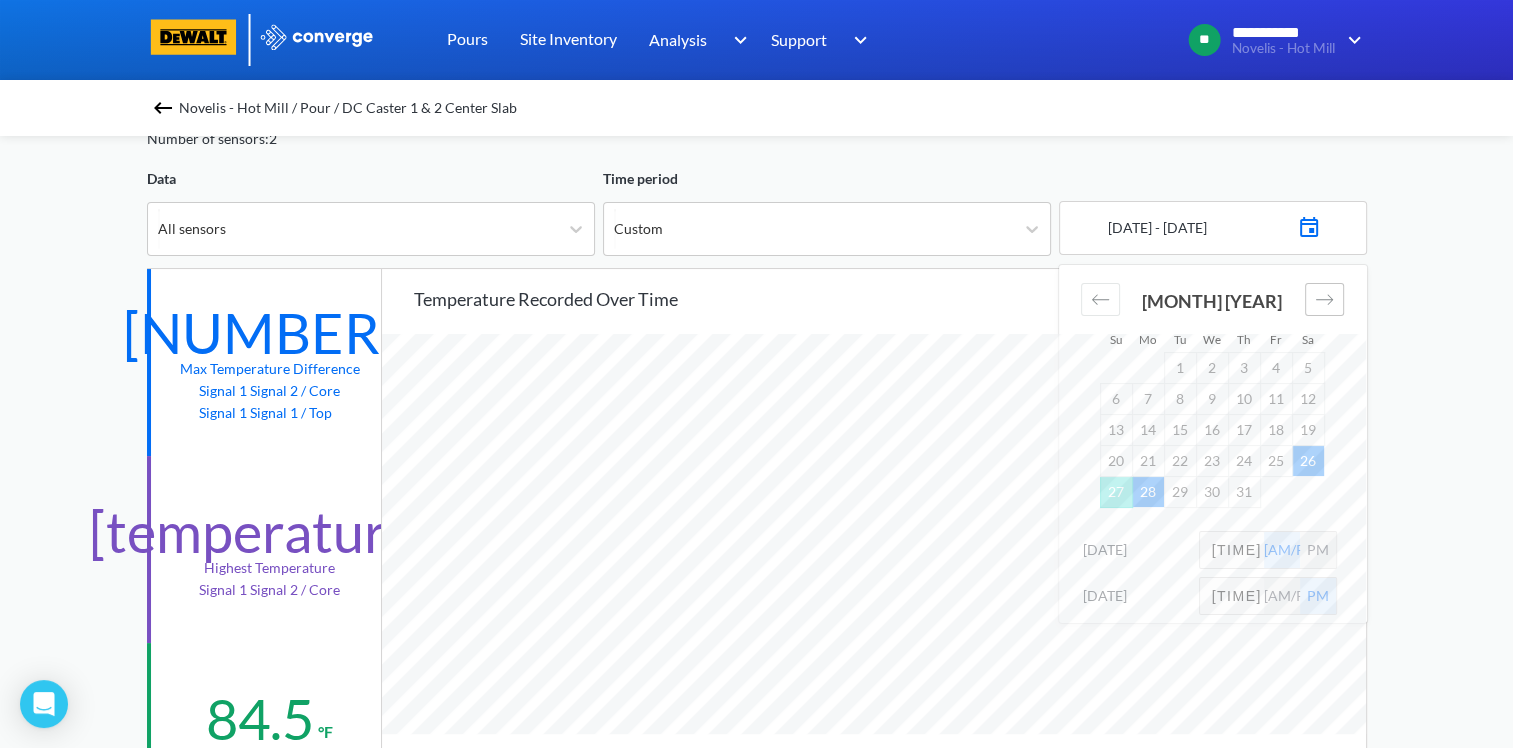 click 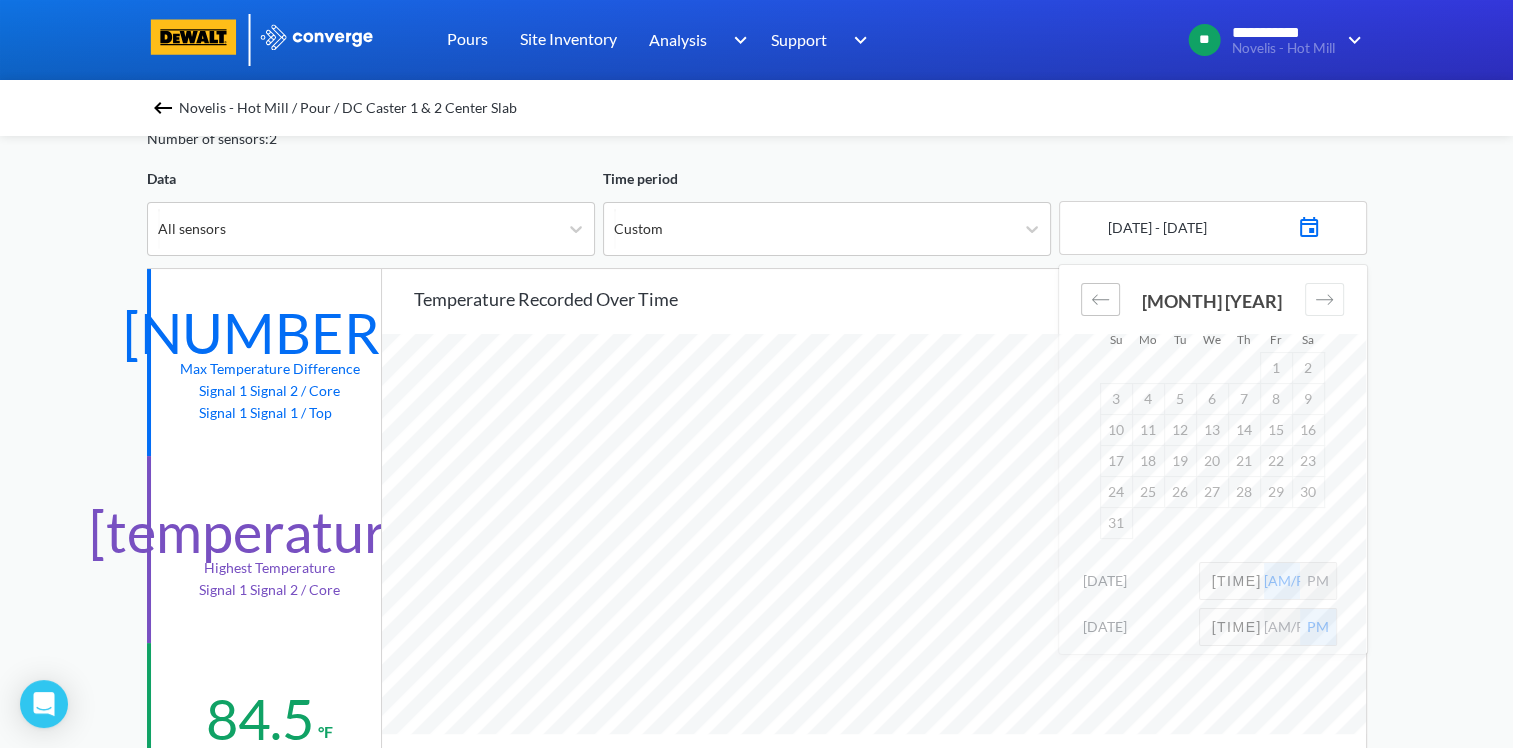 click 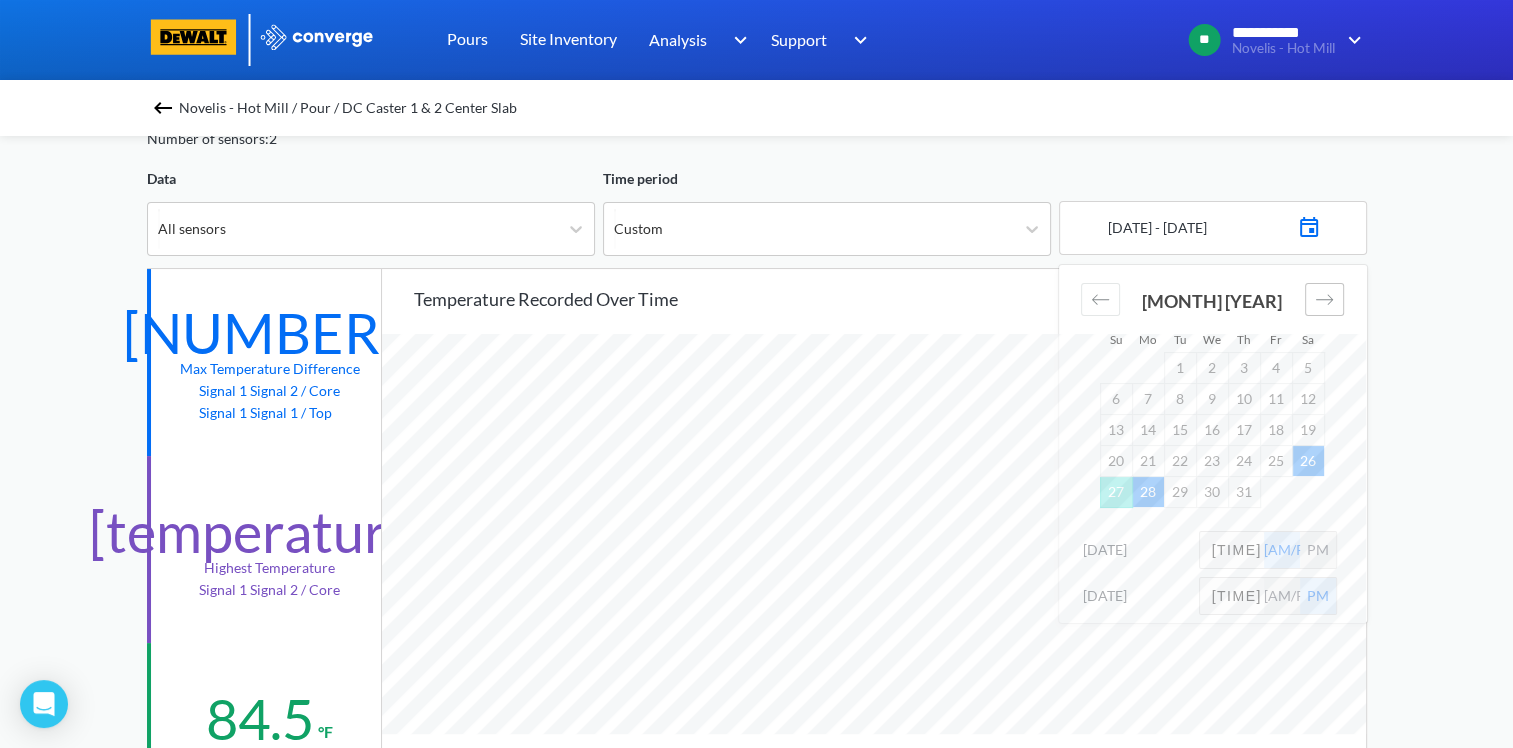 click 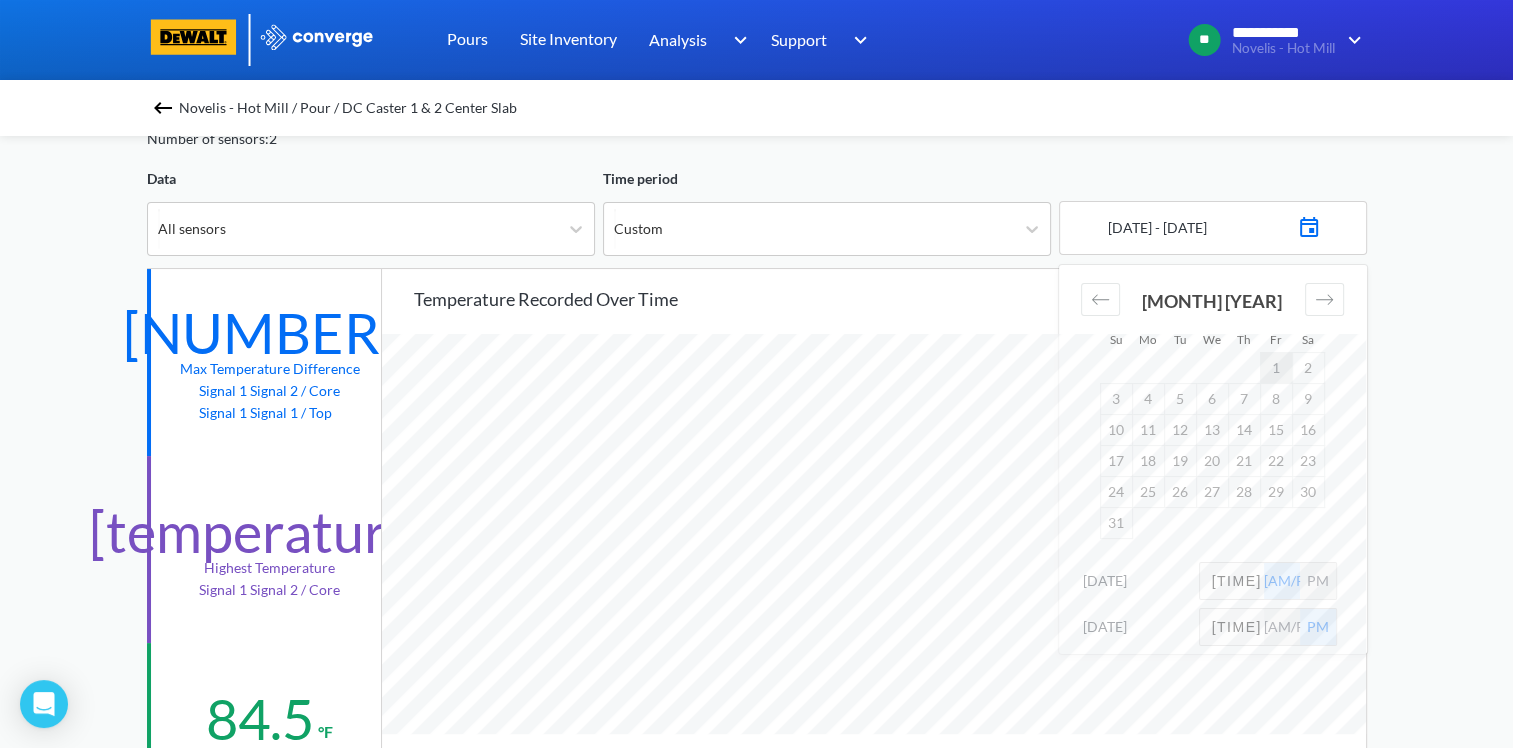 click on "1" at bounding box center (1276, 367) 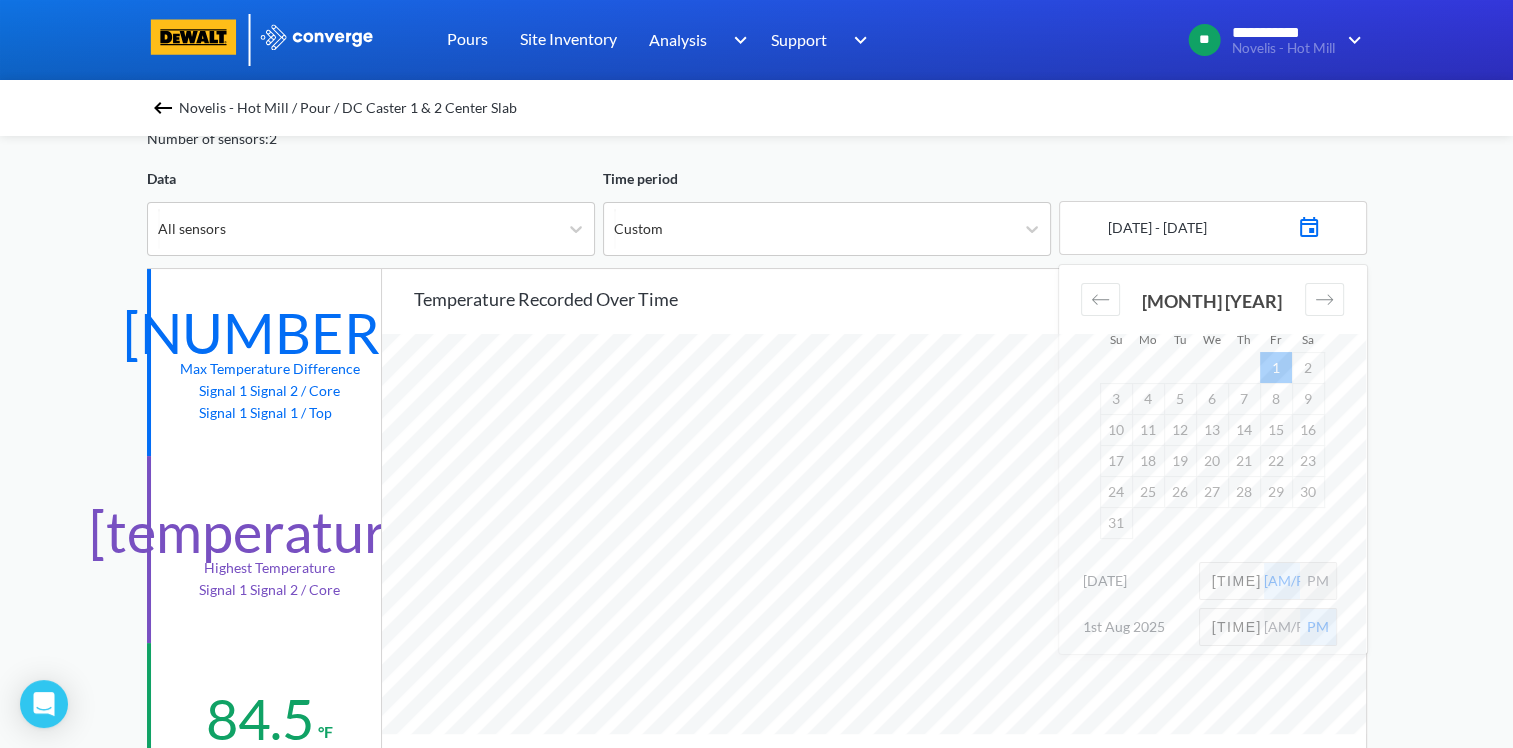 click on "[TIME]" at bounding box center [1232, 581] 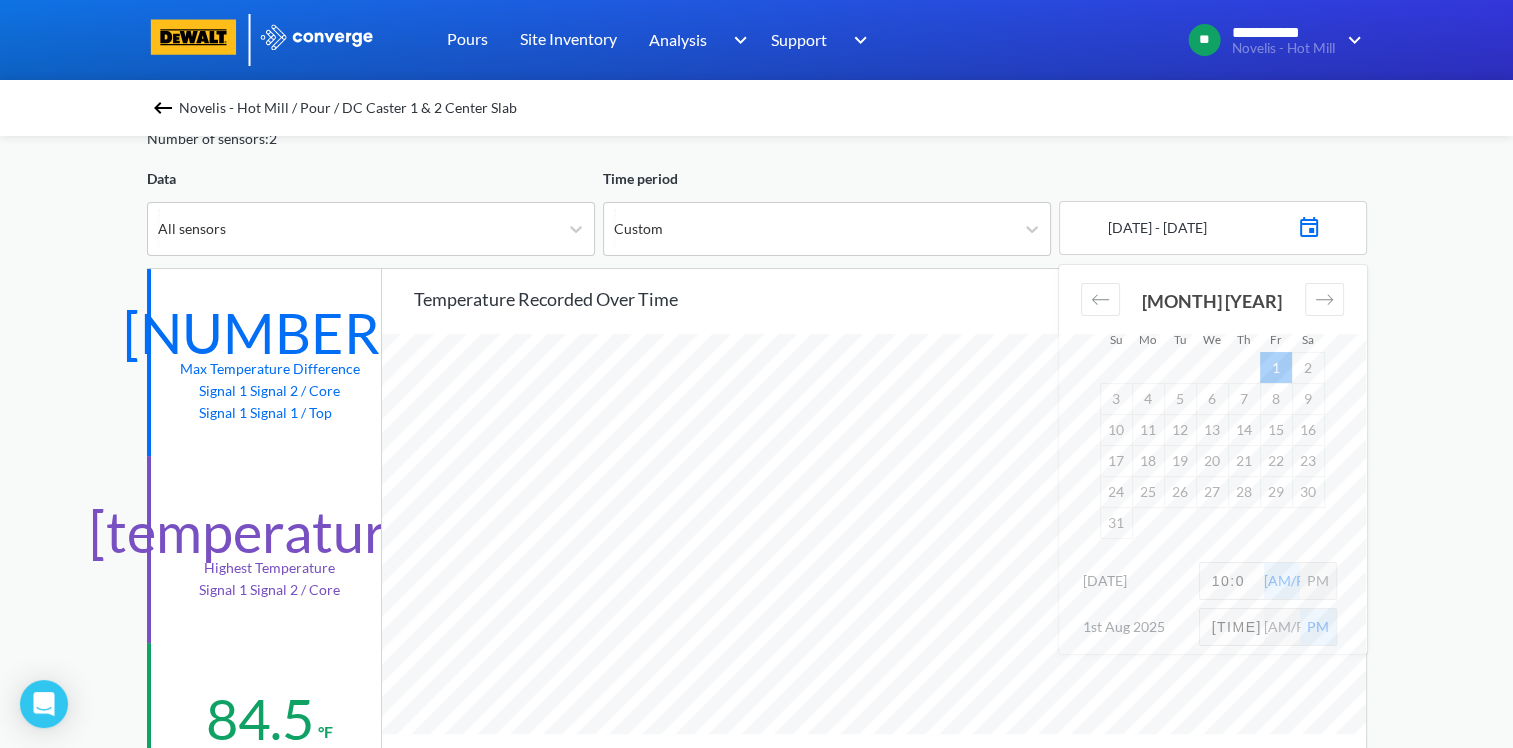 type on "[TIME]" 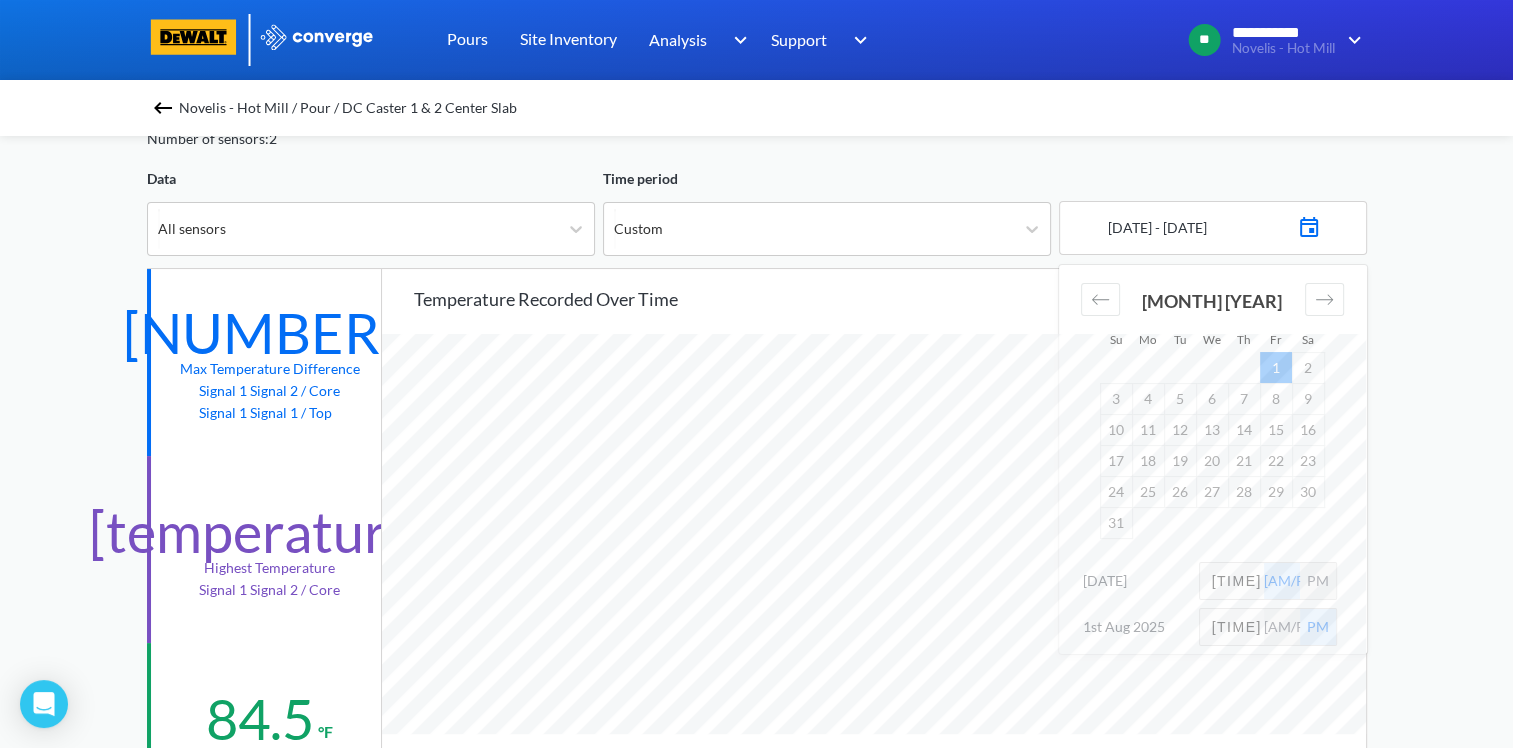 click on "[TIME]" at bounding box center (1232, 627) 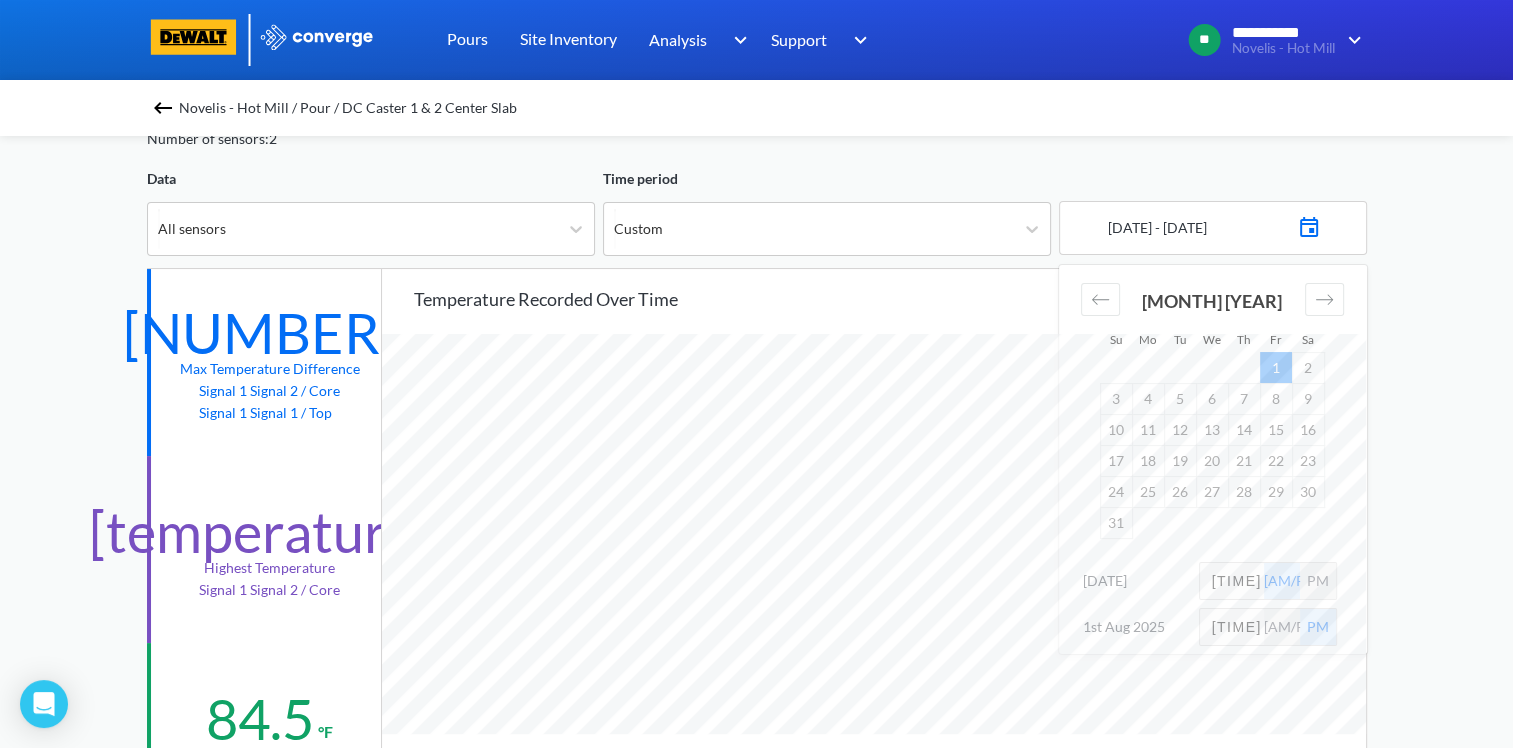 type on "[TIME]" 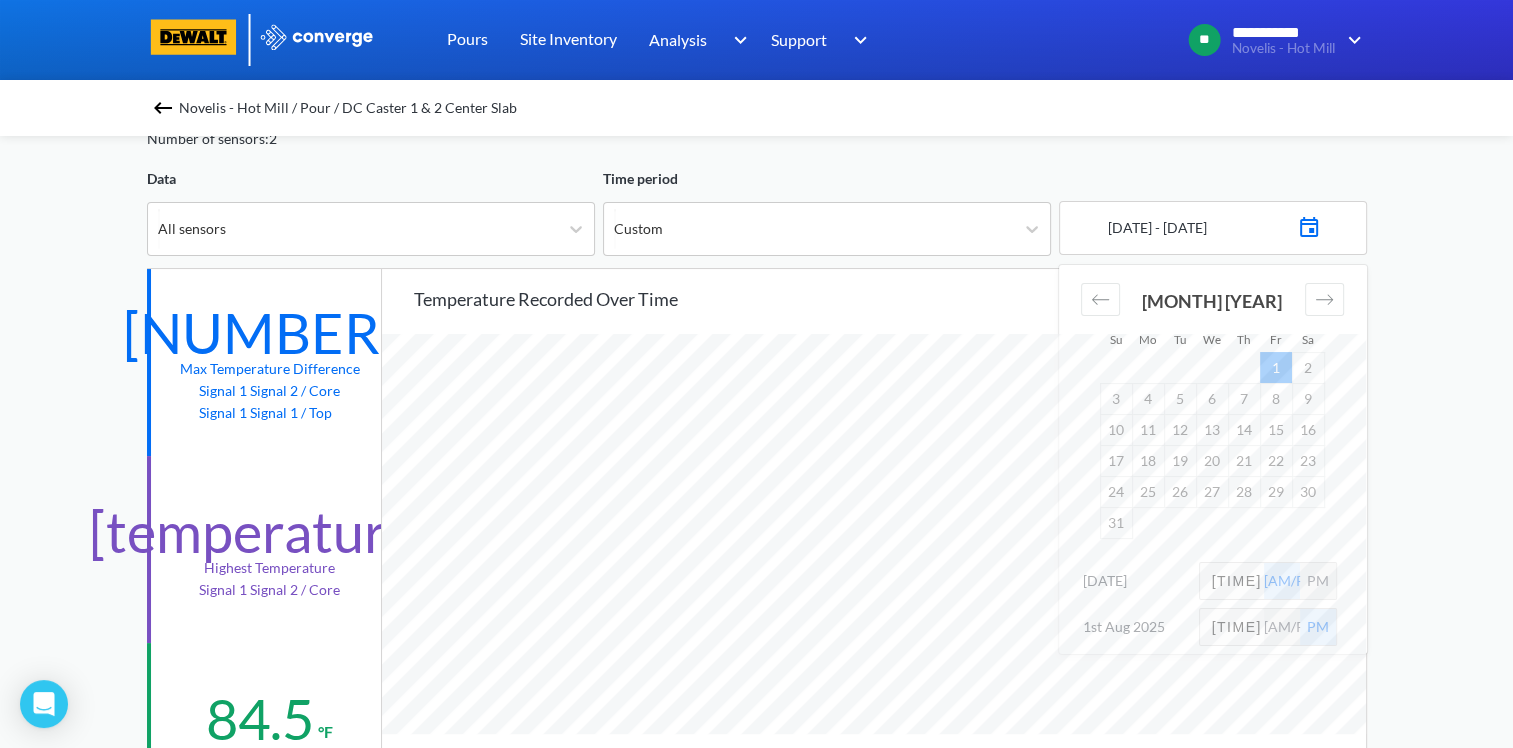 click on "**********" at bounding box center (756, 738) 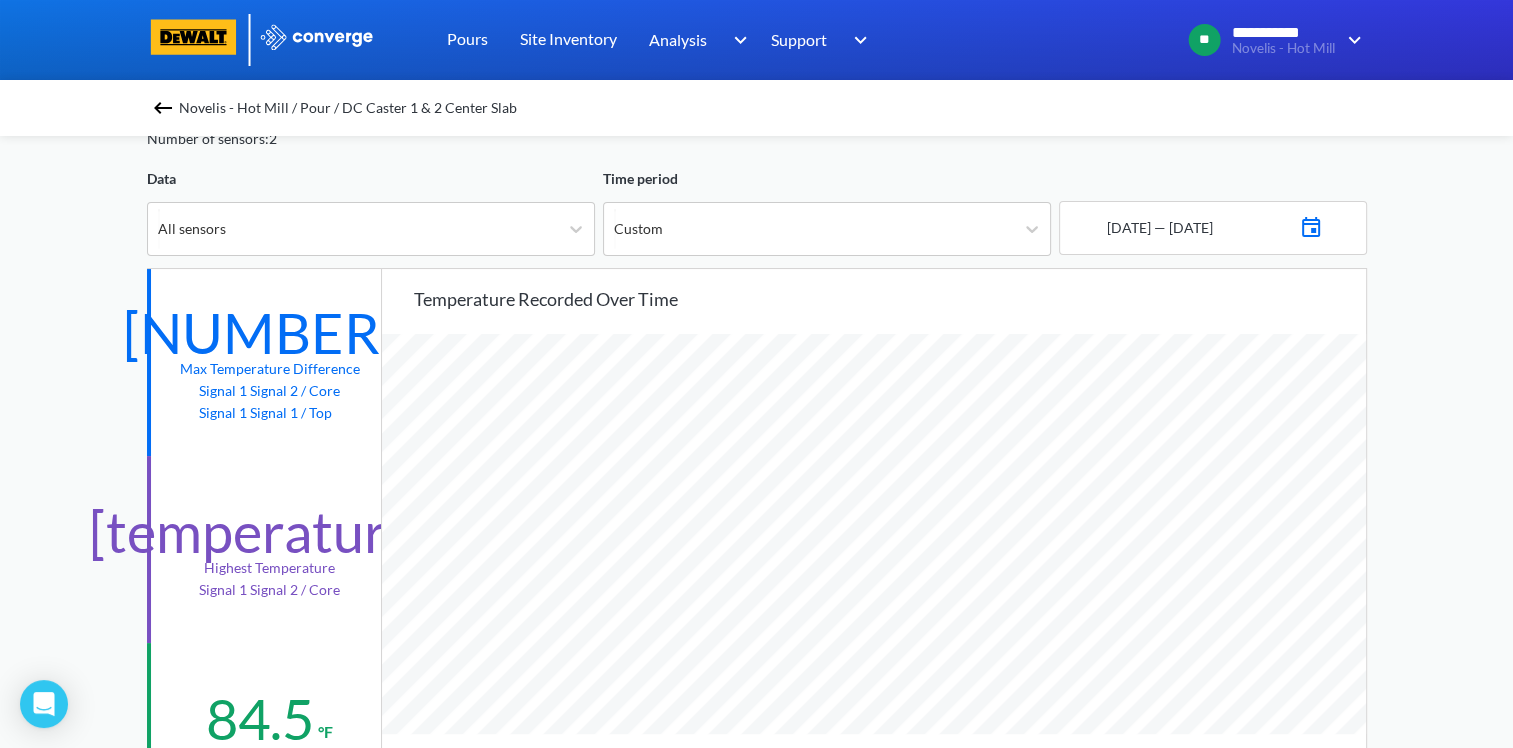 scroll, scrollTop: 165, scrollLeft: 0, axis: vertical 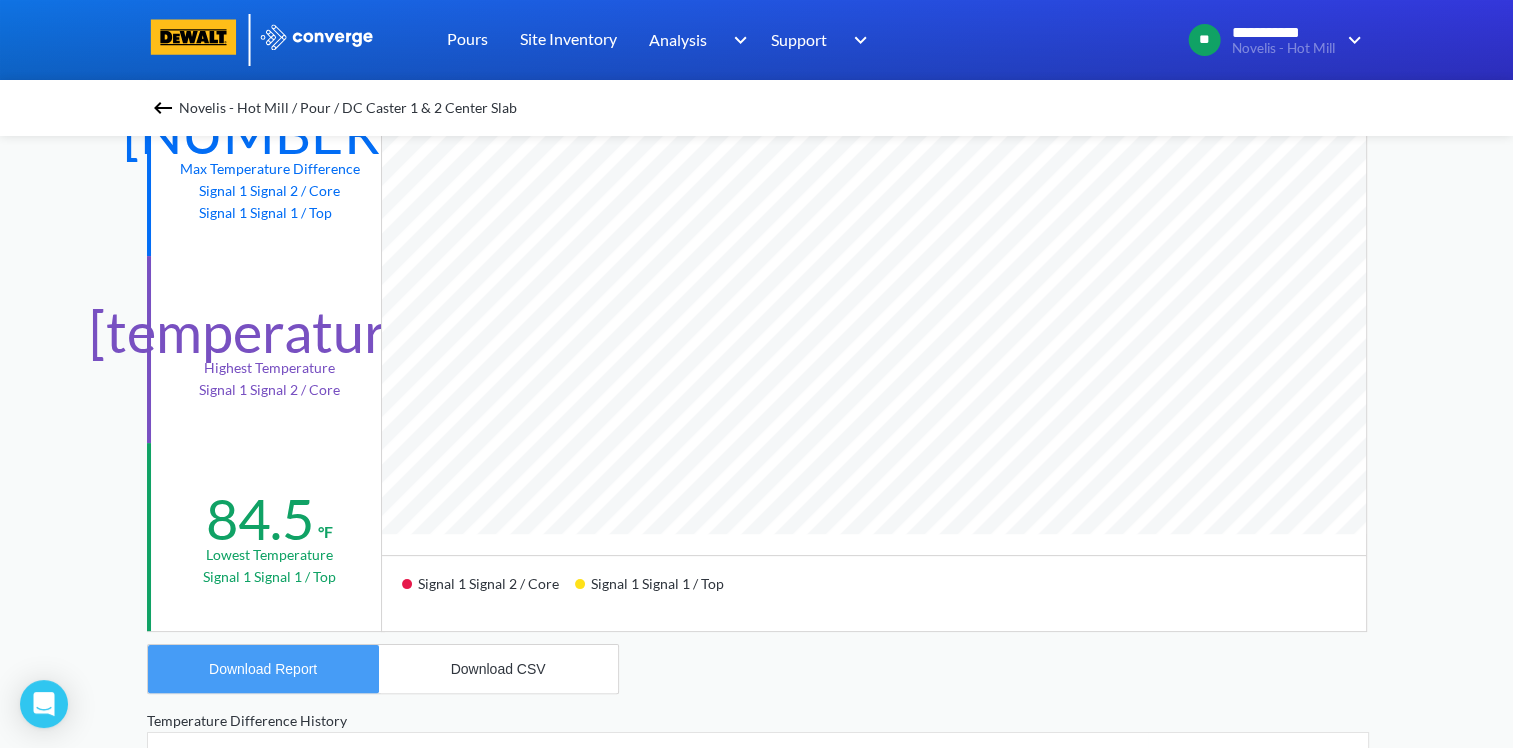 click on "Download Report" at bounding box center [263, 669] 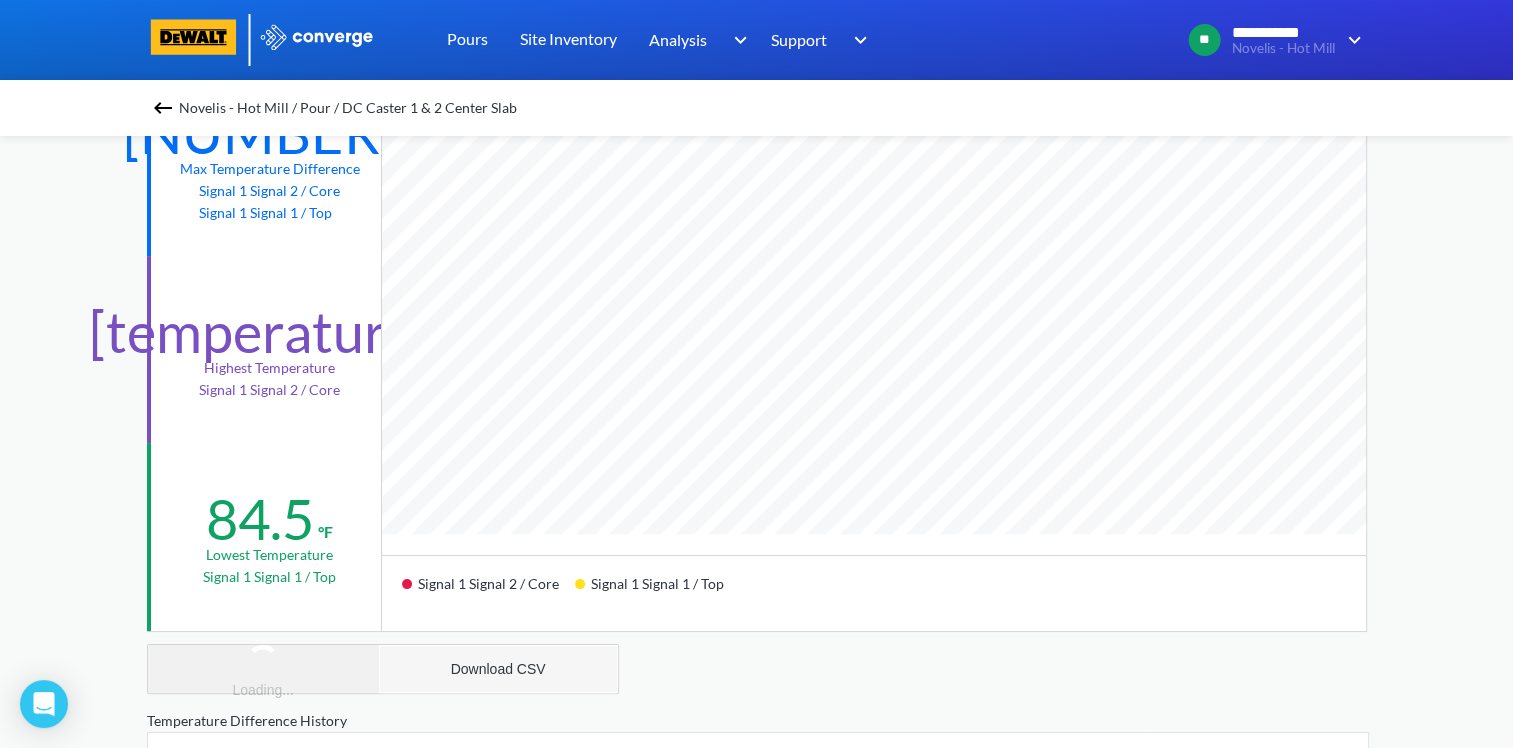 click on "Download CSV" at bounding box center (498, 669) 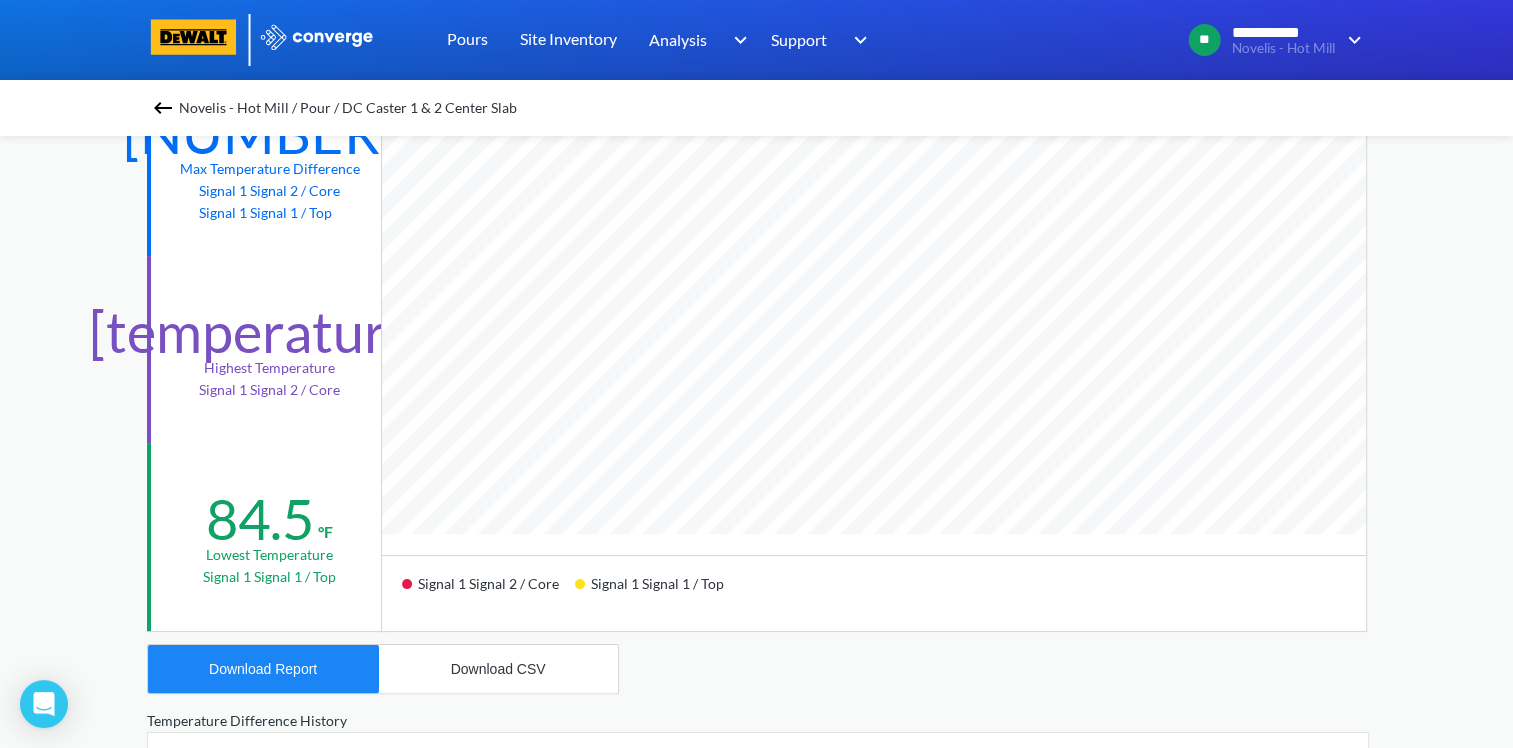 click at bounding box center (163, 108) 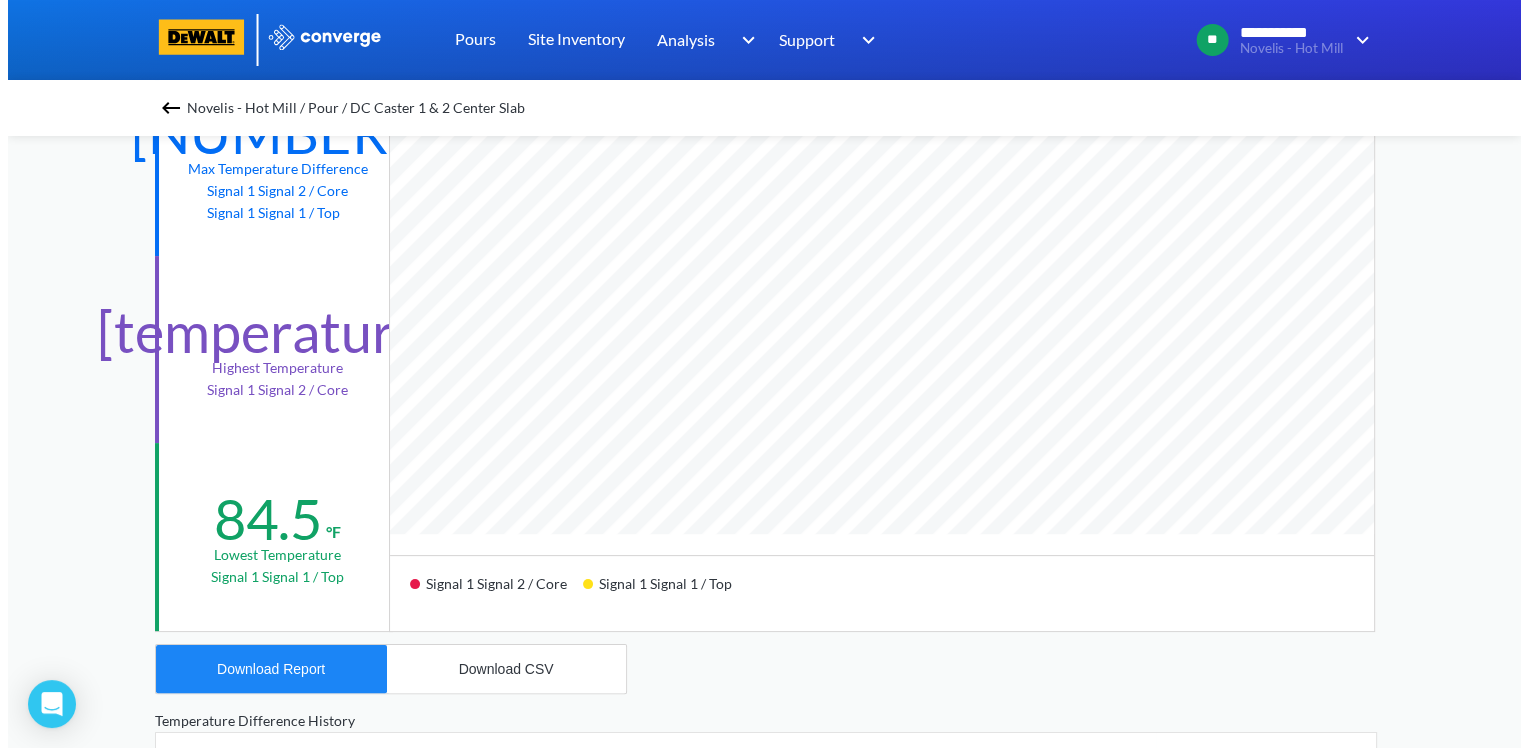 scroll, scrollTop: 0, scrollLeft: 0, axis: both 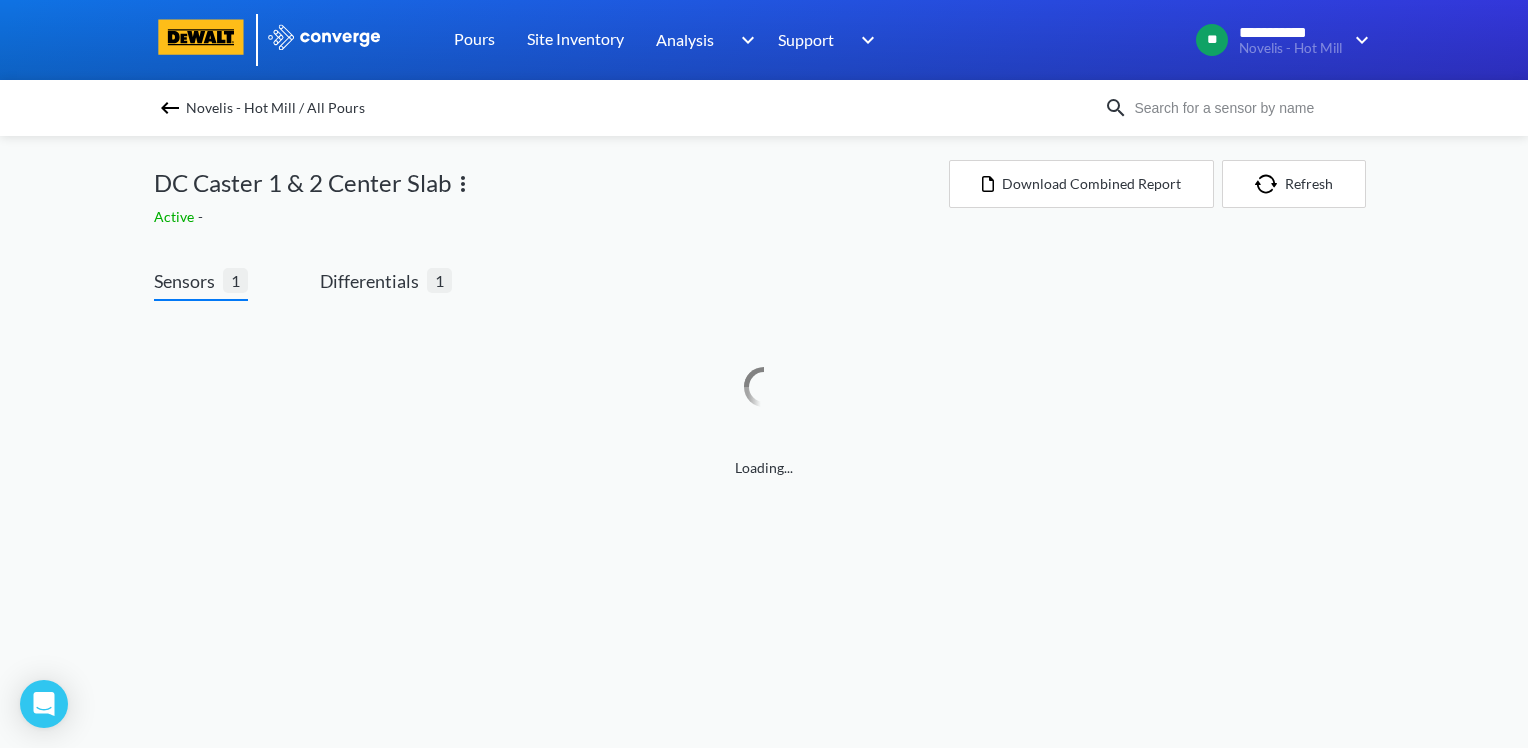 click at bounding box center [463, 184] 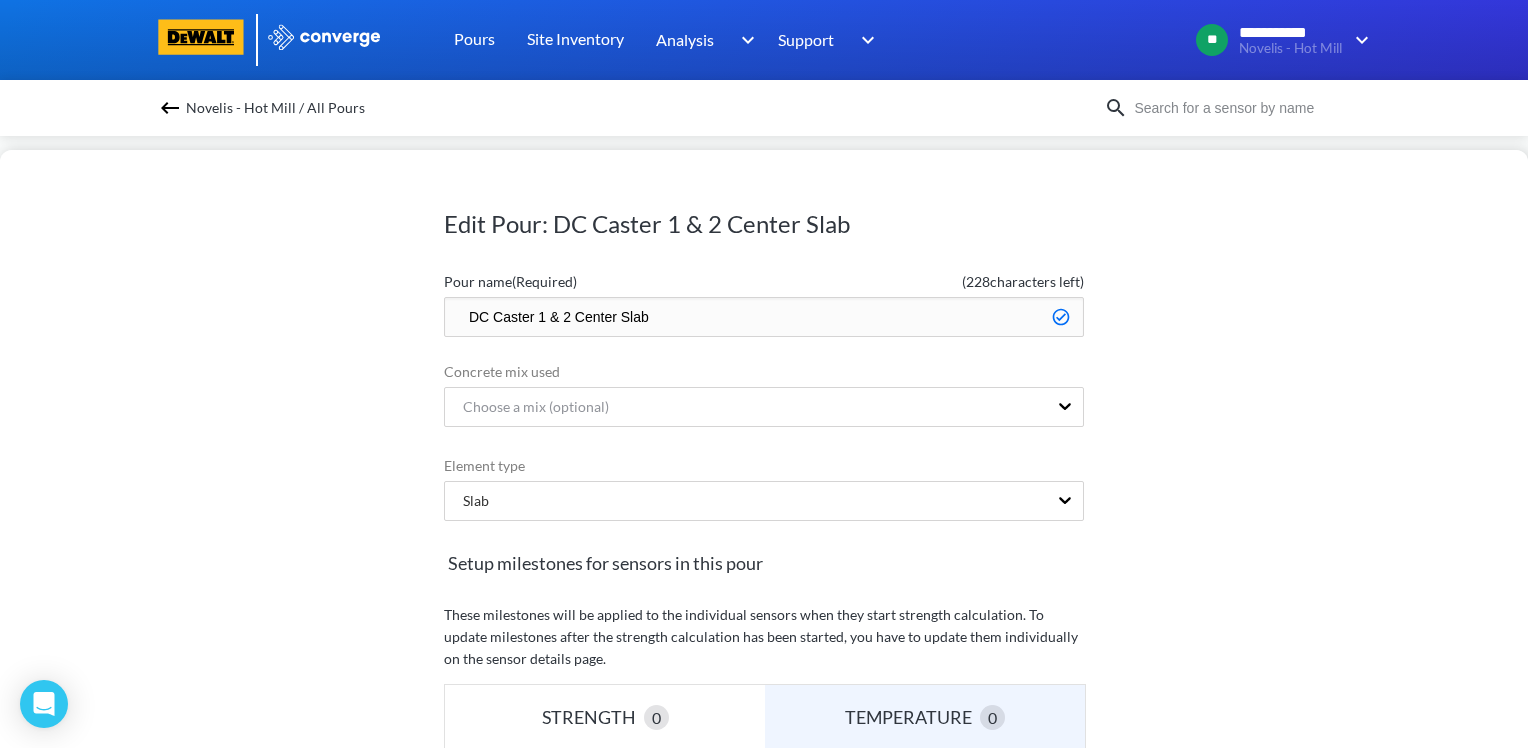 click on "DC Caster 1 & 2 Center Slab" at bounding box center (764, 317) 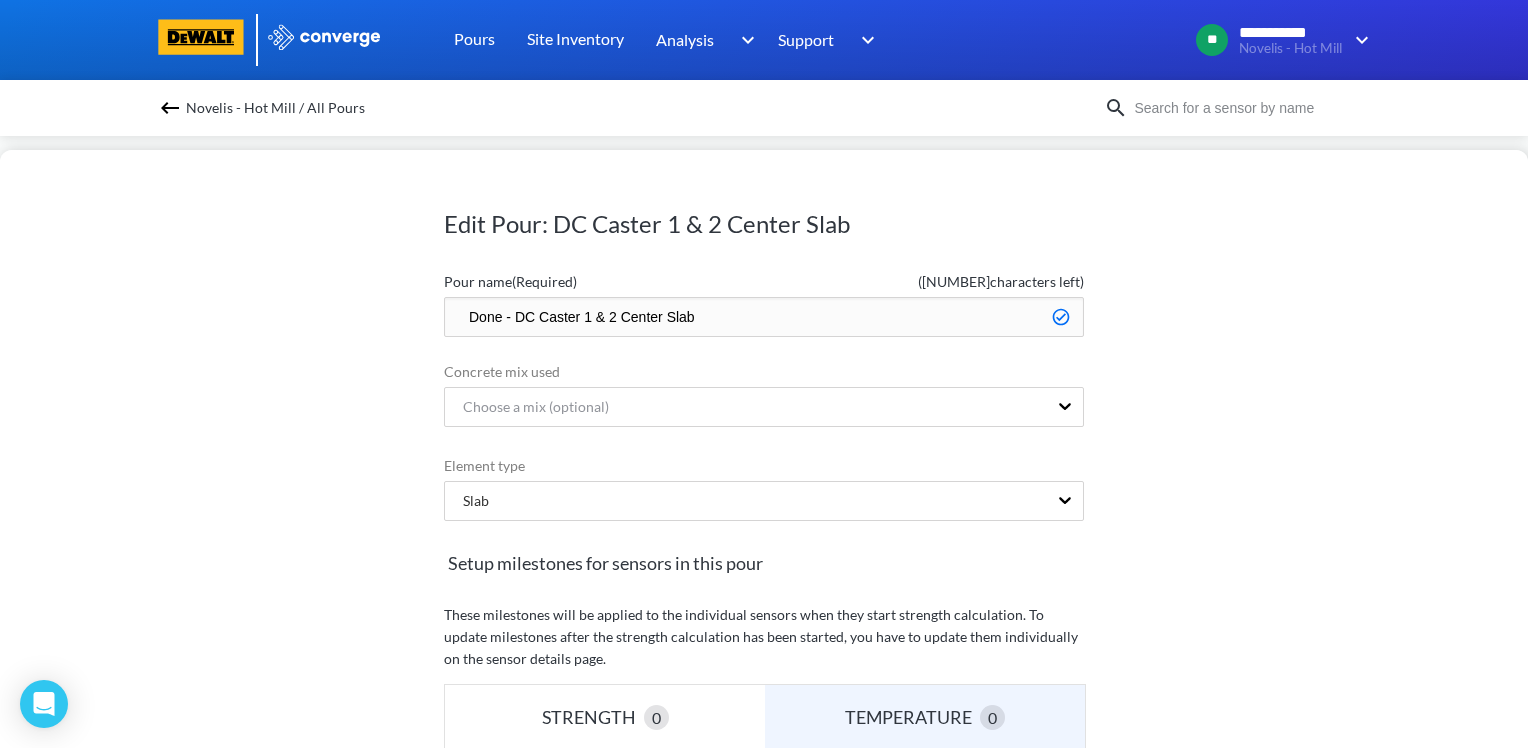 type on "Done - DC Caster 1 & 2 Center Slab" 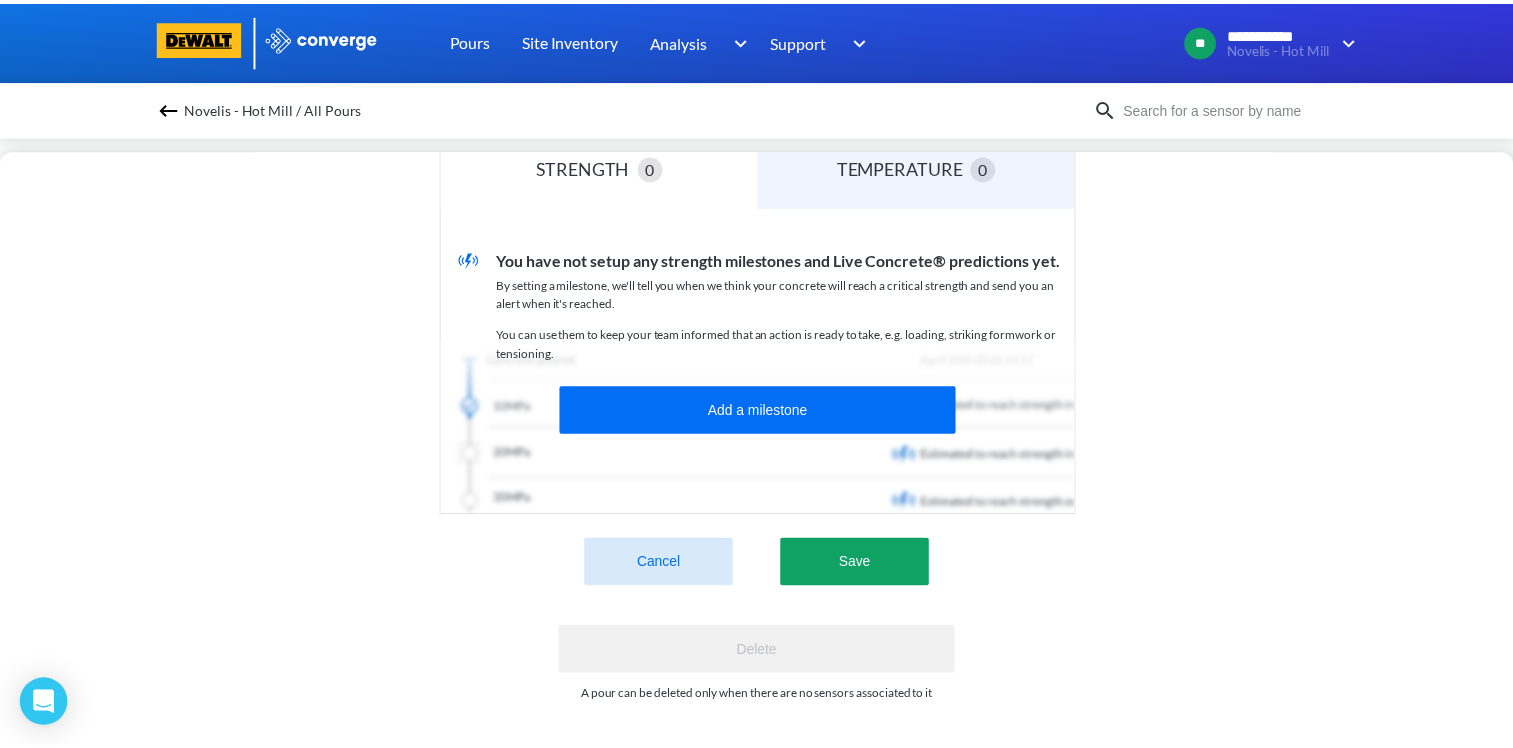 scroll, scrollTop: 564, scrollLeft: 0, axis: vertical 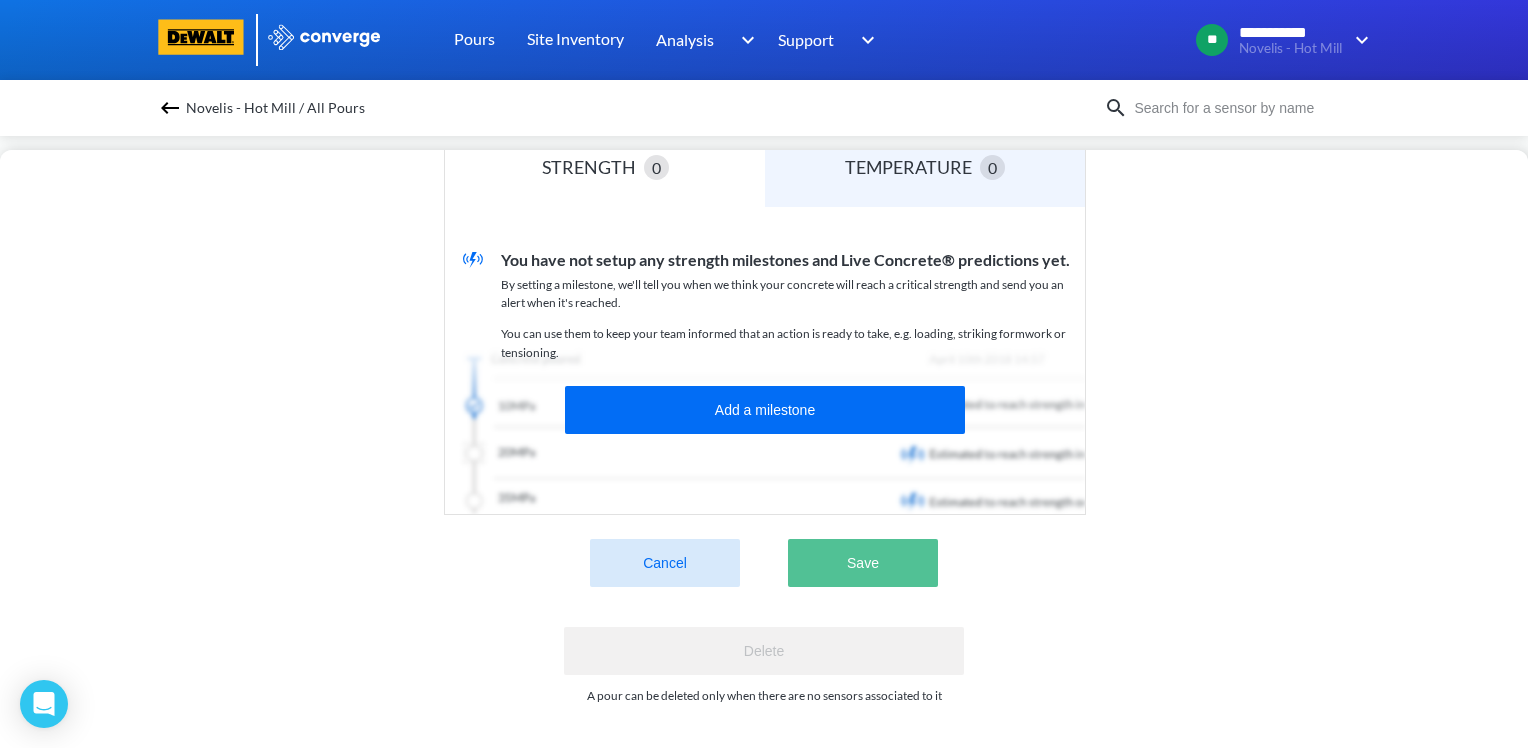 click on "Save" at bounding box center (863, 563) 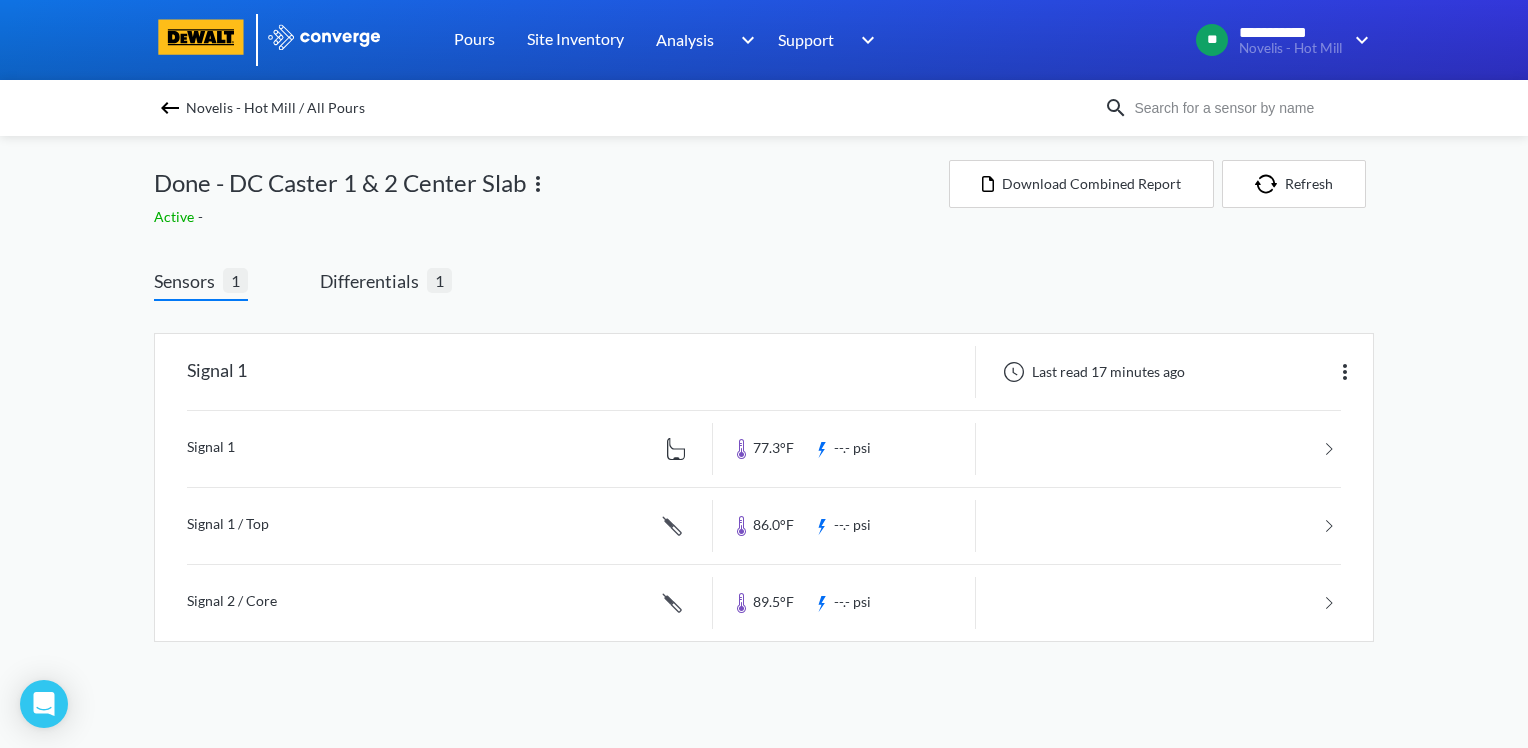 click at bounding box center [170, 108] 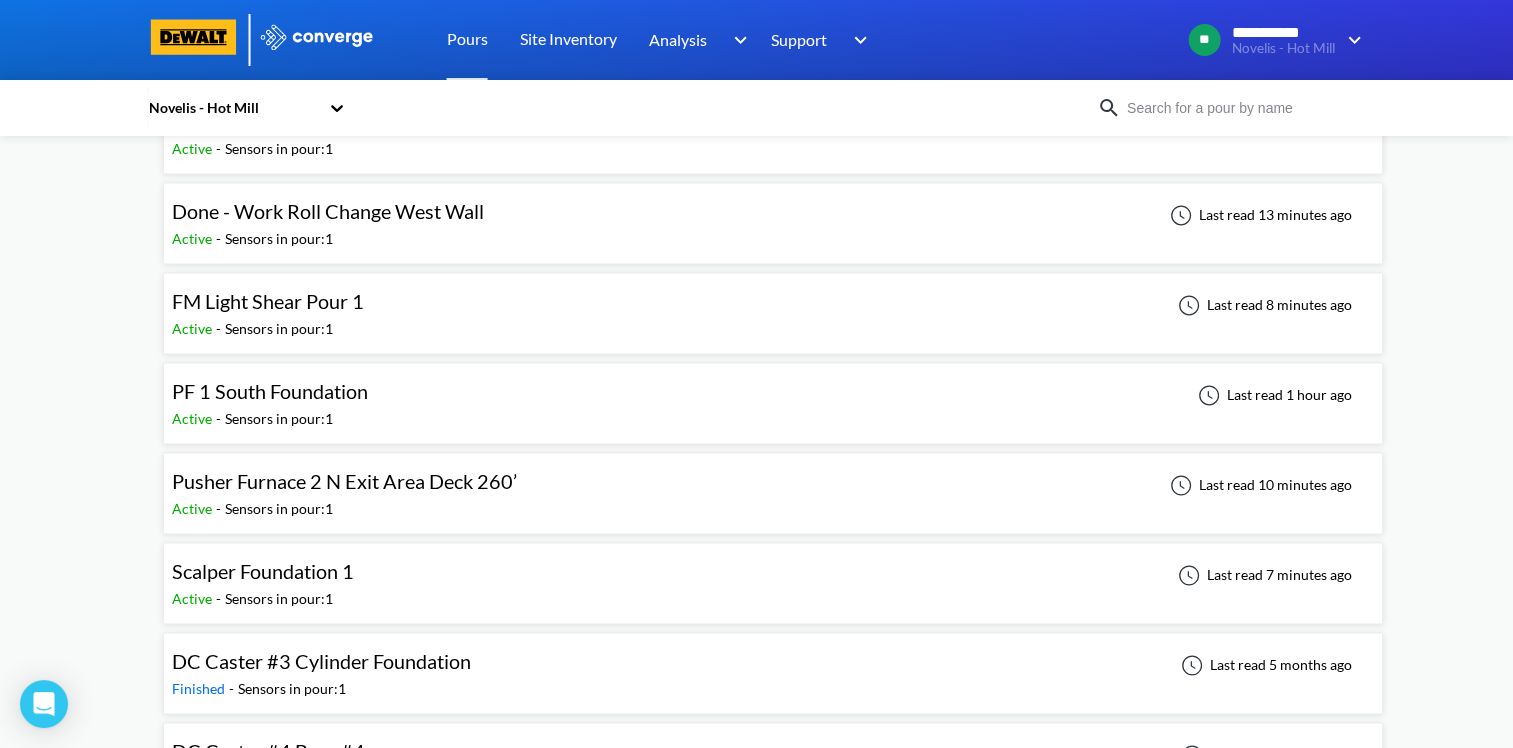 scroll, scrollTop: 2900, scrollLeft: 0, axis: vertical 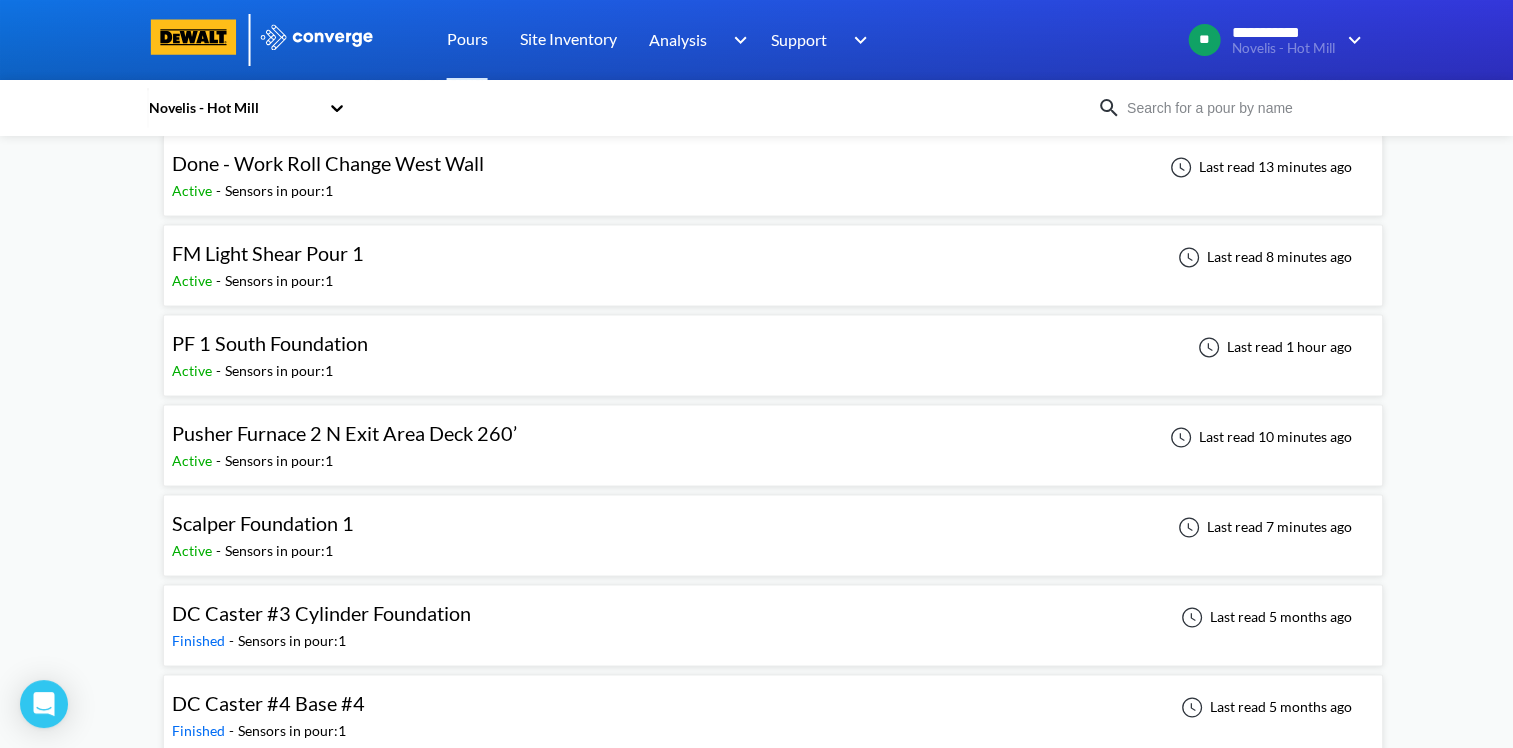 click on "Active  -  Sensors in pour:  1" at bounding box center (273, 281) 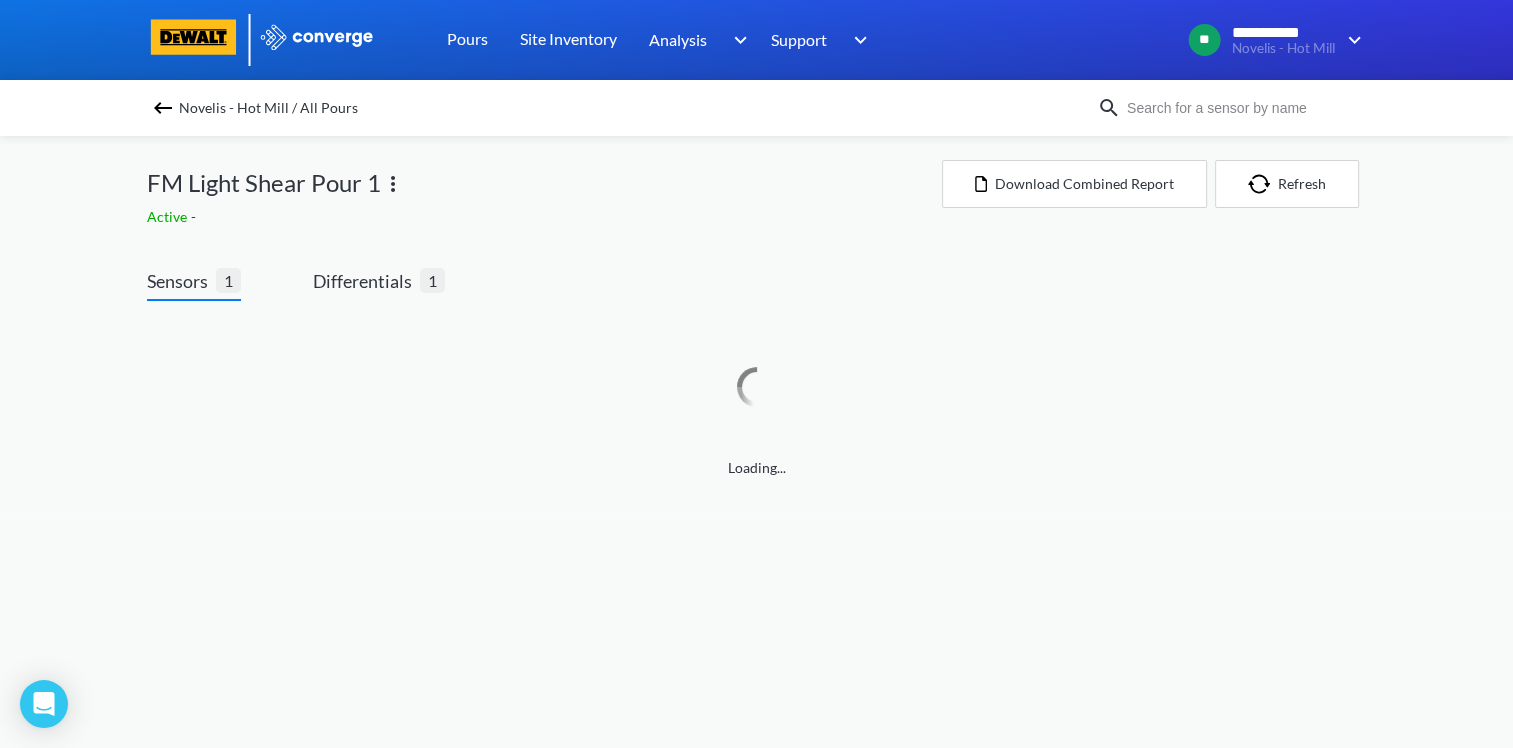 scroll, scrollTop: 0, scrollLeft: 0, axis: both 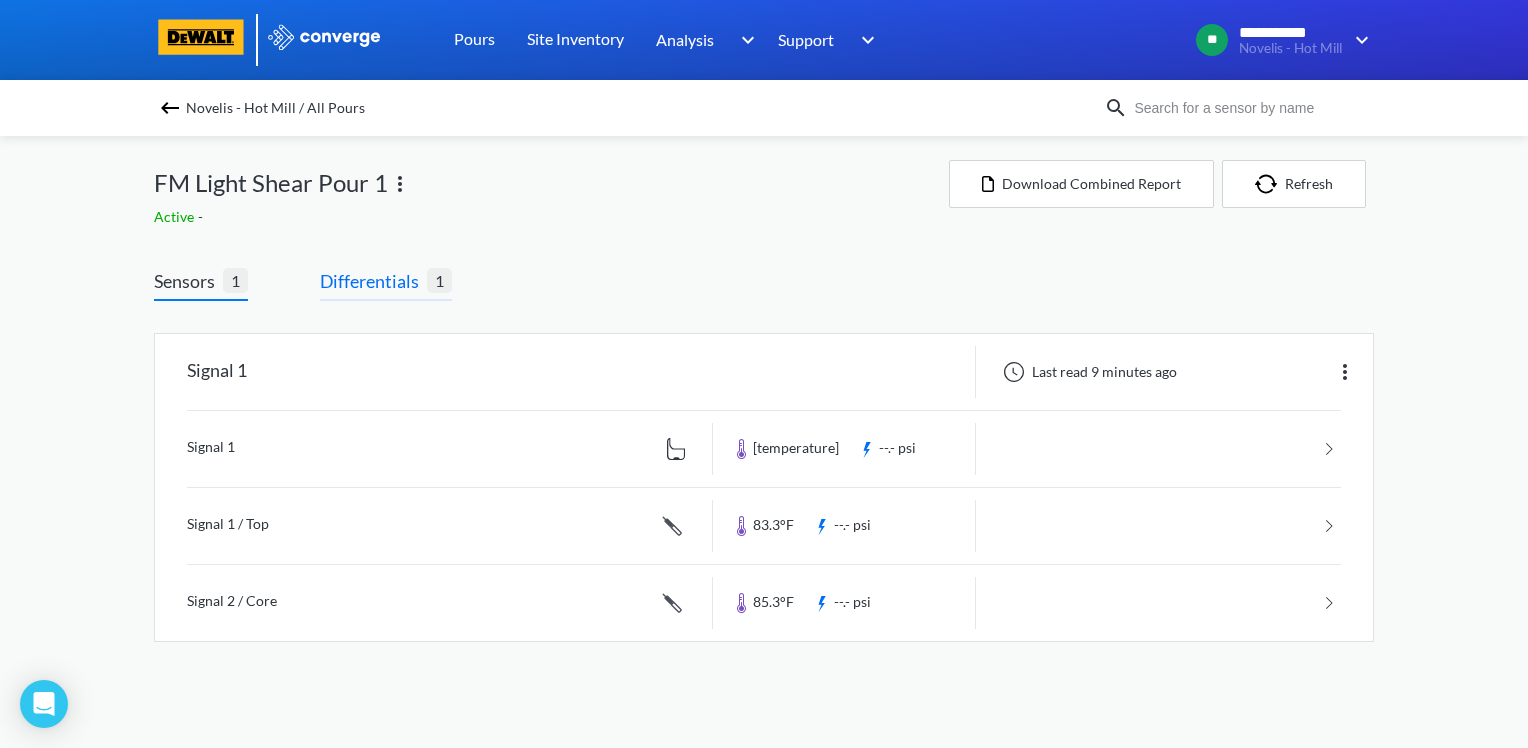 click on "Differentials" at bounding box center [373, 281] 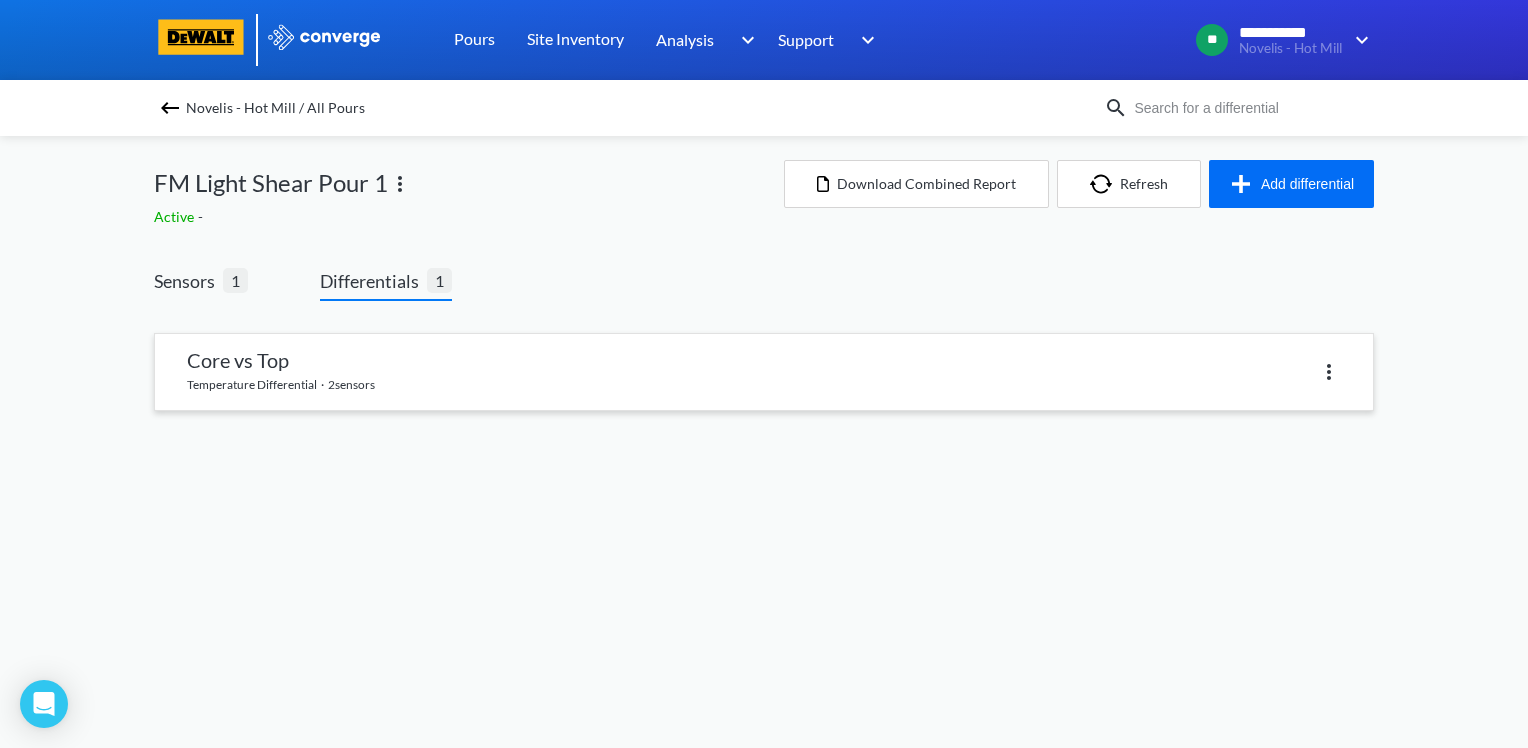 click at bounding box center [764, 372] 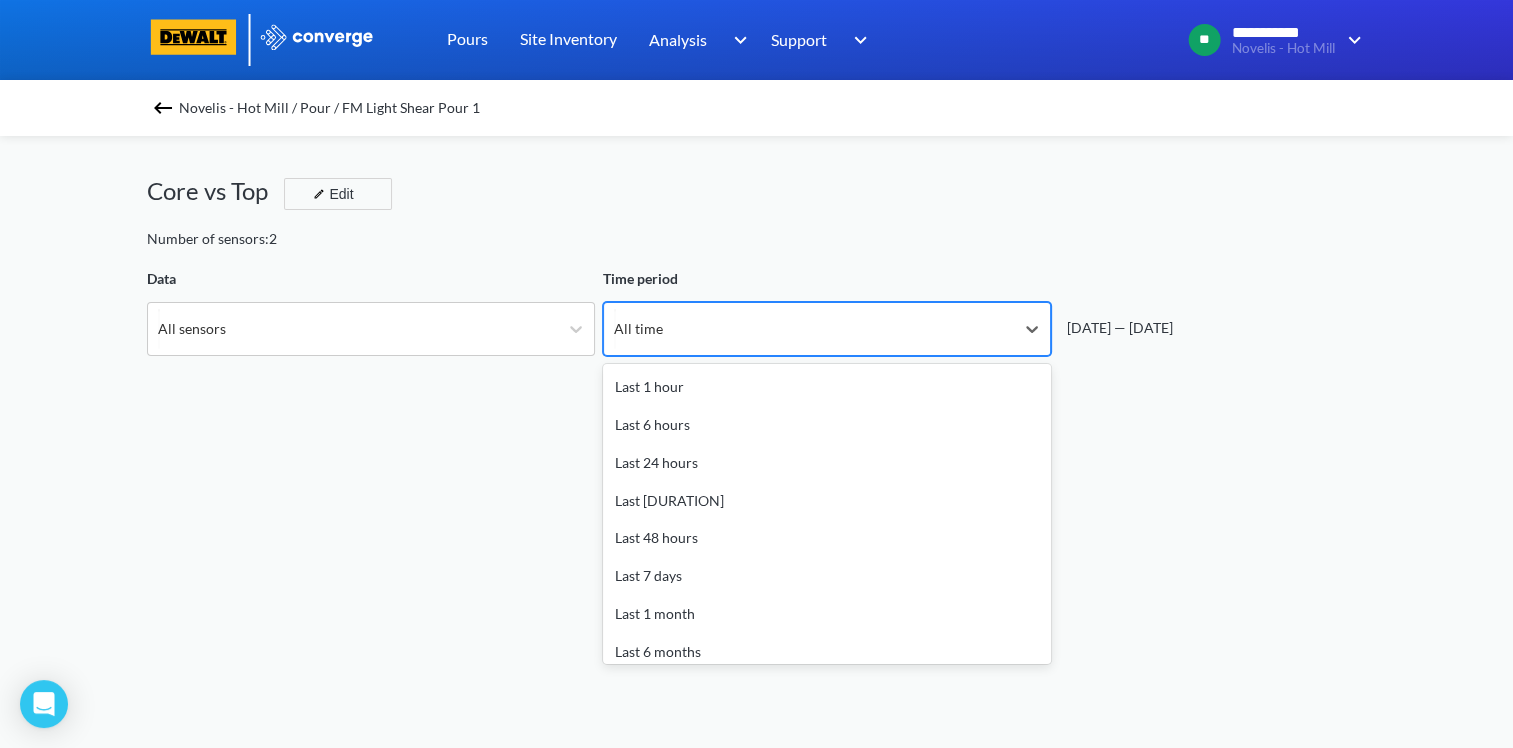 click on "All time" at bounding box center [809, 329] 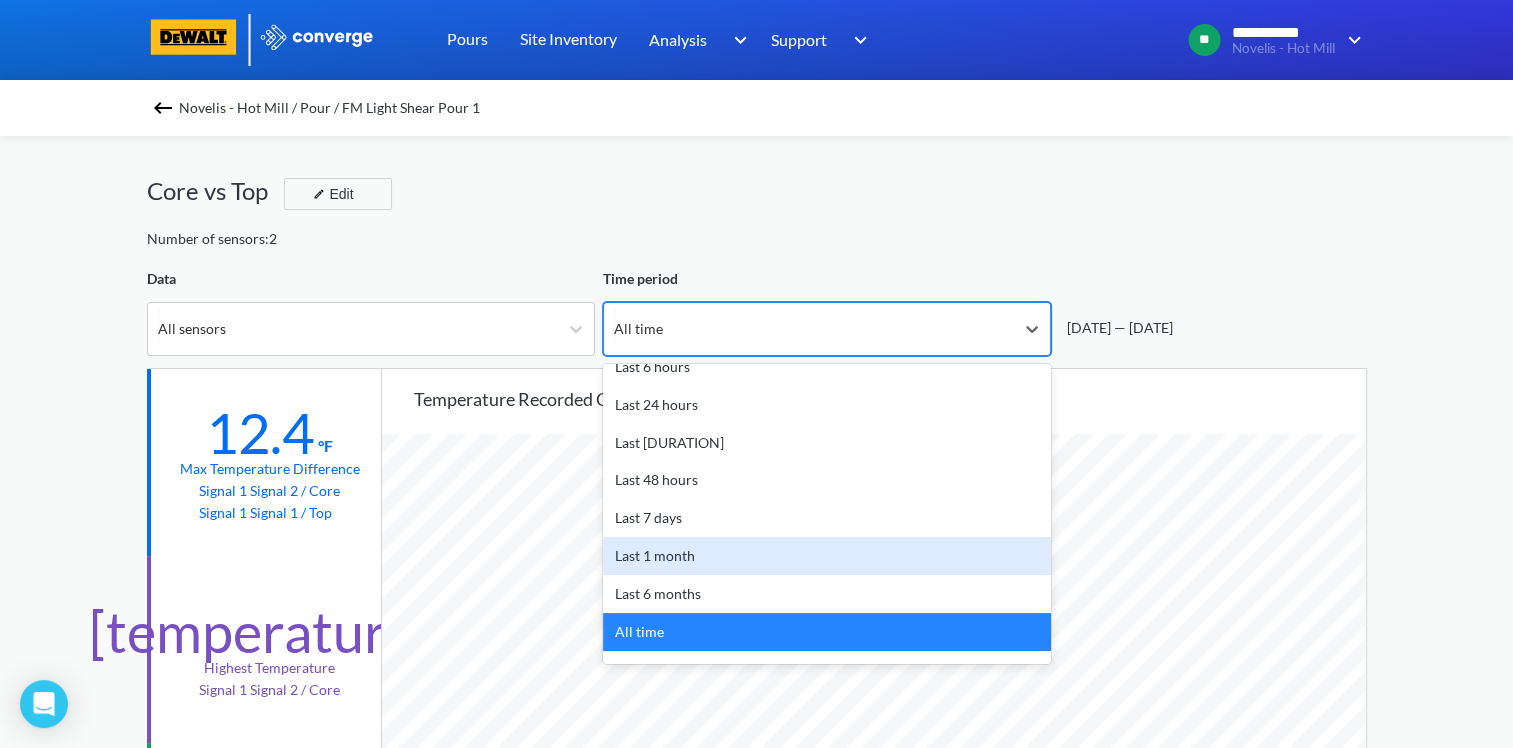 scroll, scrollTop: 88, scrollLeft: 0, axis: vertical 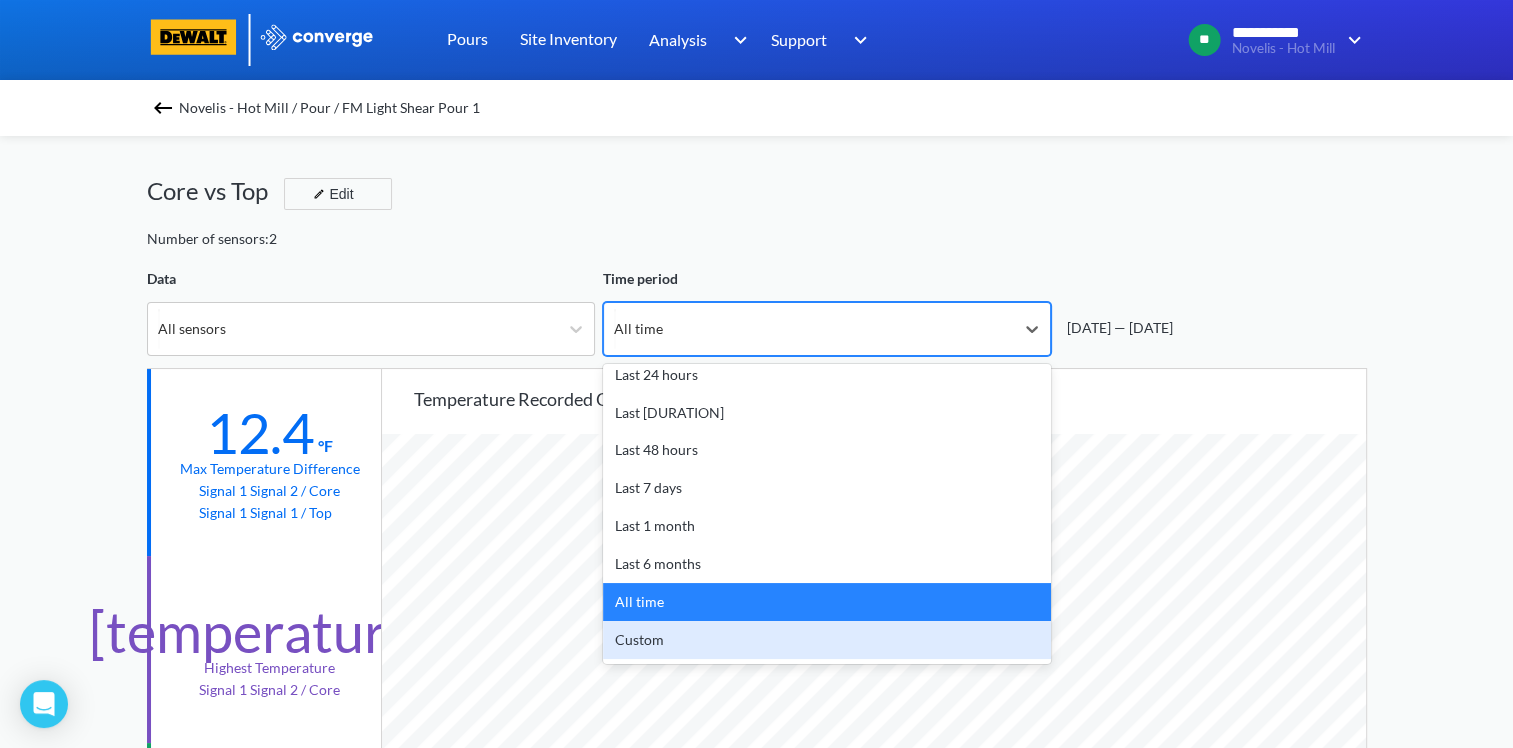 click on "Custom" at bounding box center [827, 640] 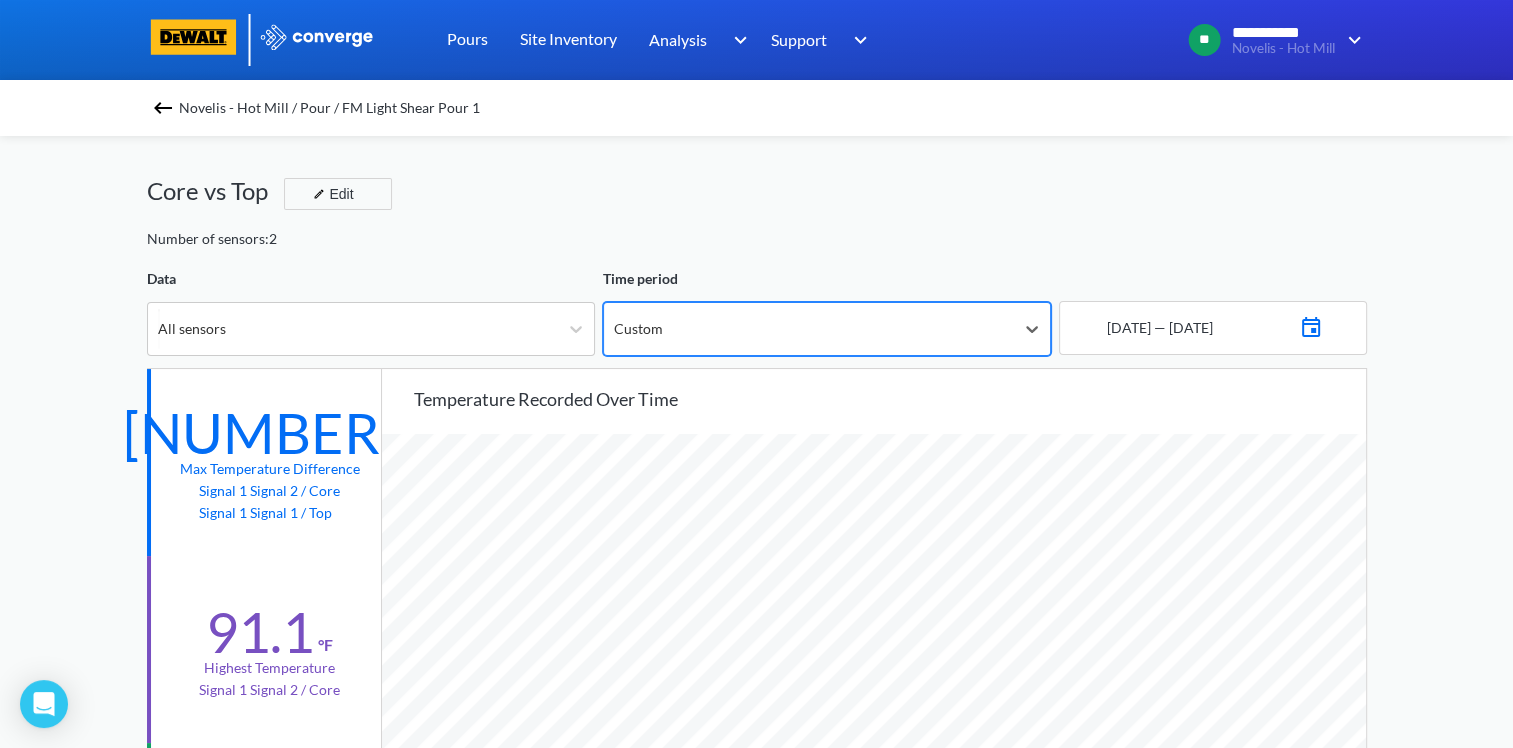 scroll, scrollTop: 998325, scrollLeft: 998487, axis: both 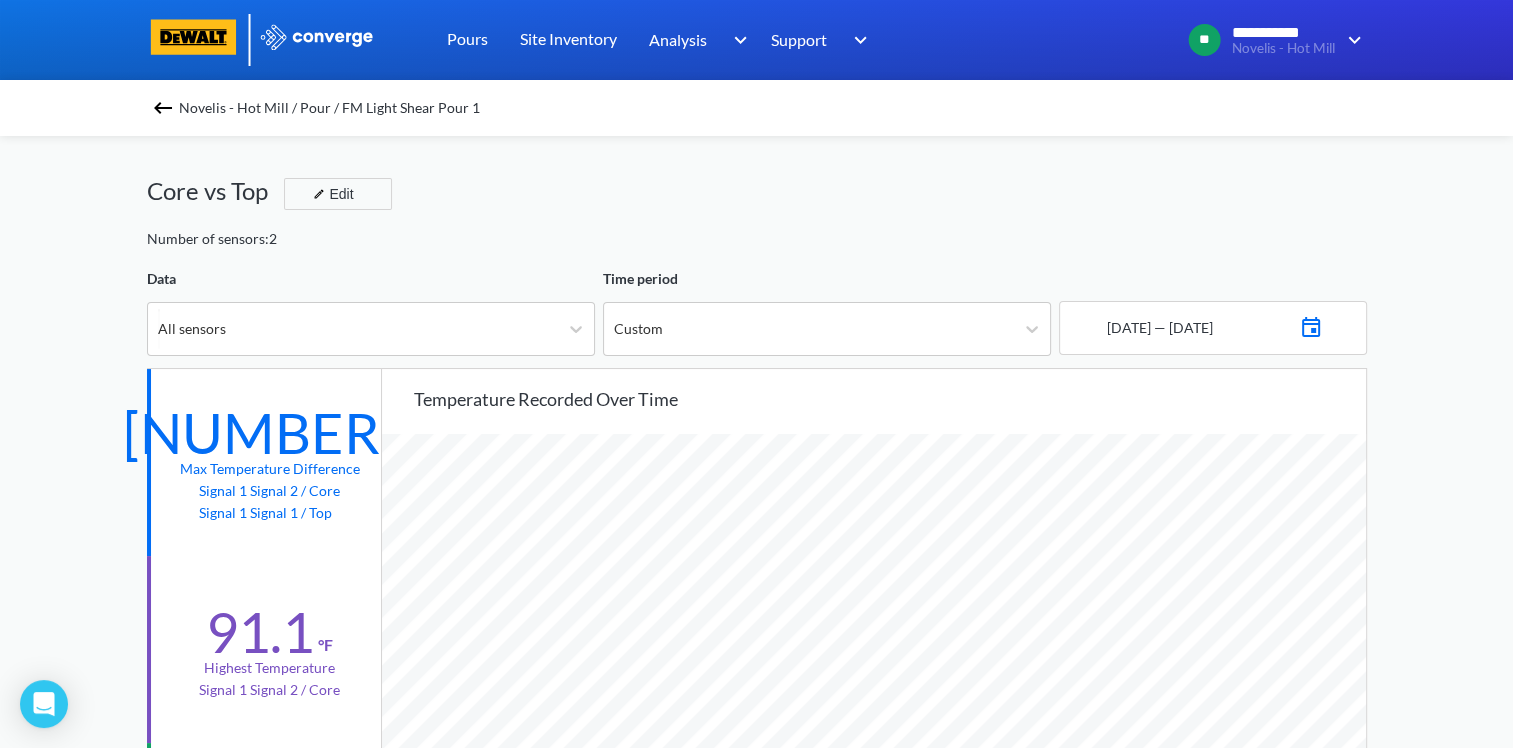 click at bounding box center (1311, 325) 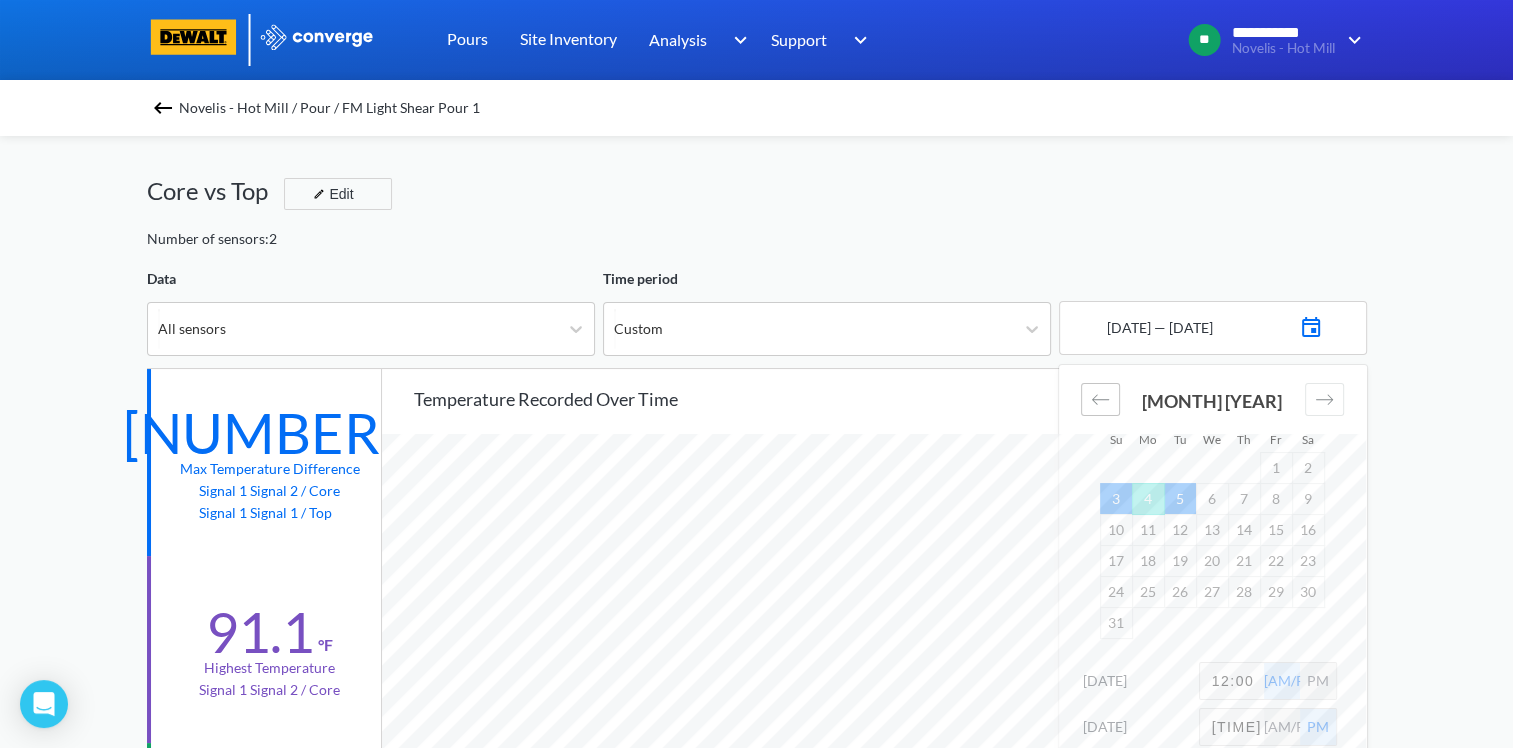click at bounding box center [1100, 399] 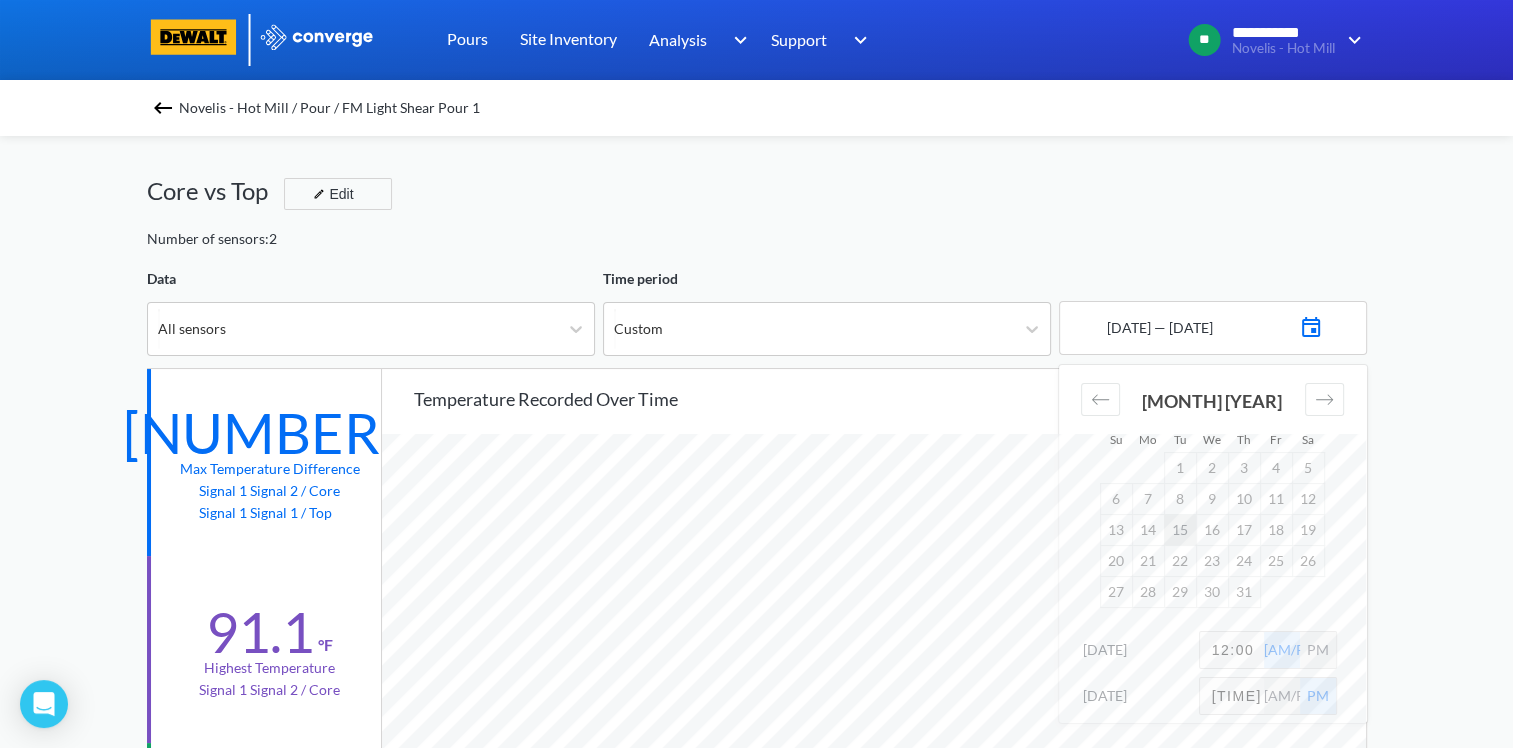 click on "15" at bounding box center (1180, 529) 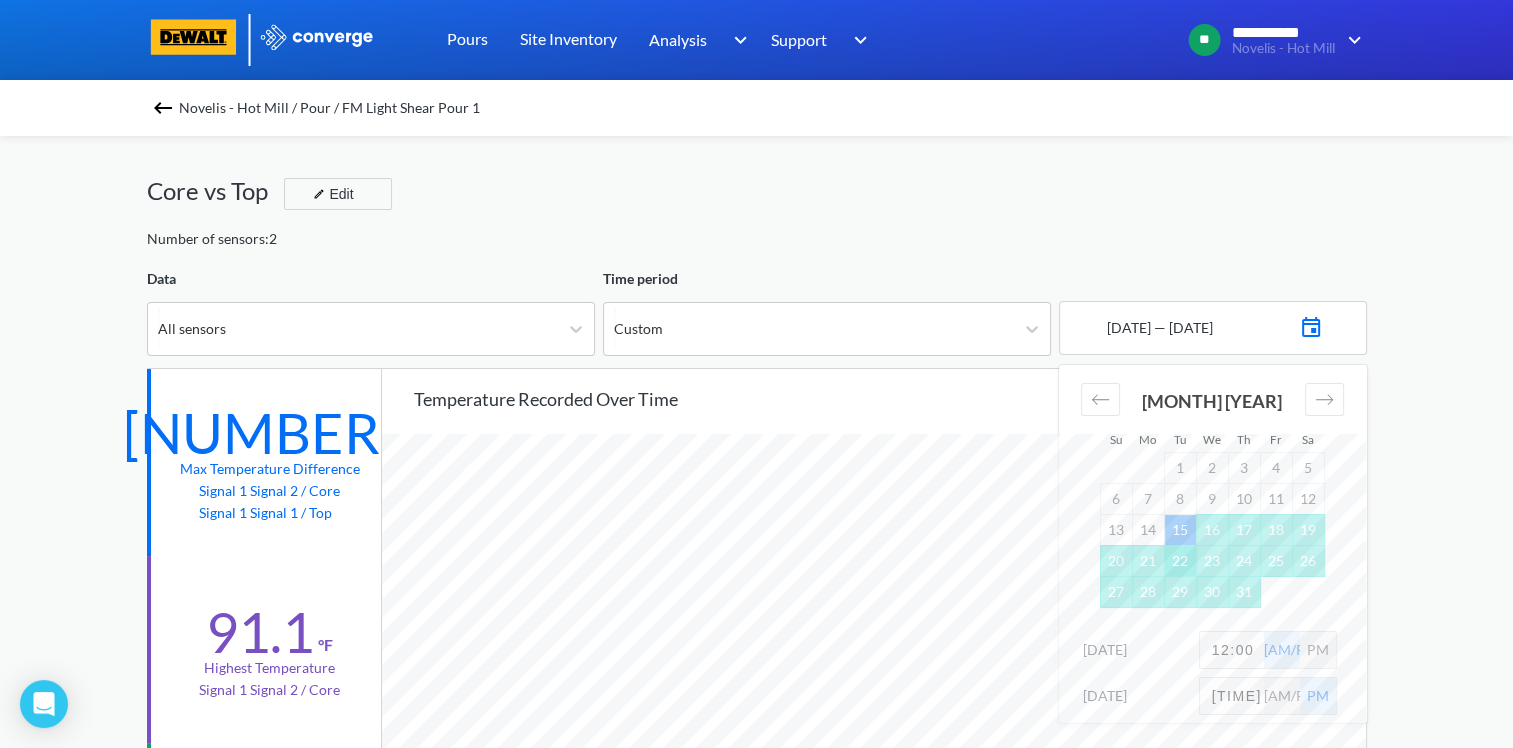 click on "22" at bounding box center (1180, 560) 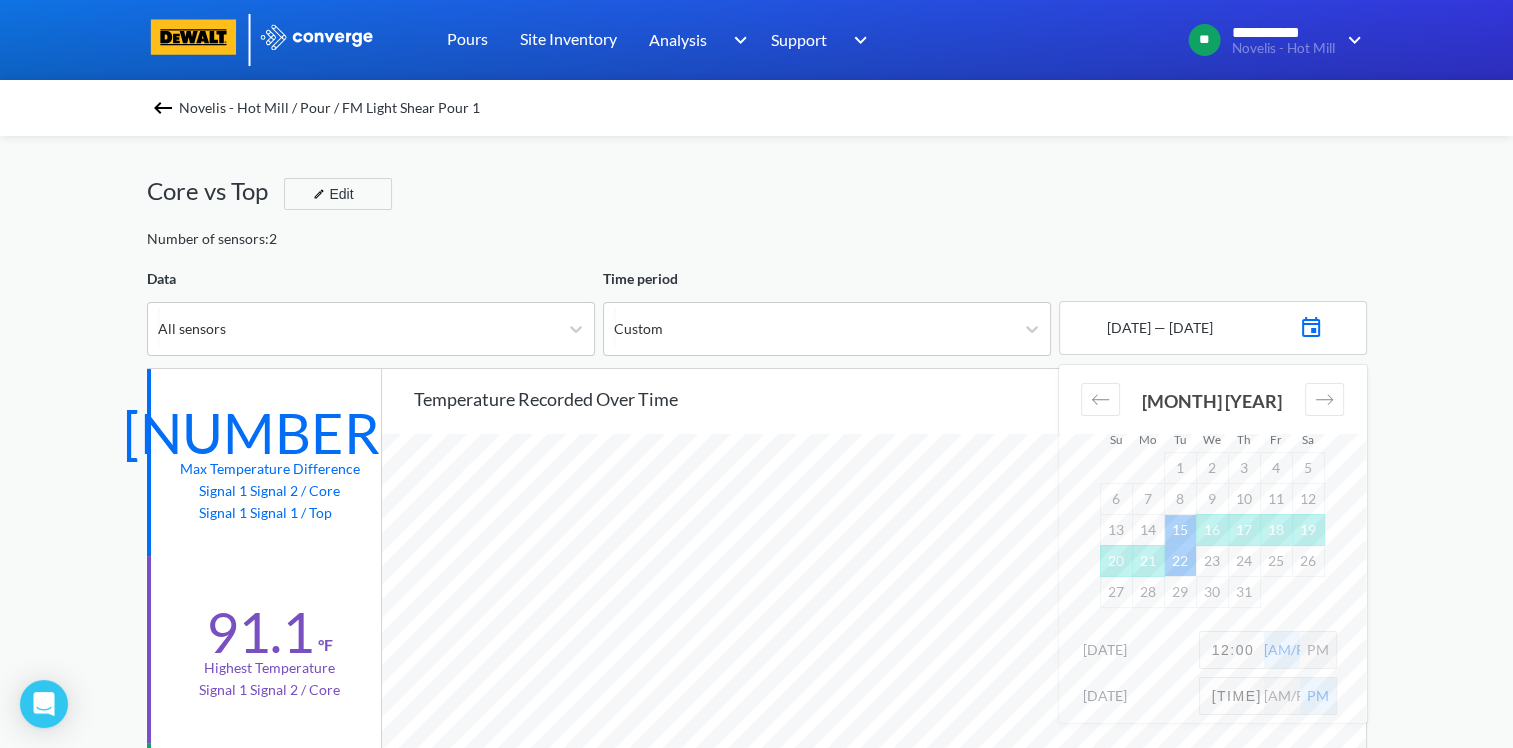 click on "12:00" at bounding box center (1232, 650) 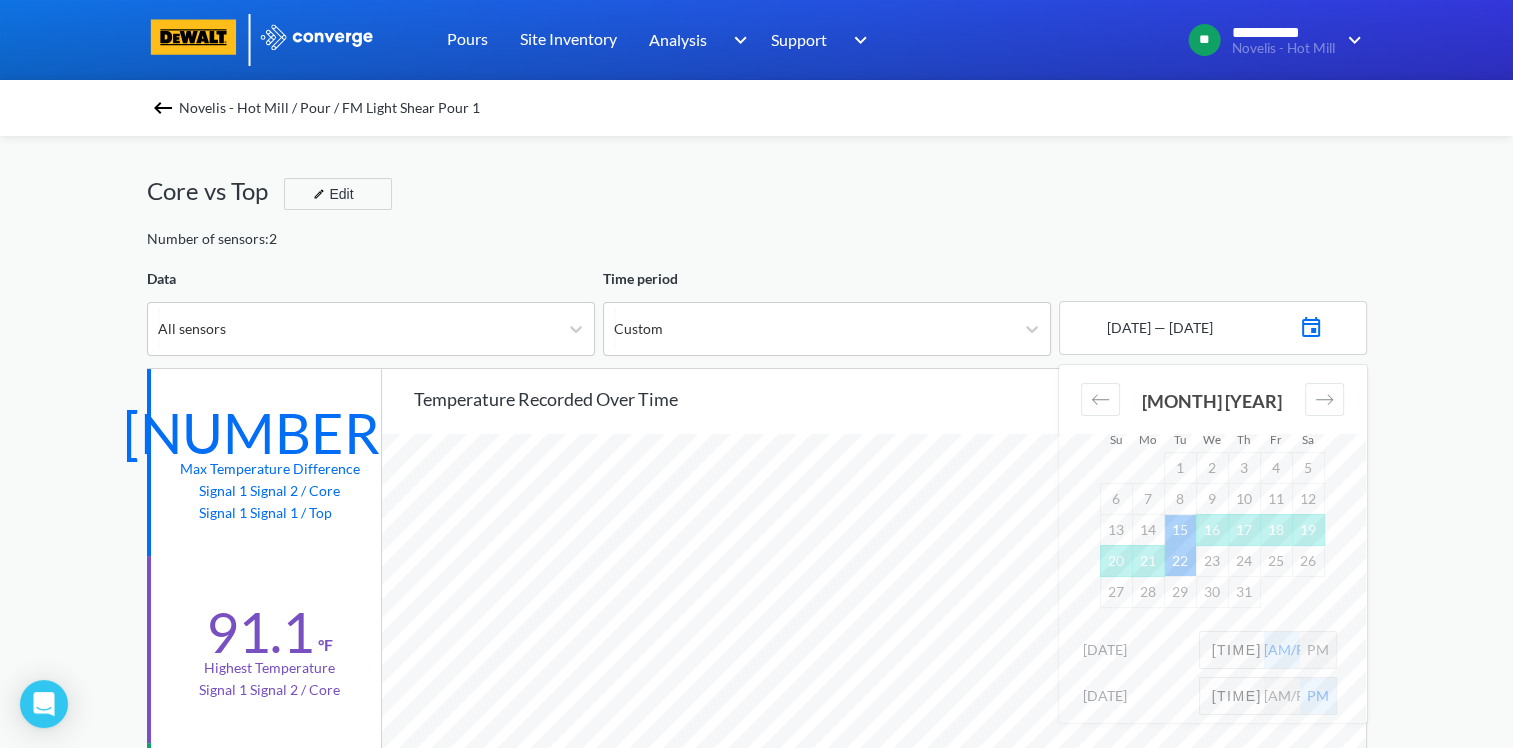 type on "[TIME]" 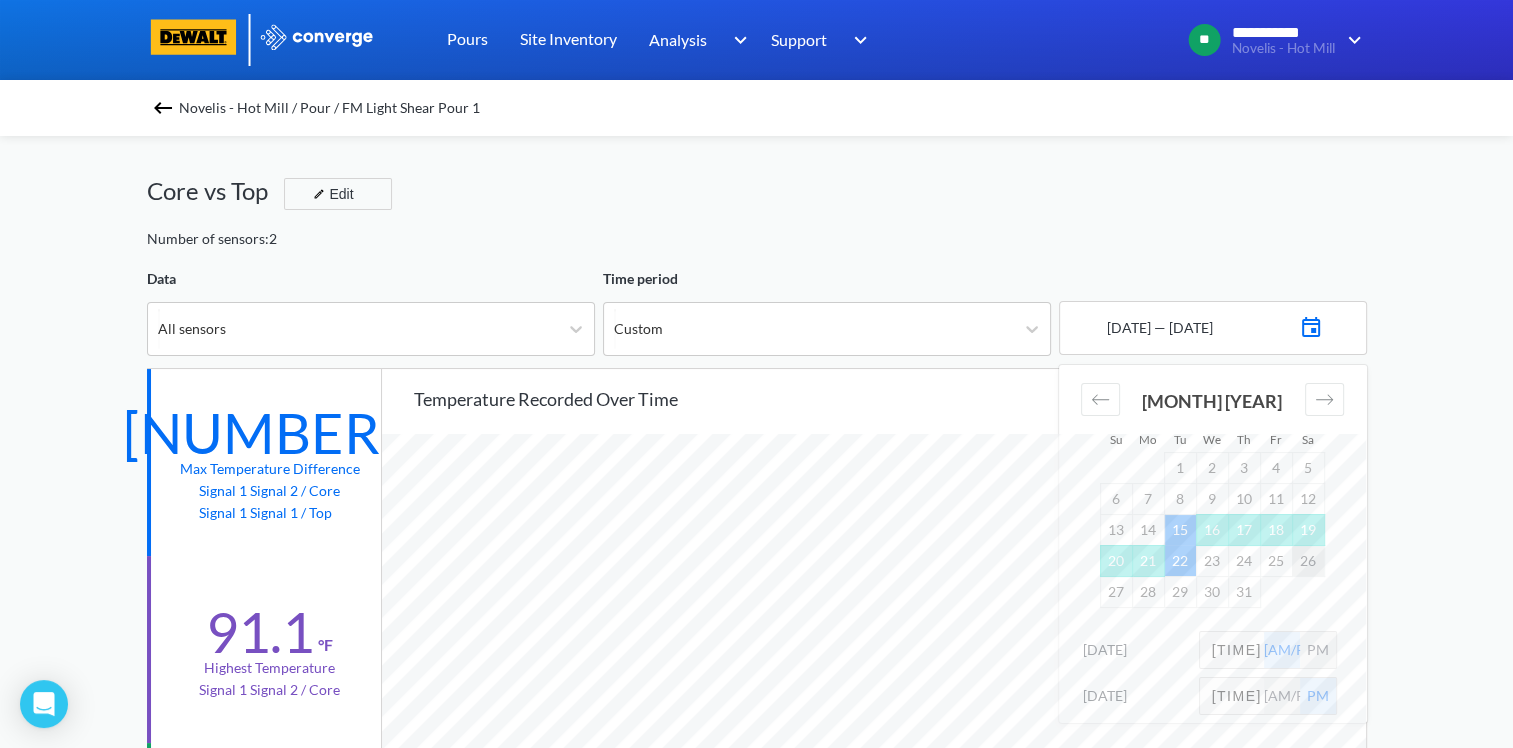 click on "26" at bounding box center [1308, 560] 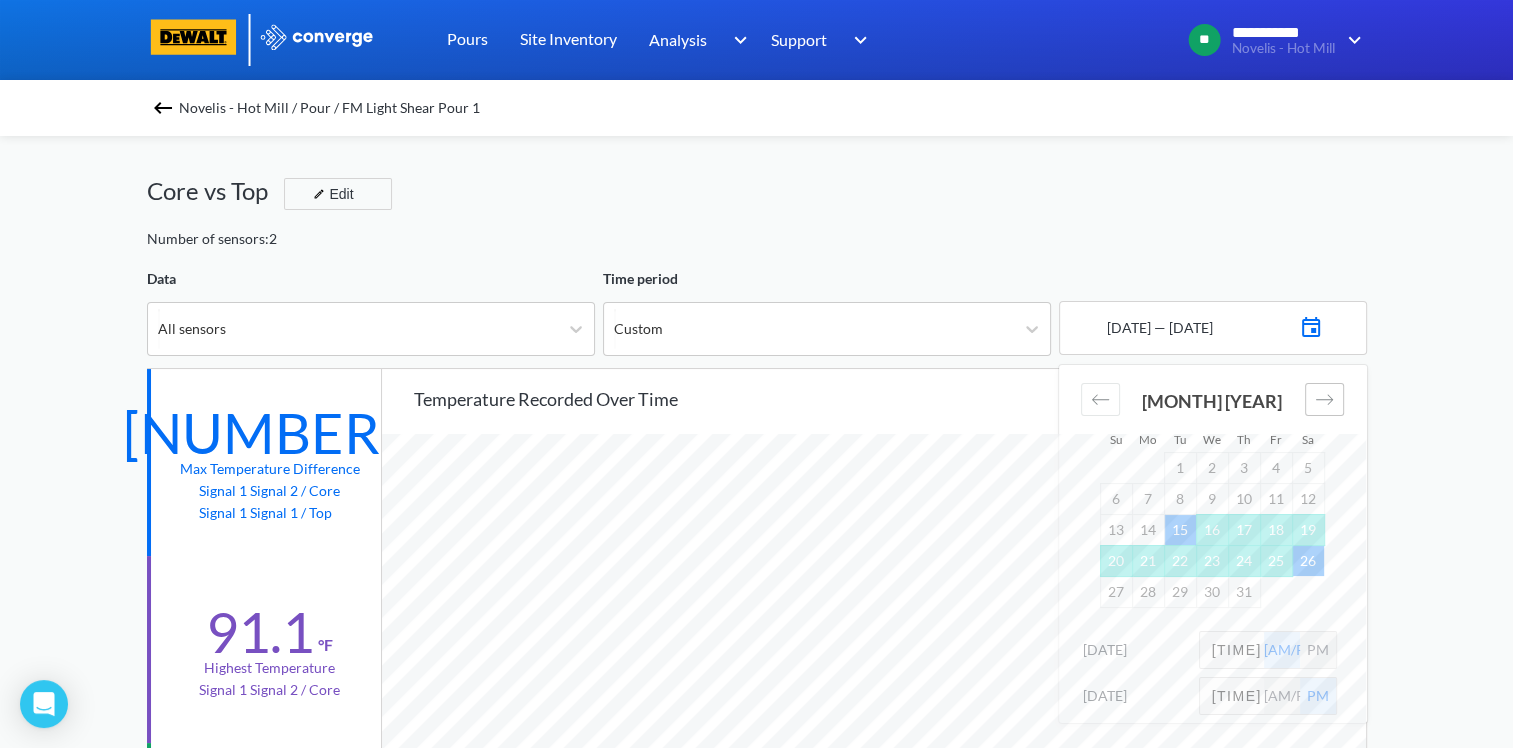 click 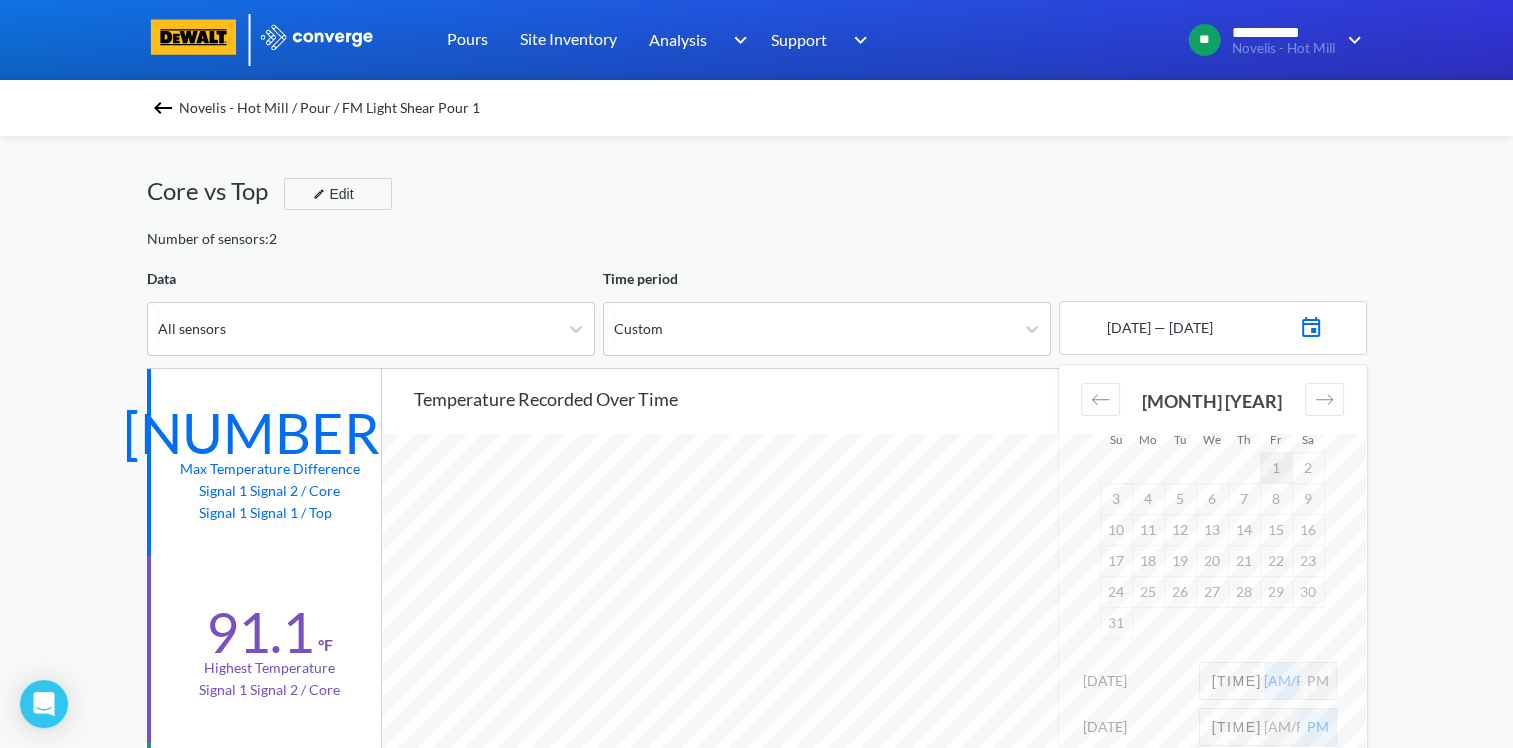 click on "1" at bounding box center [1276, 467] 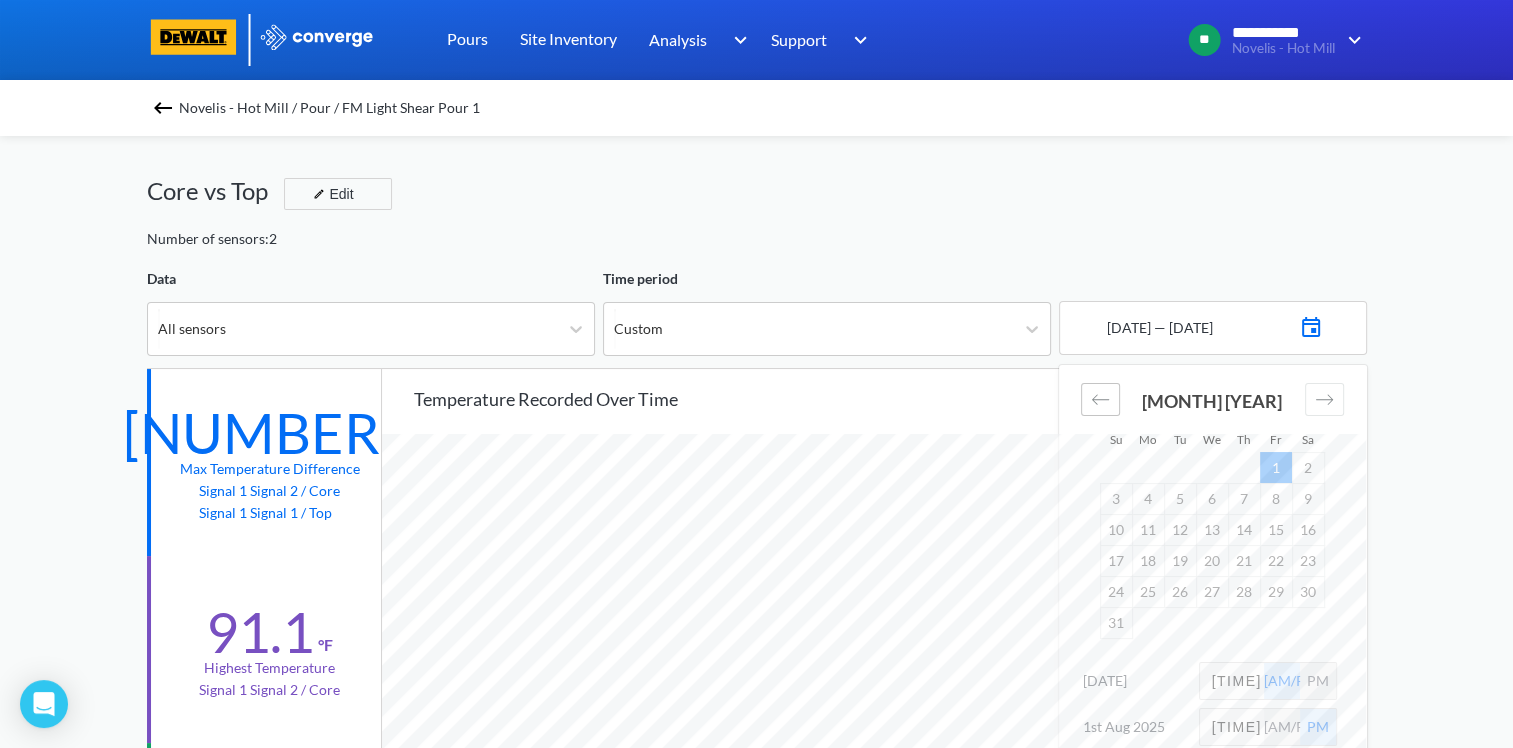 click at bounding box center (1100, 399) 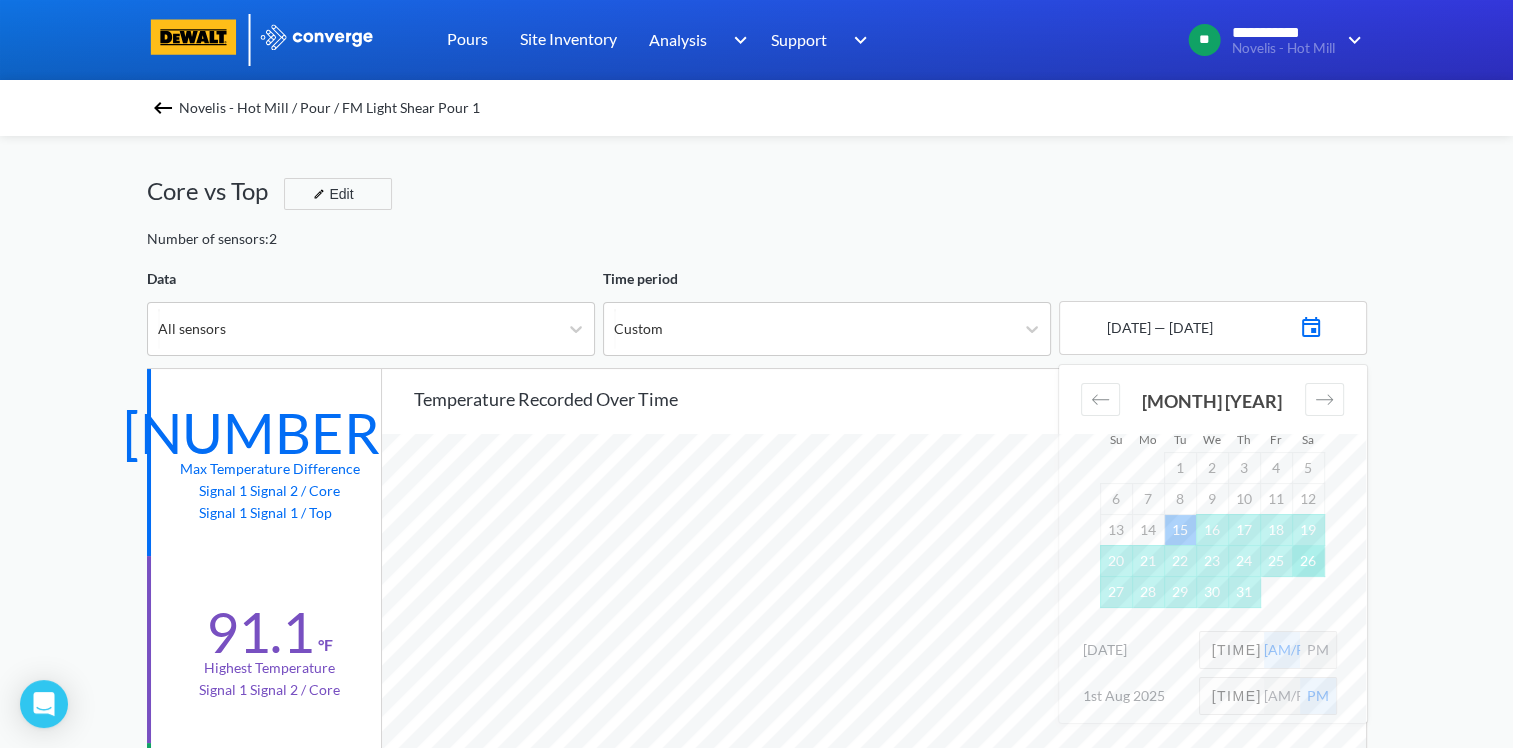 click on "26" at bounding box center (1308, 560) 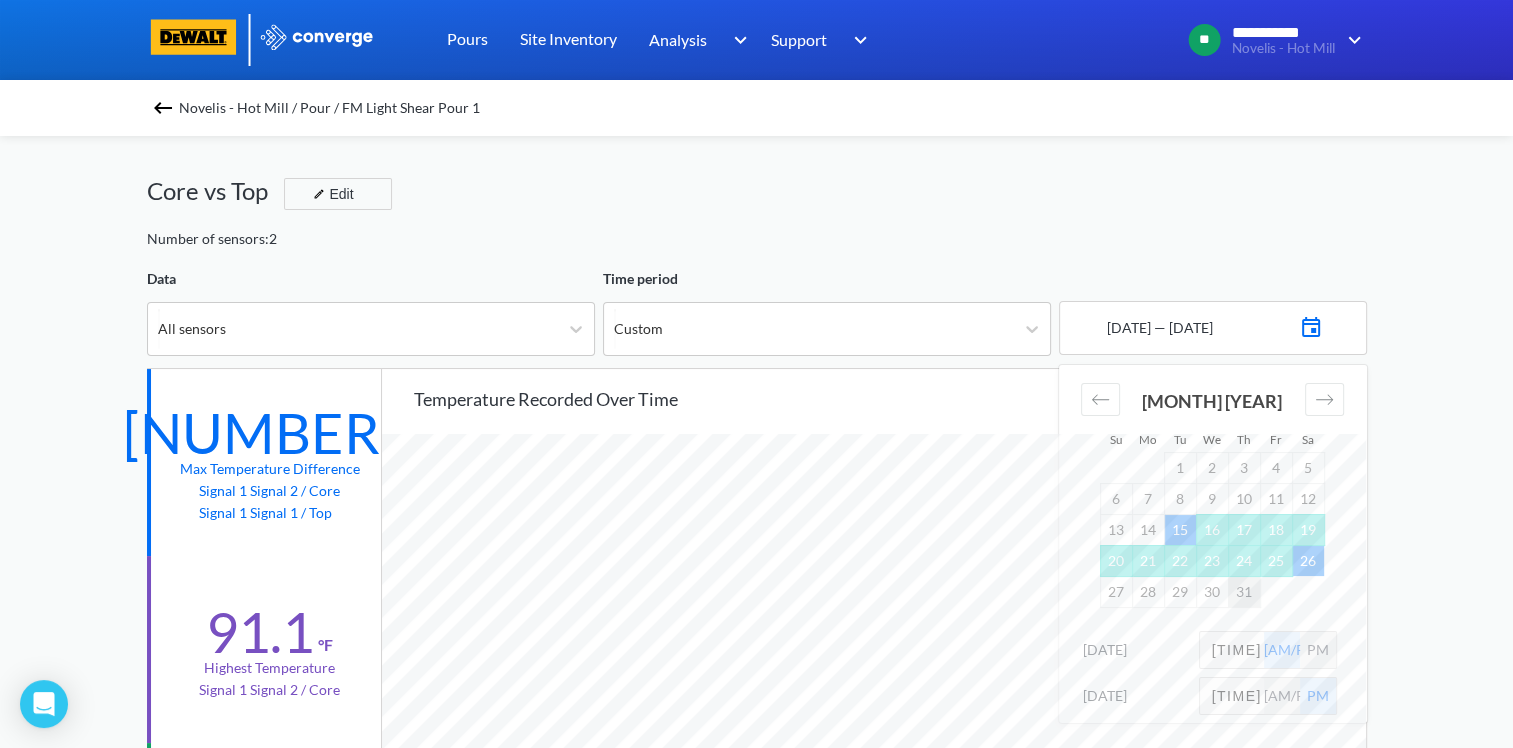 click on "31" at bounding box center (1244, 591) 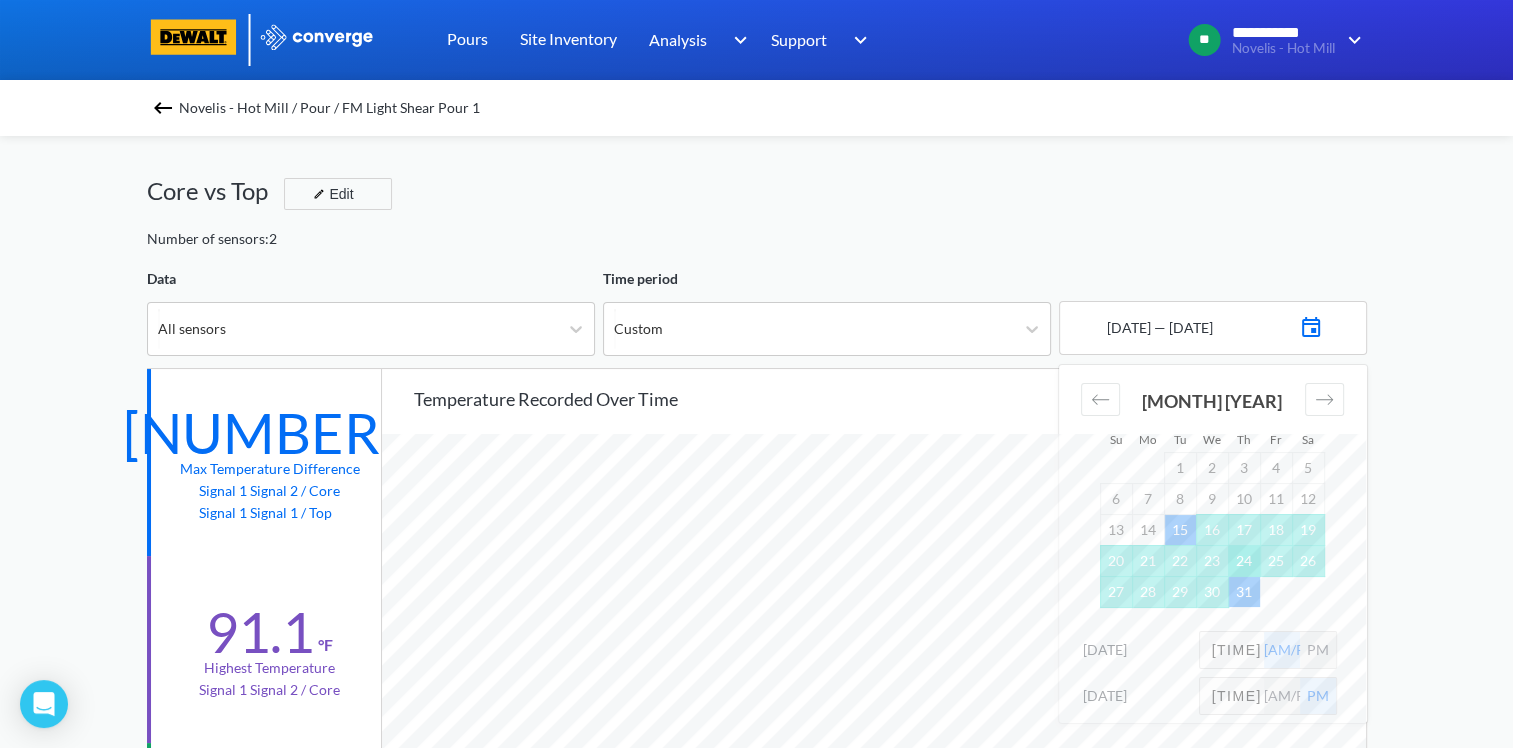 click on "24" at bounding box center (1244, 560) 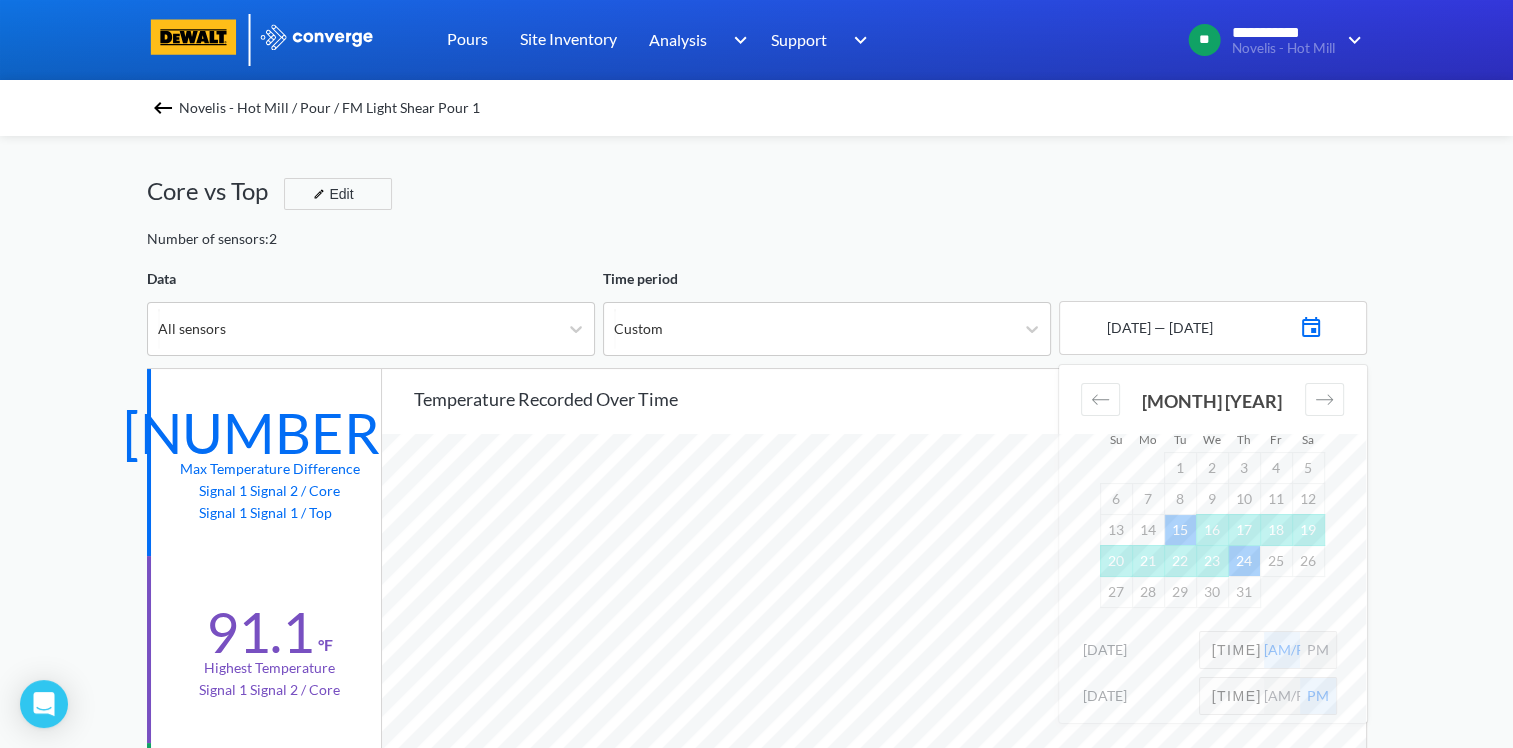drag, startPoint x: 1162, startPoint y: 525, endPoint x: 1188, endPoint y: 530, distance: 26.476404 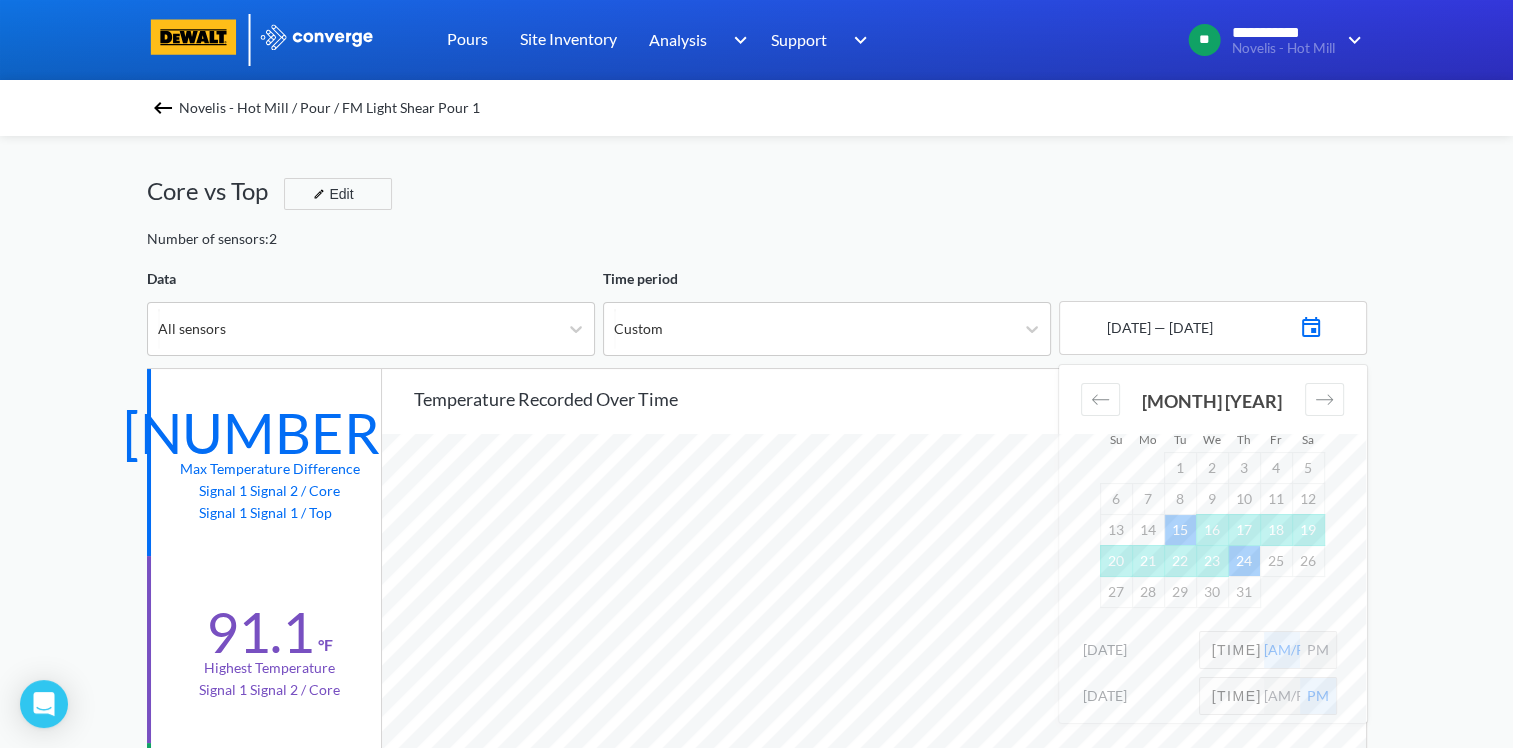 click on "13 14 15 16 17 18 19" at bounding box center [1212, 529] 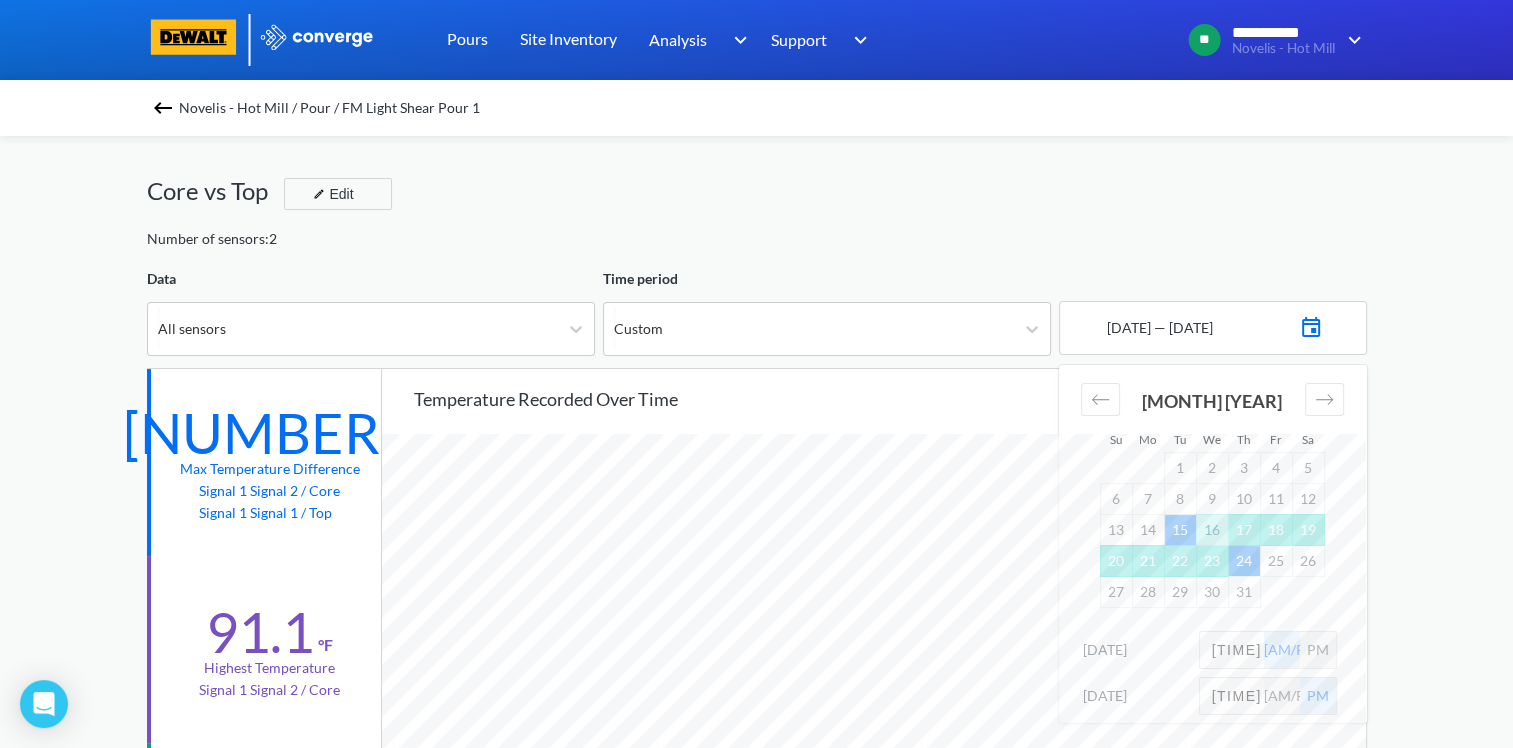 click on "15" at bounding box center (1180, 529) 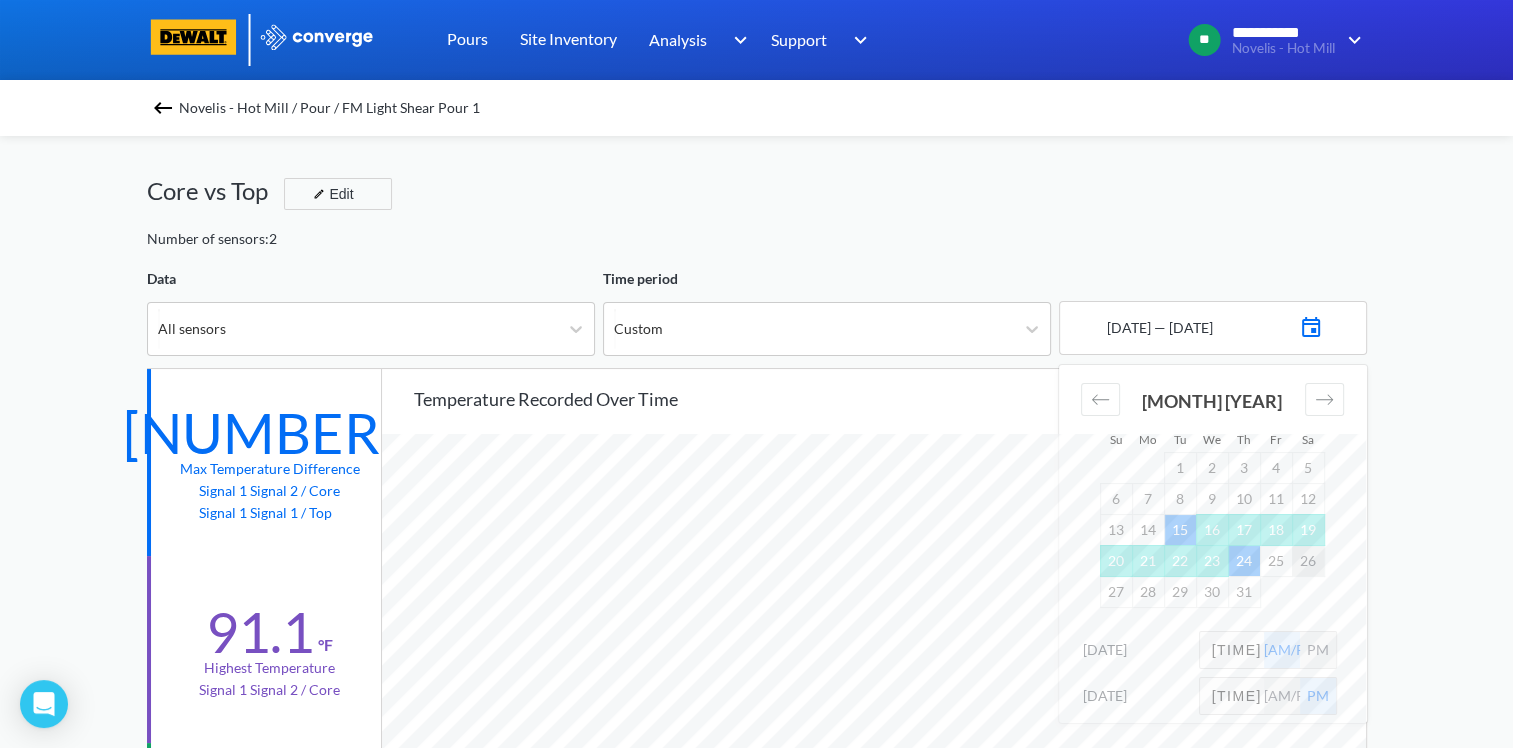 click on "26" at bounding box center (1308, 560) 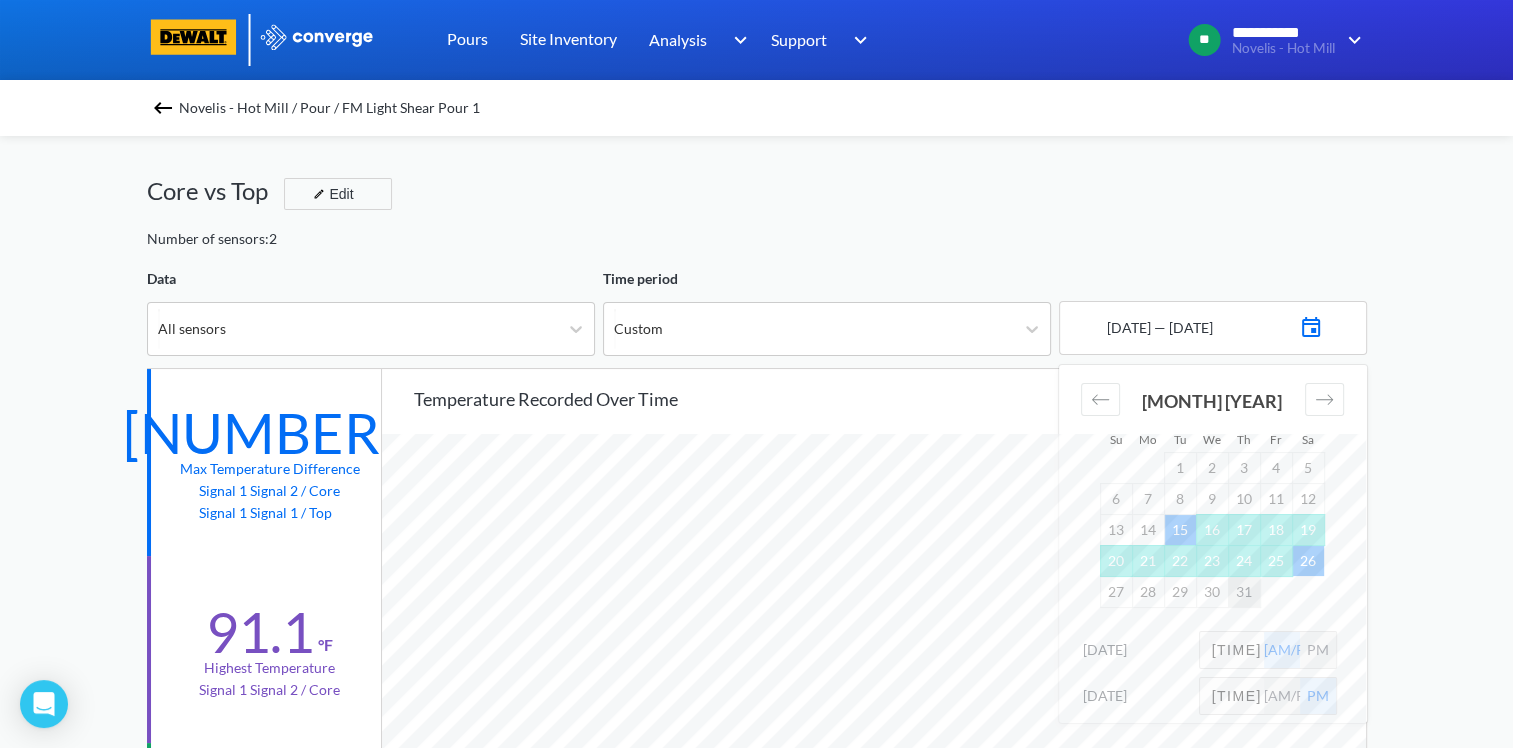 click on "31" at bounding box center [1244, 591] 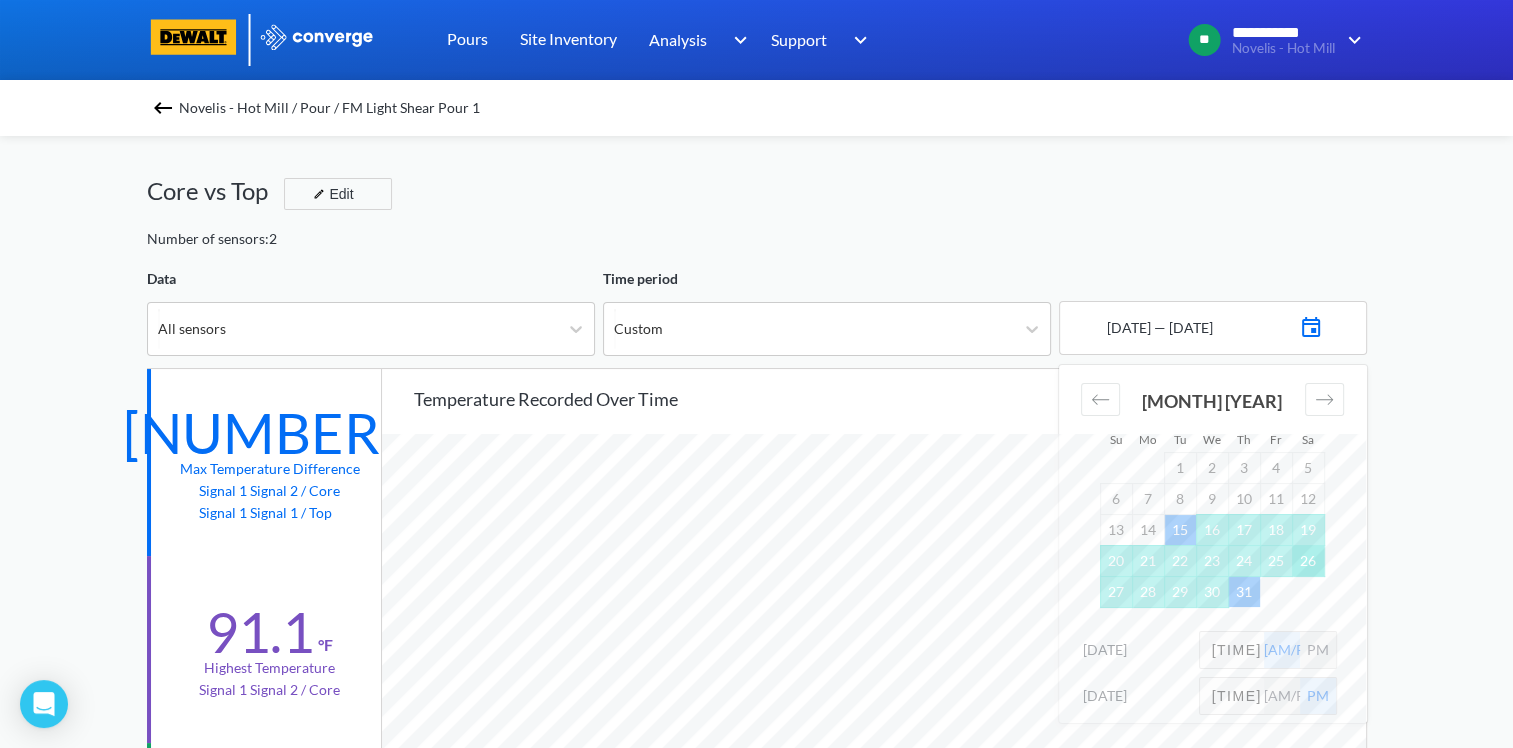 click on "26" at bounding box center [1308, 560] 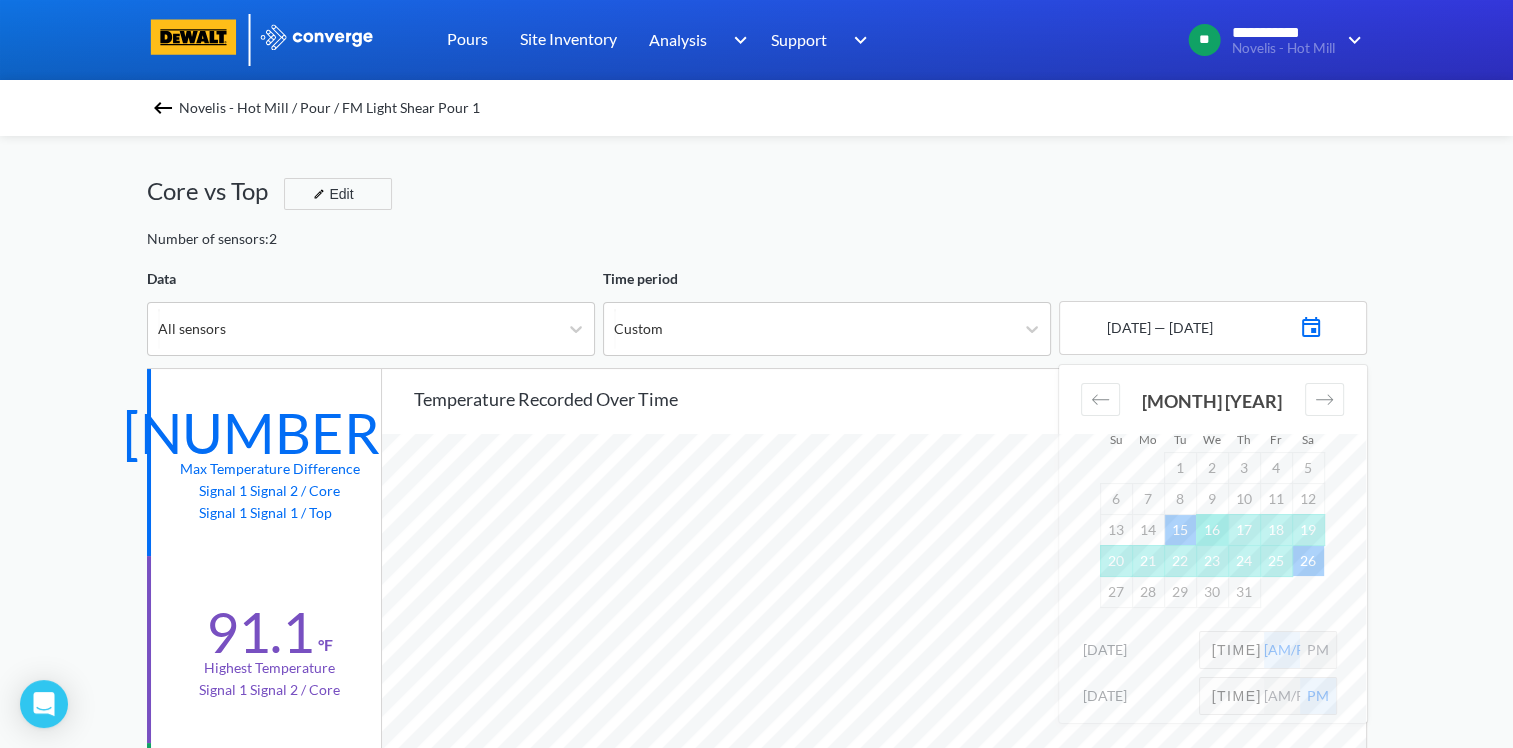 click on "16" at bounding box center (1212, 529) 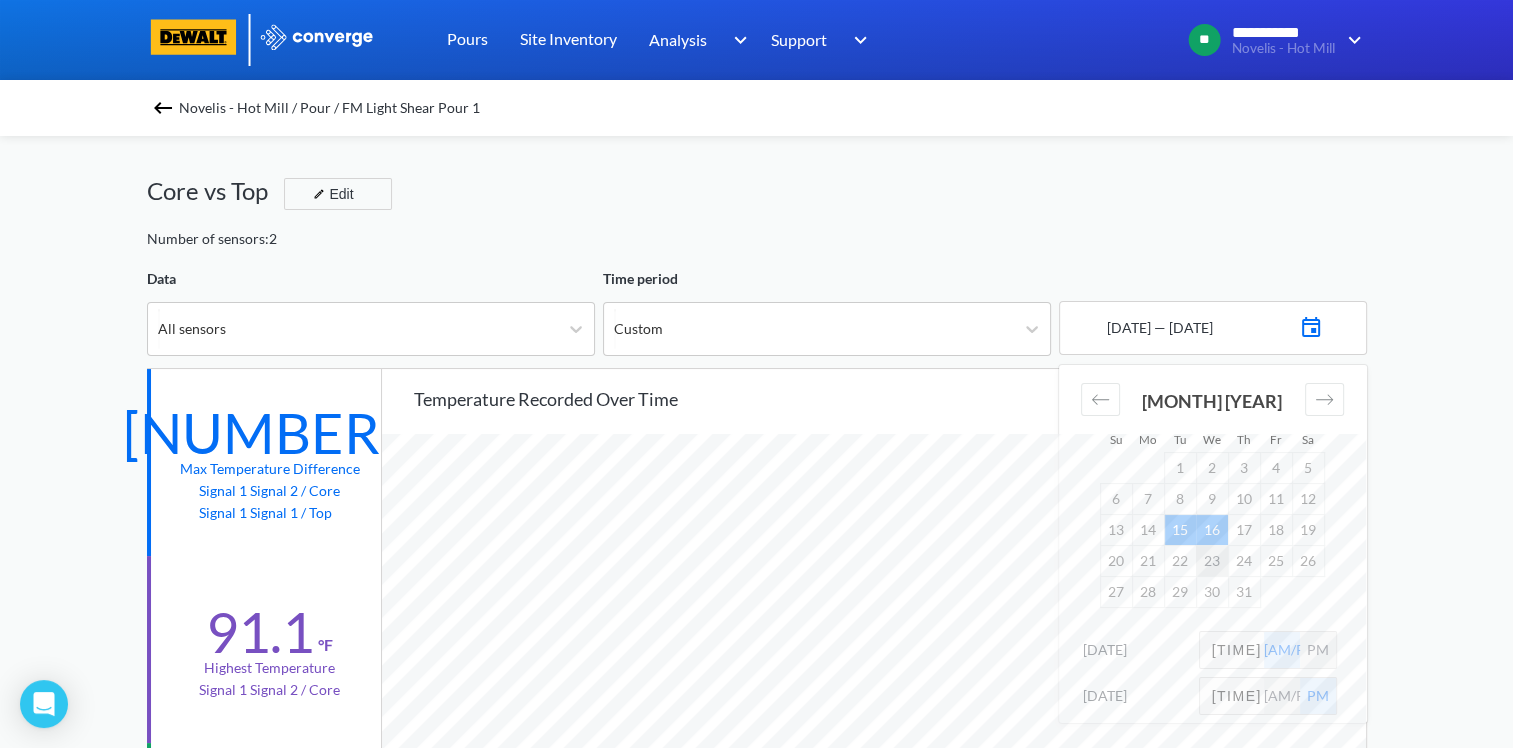 click on "23" at bounding box center (1212, 560) 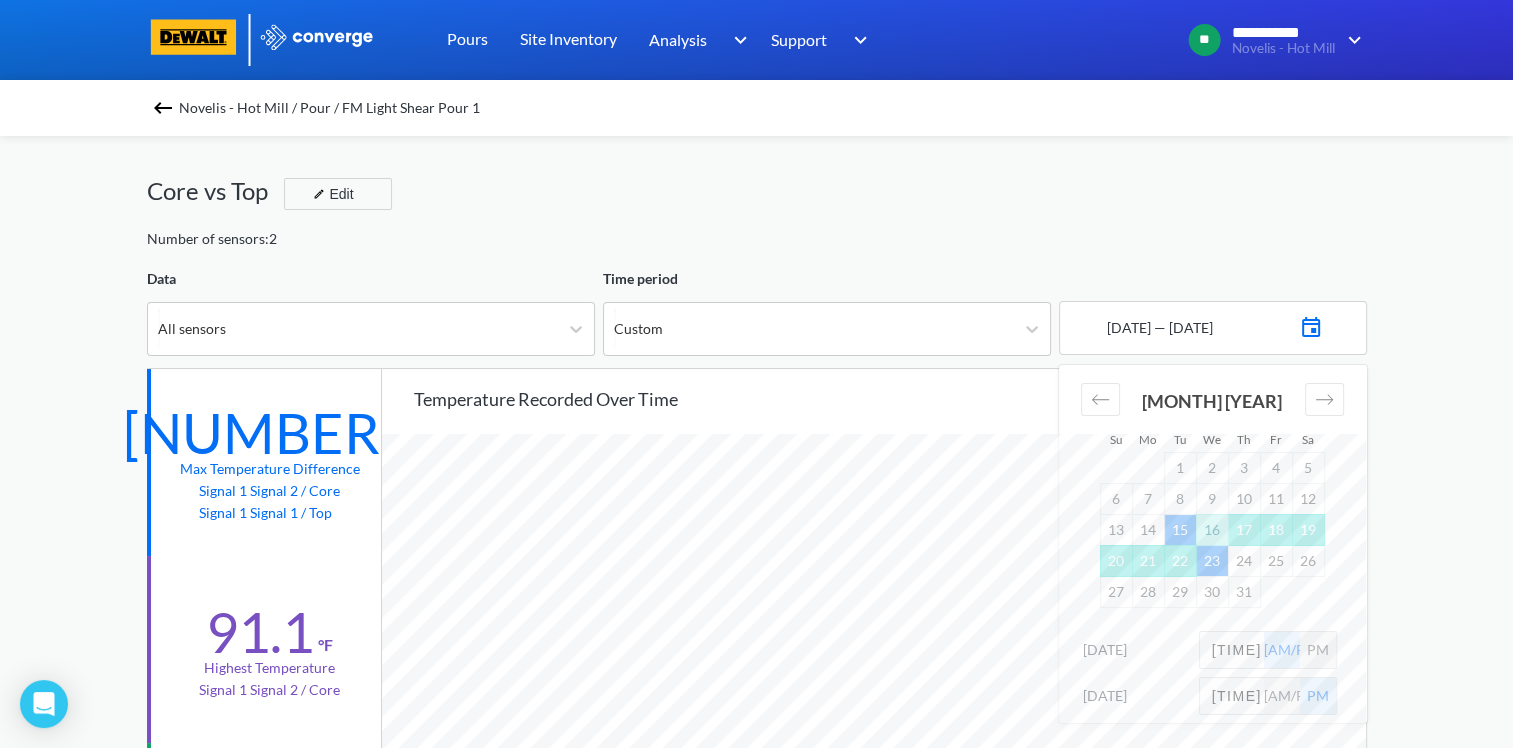 click on "15" at bounding box center (1180, 529) 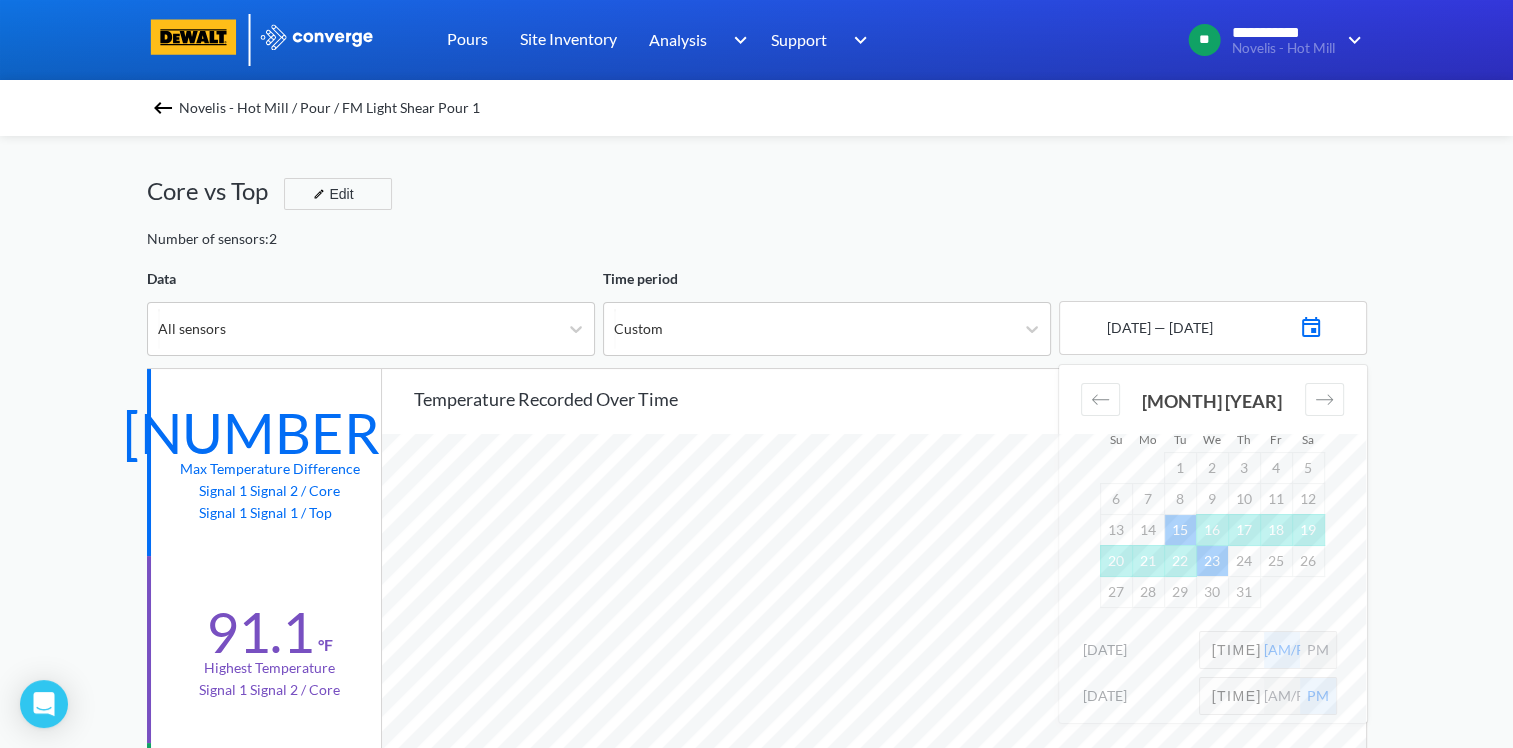 click on "**********" at bounding box center (756, 838) 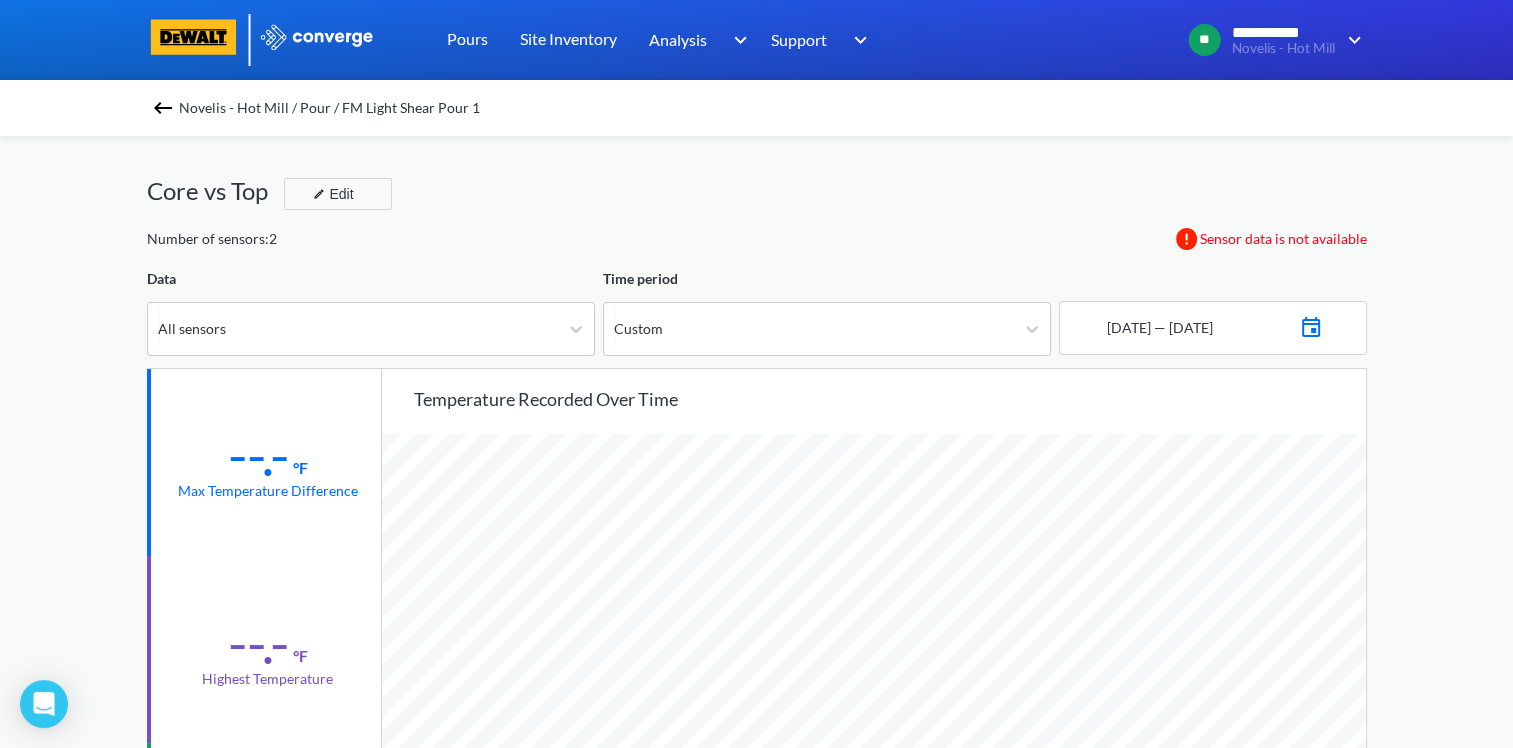 scroll, scrollTop: 998325, scrollLeft: 998487, axis: both 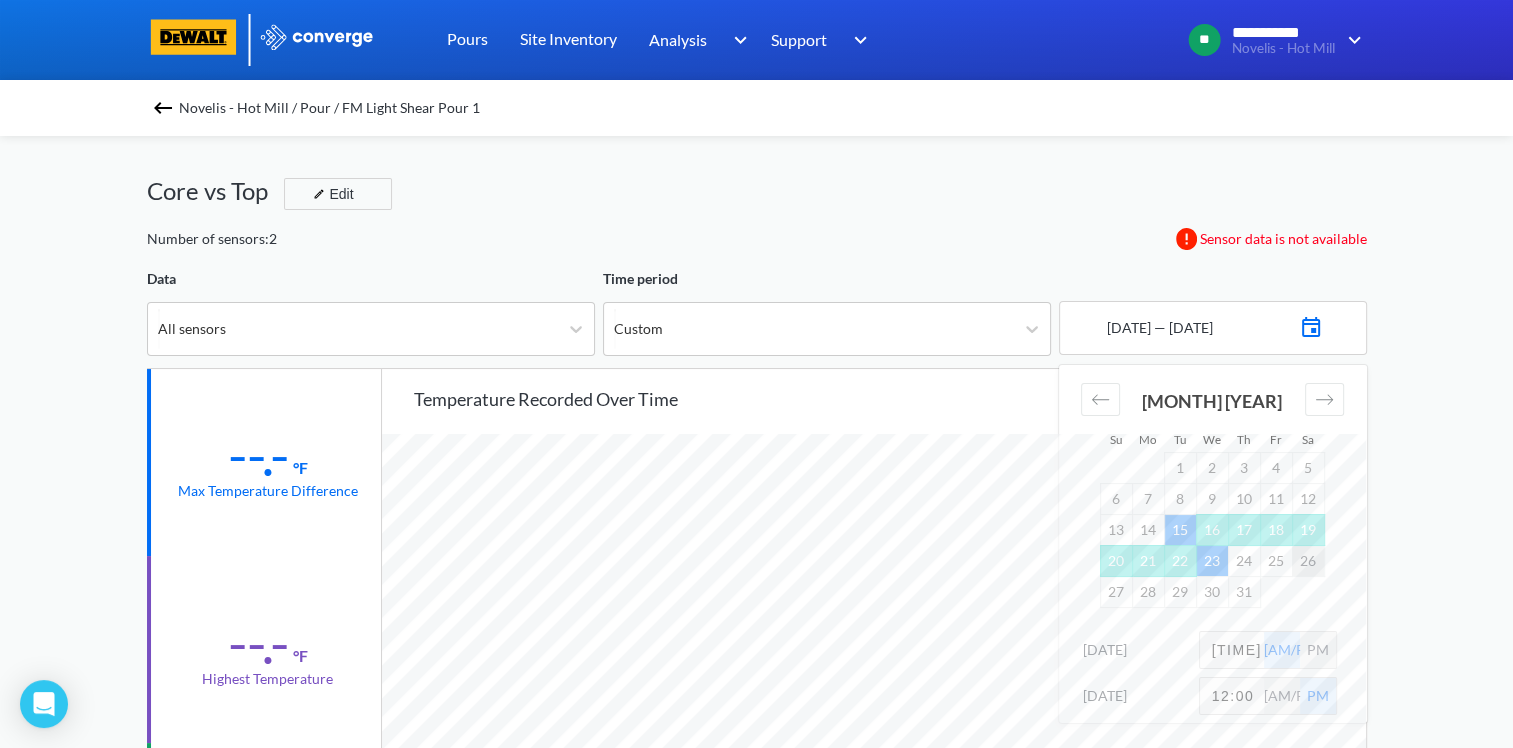click on "26" at bounding box center [1308, 560] 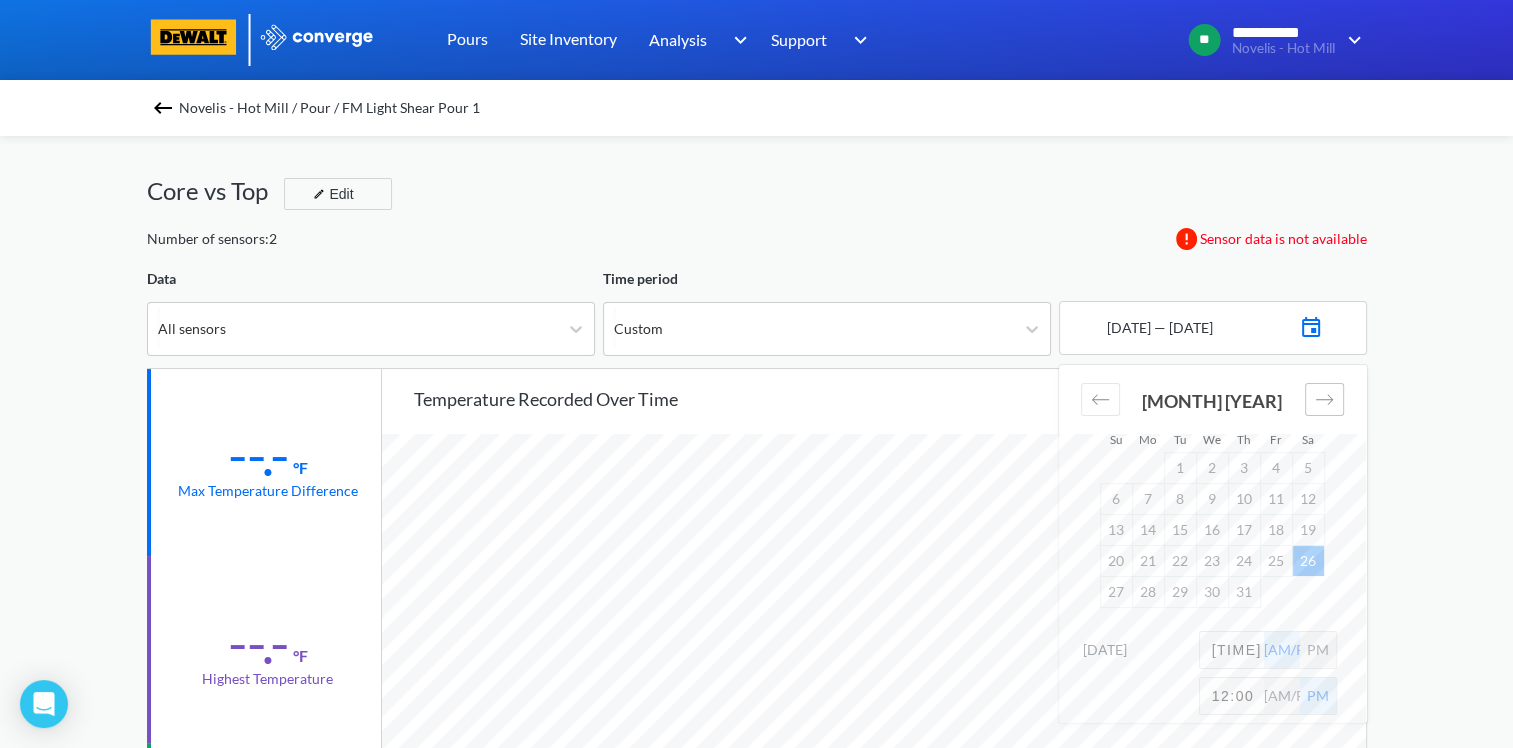 click 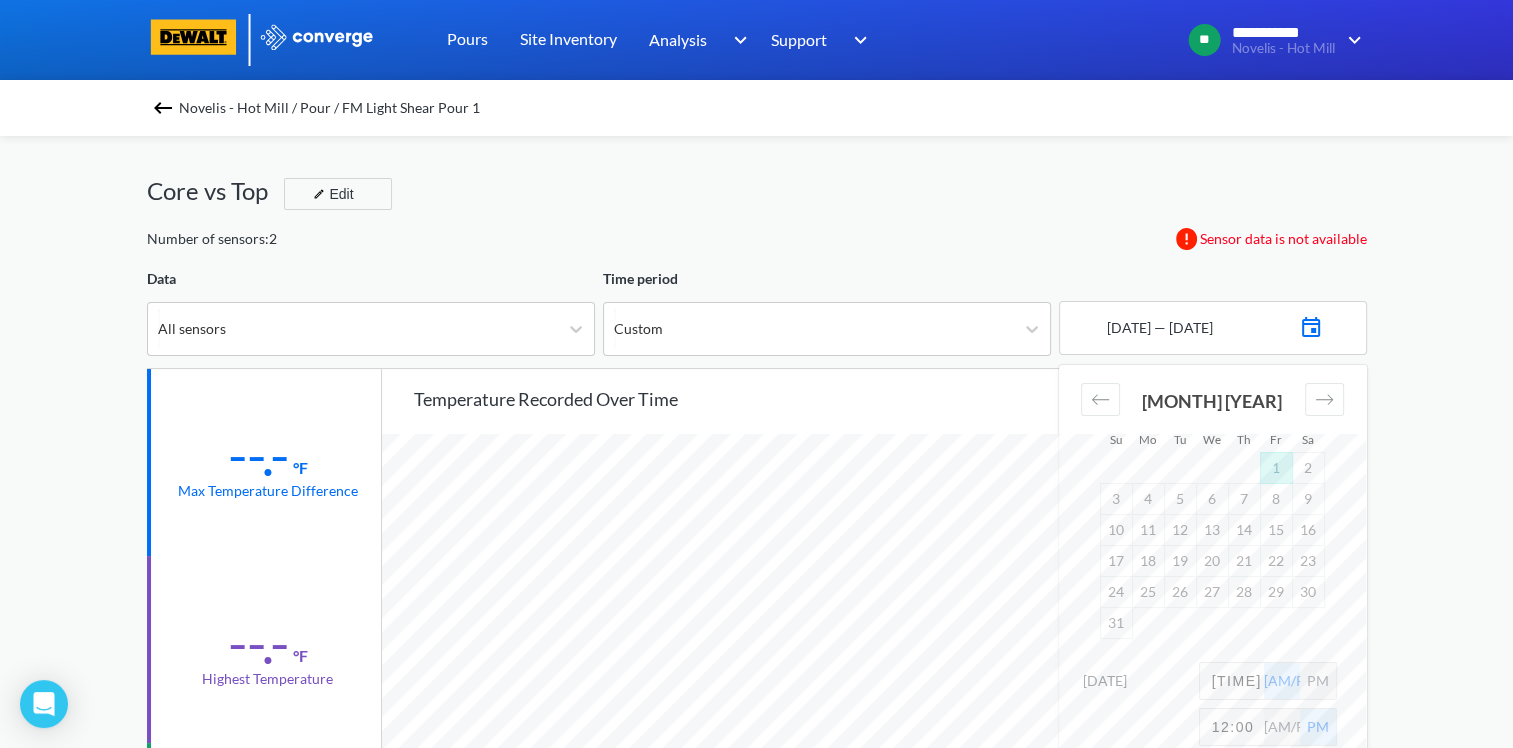 click on "1" at bounding box center [1276, 467] 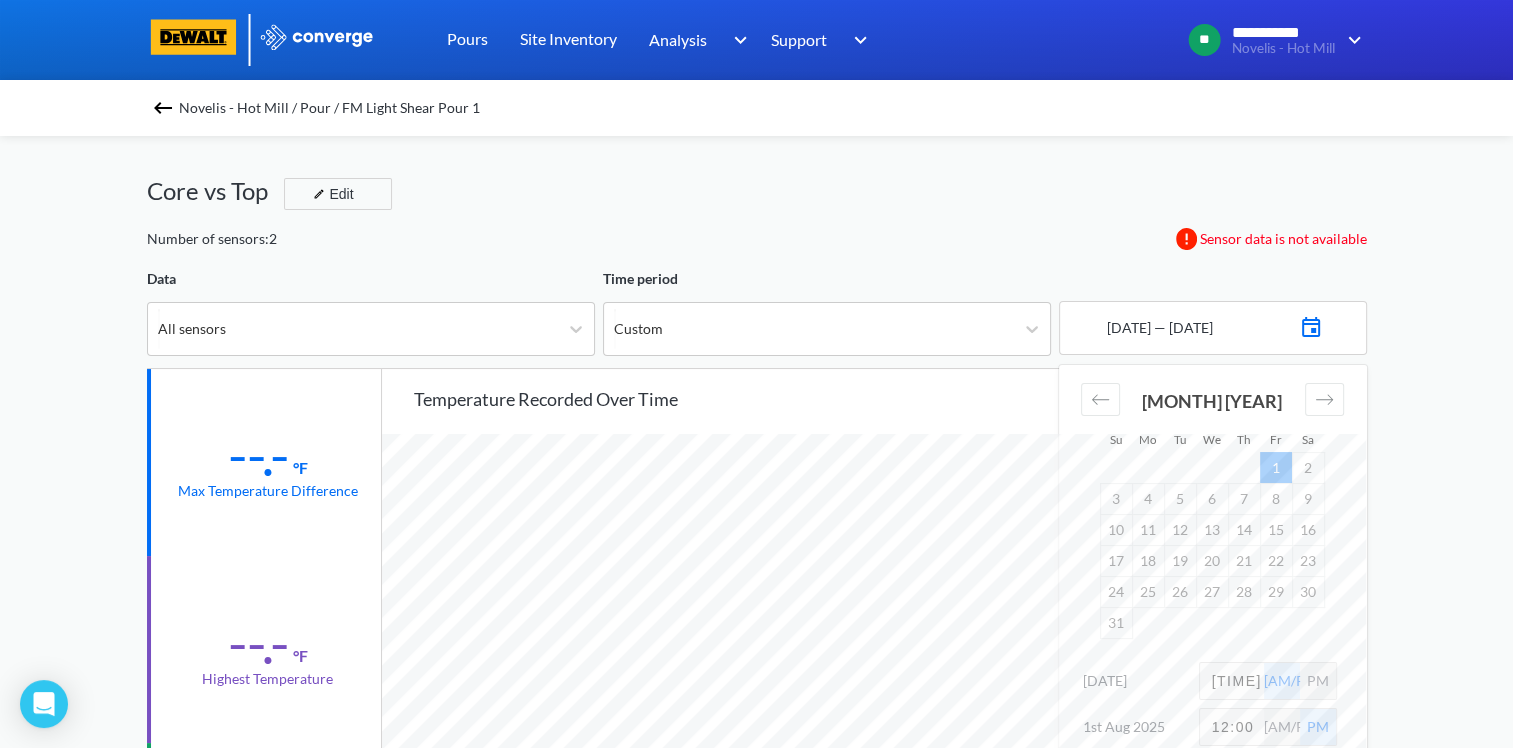 click on "[TIME]" at bounding box center (1232, 681) 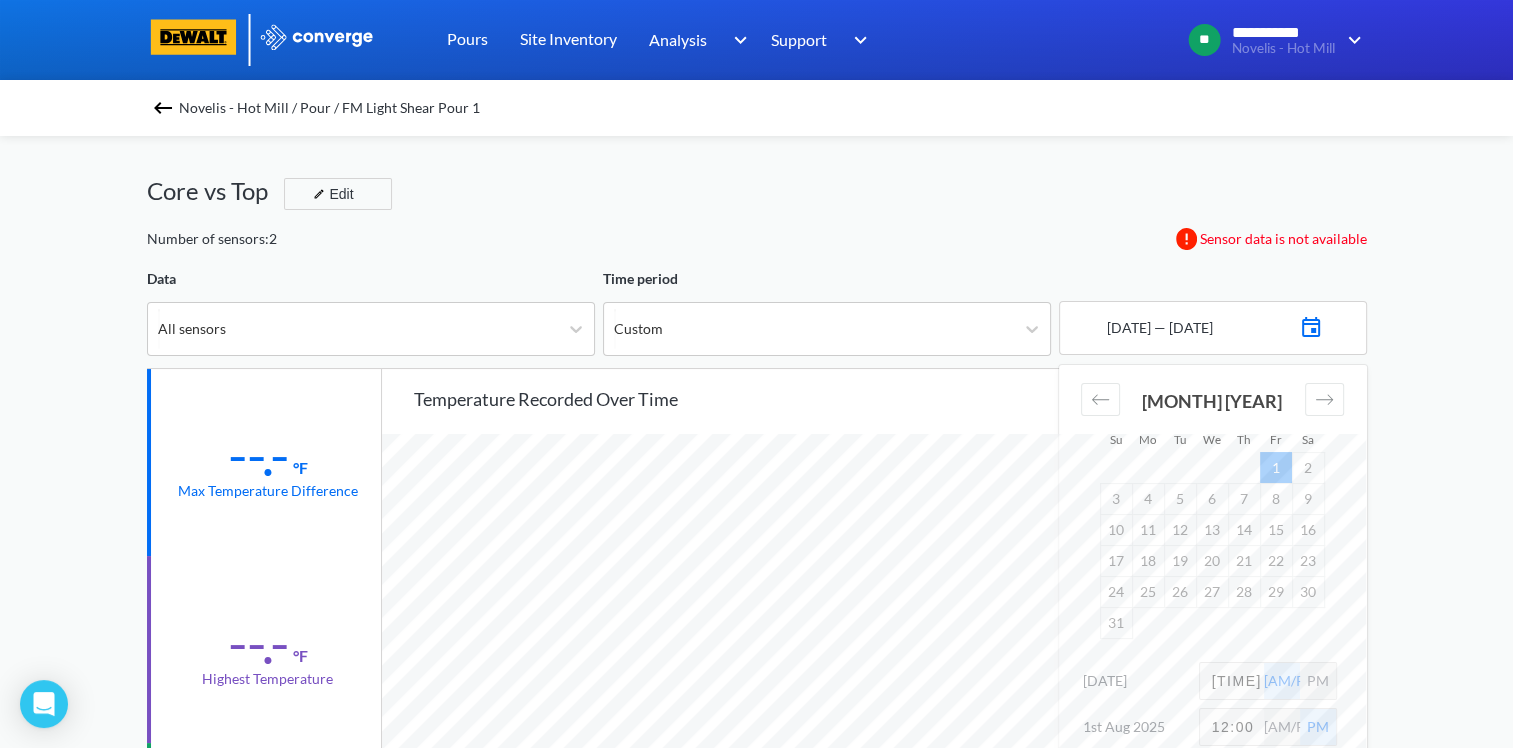 type on "[TIME]" 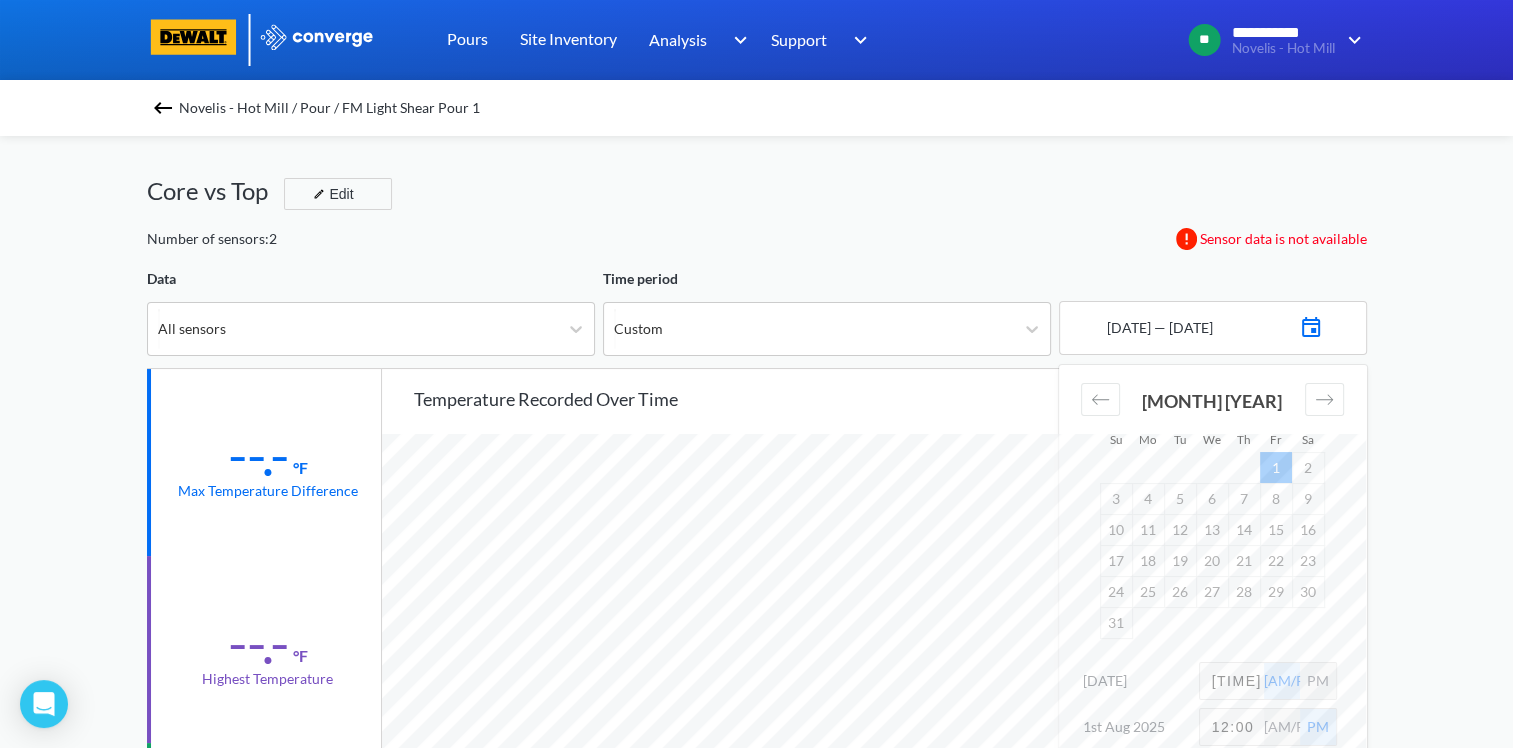 click on "12:00" at bounding box center (1232, 727) 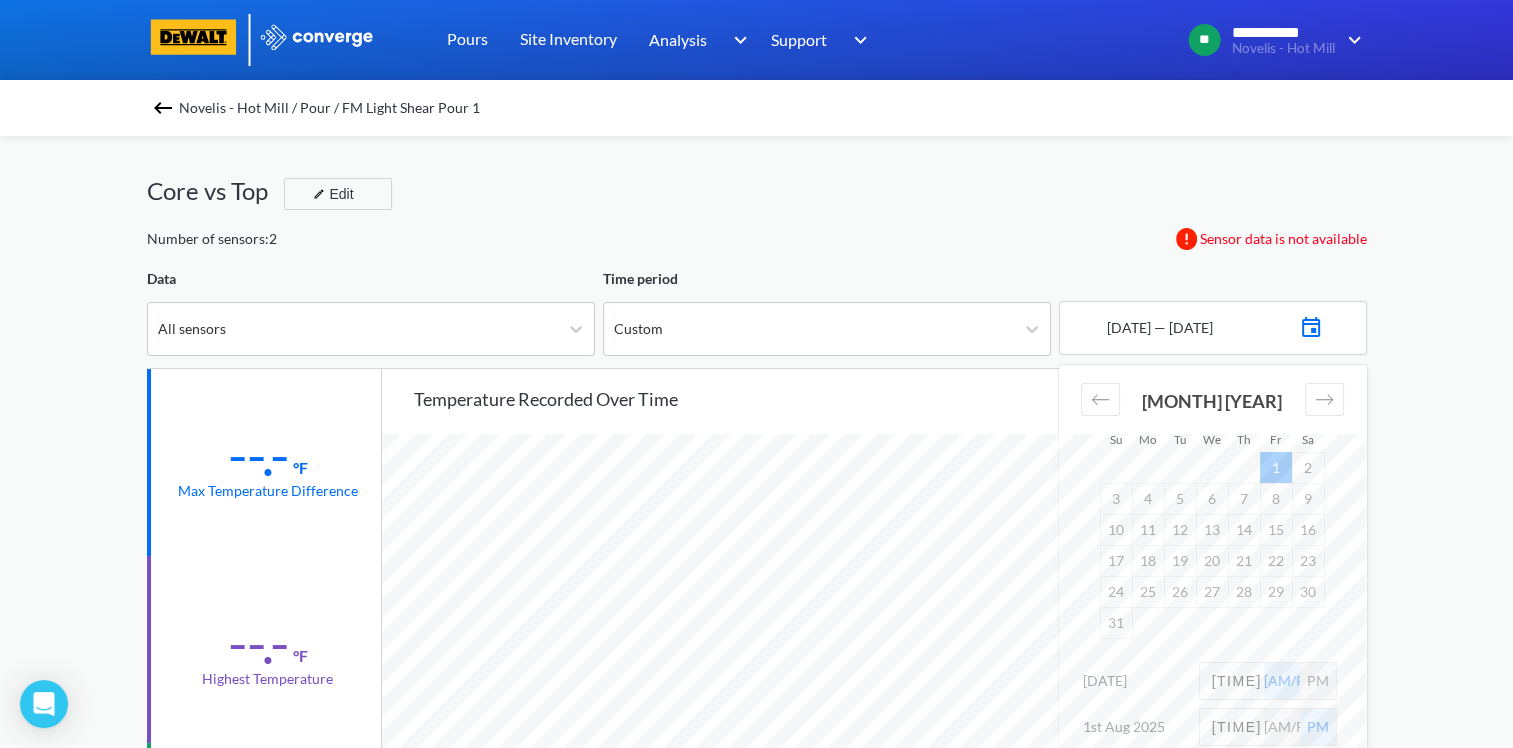 type on "[TIME]" 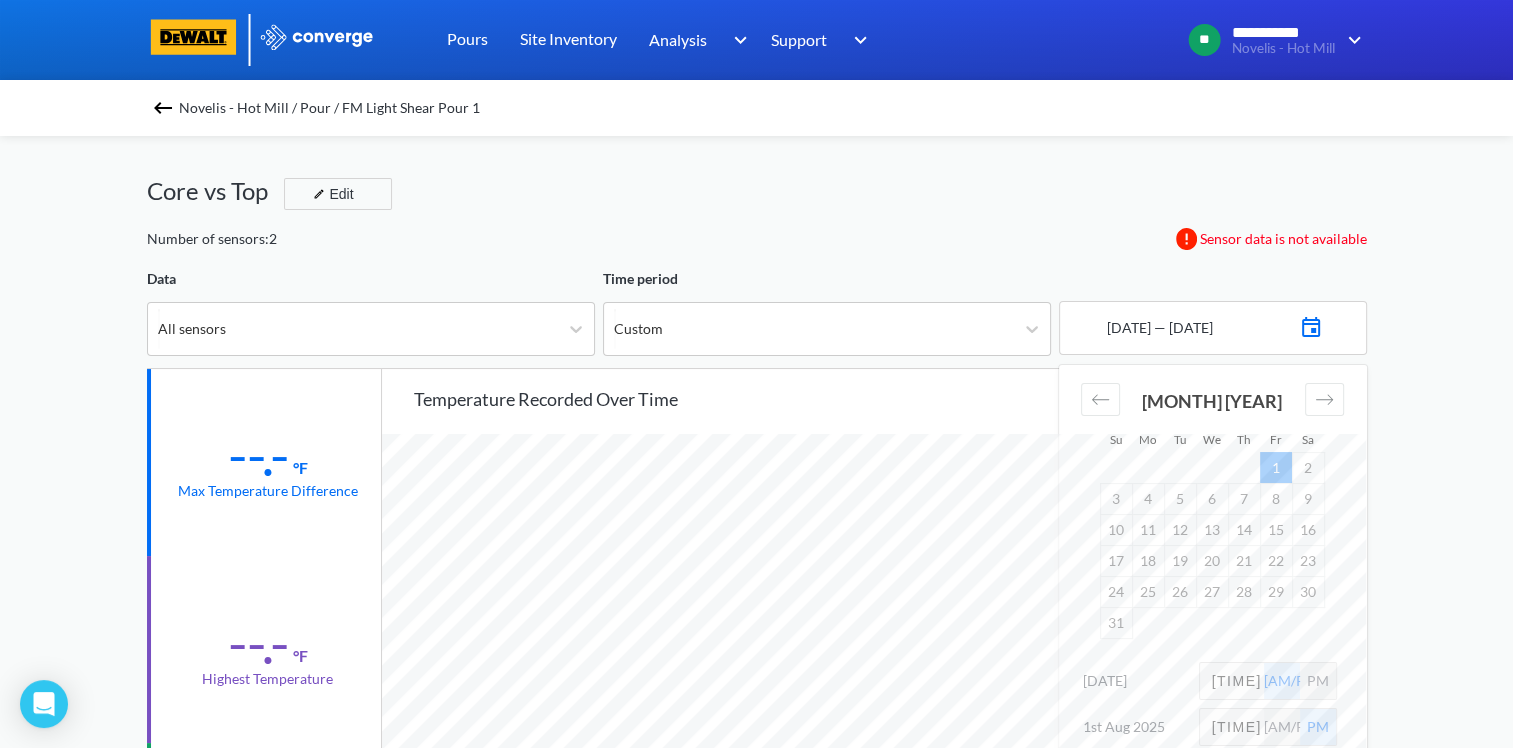 click on "**********" at bounding box center [756, 838] 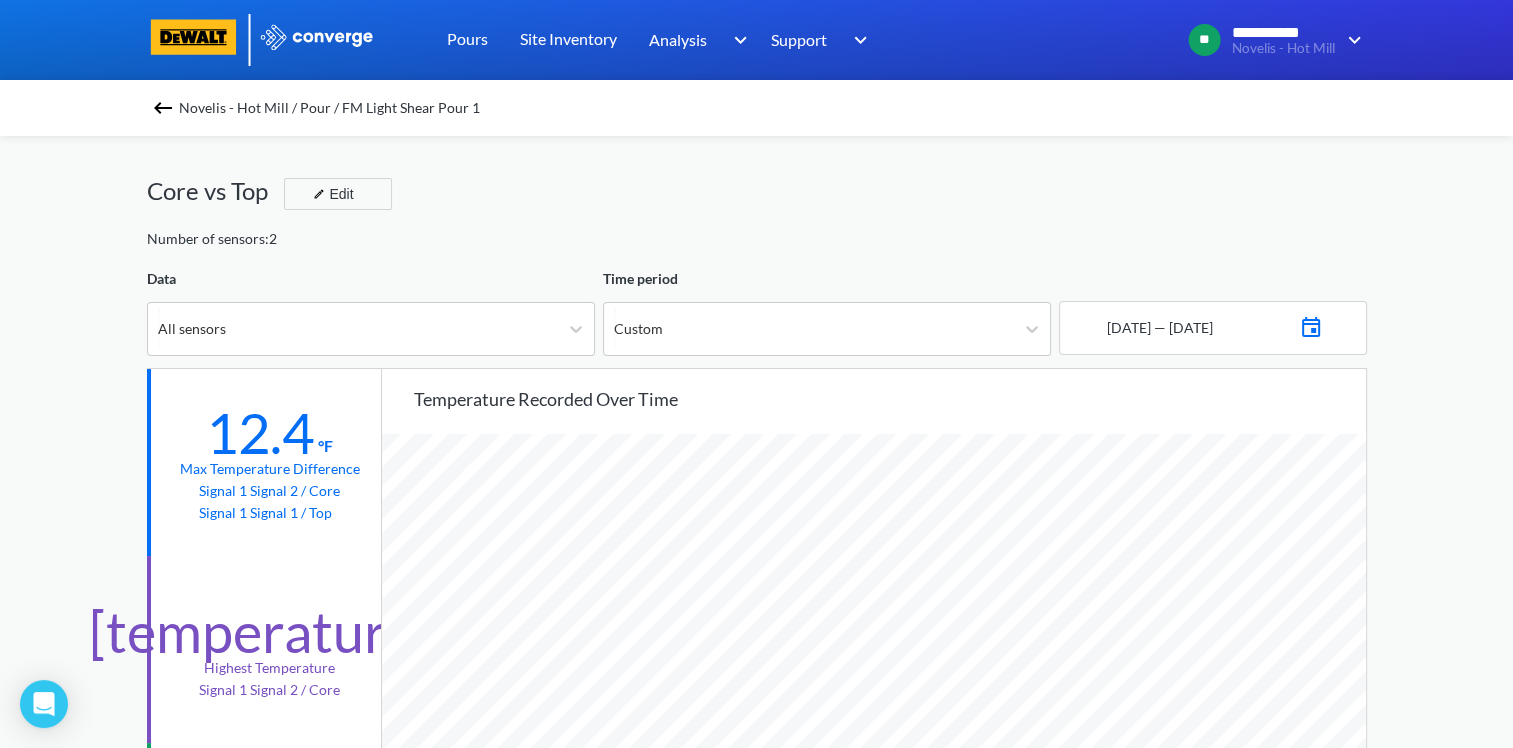 scroll, scrollTop: 998325, scrollLeft: 998487, axis: both 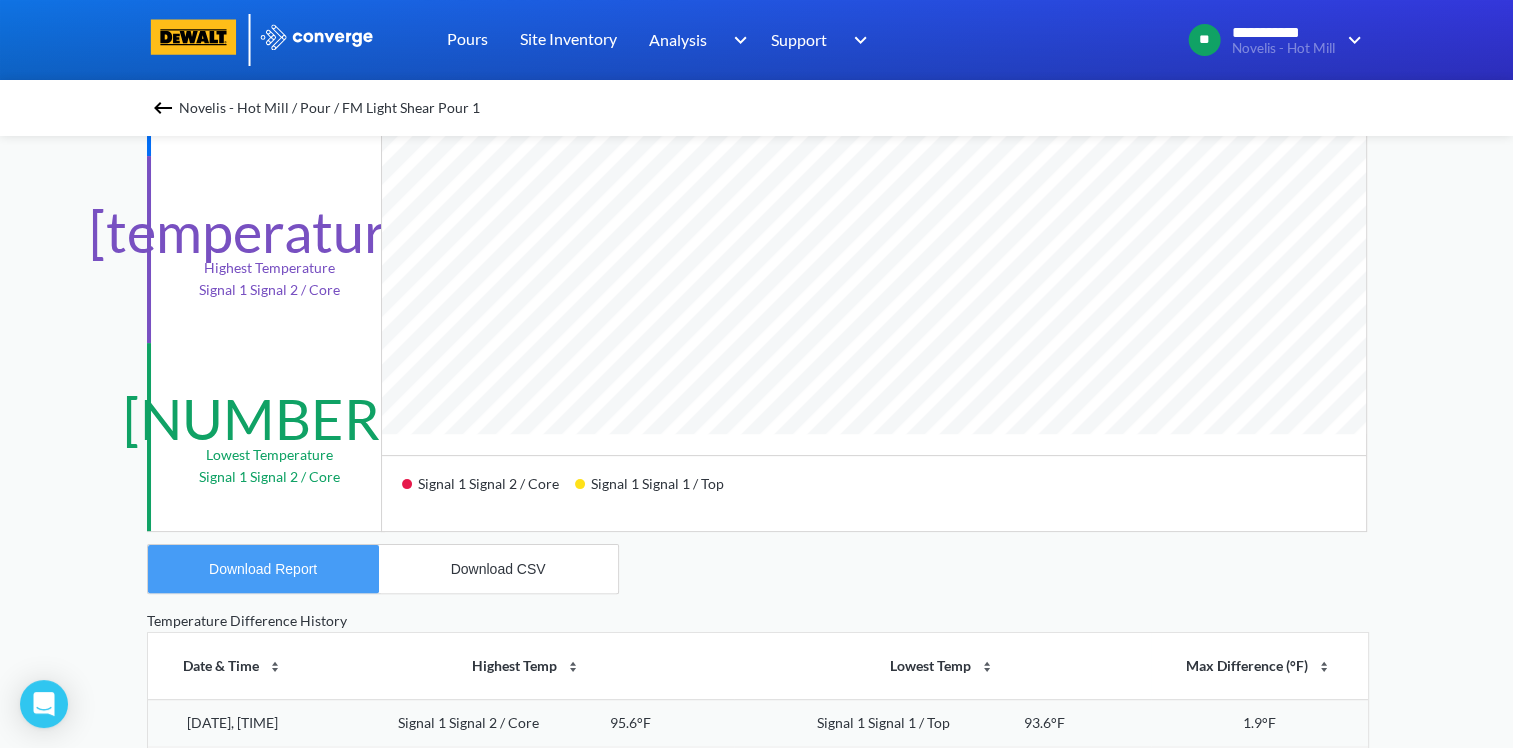 click on "Download Report" at bounding box center (263, 569) 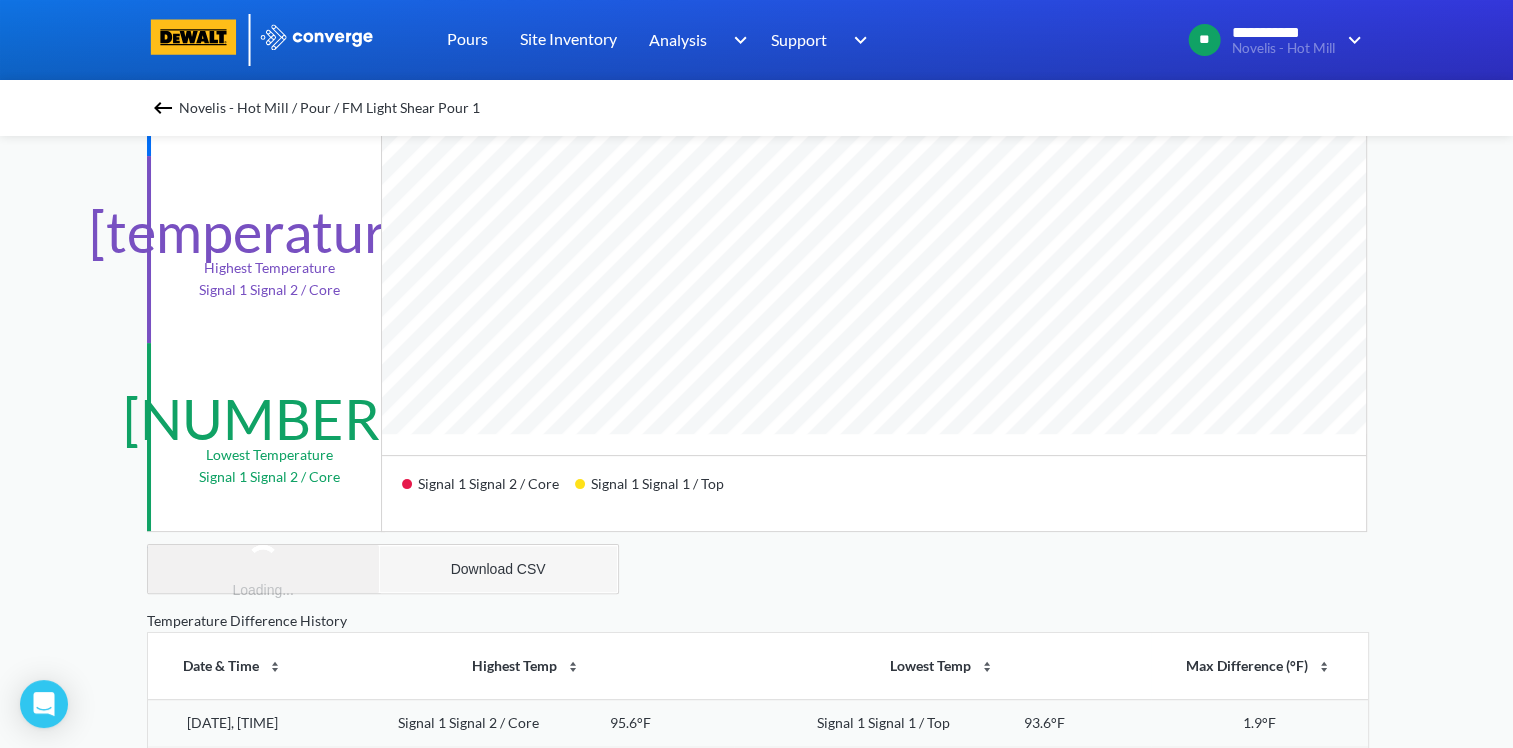 click on "Download CSV" at bounding box center [498, 569] 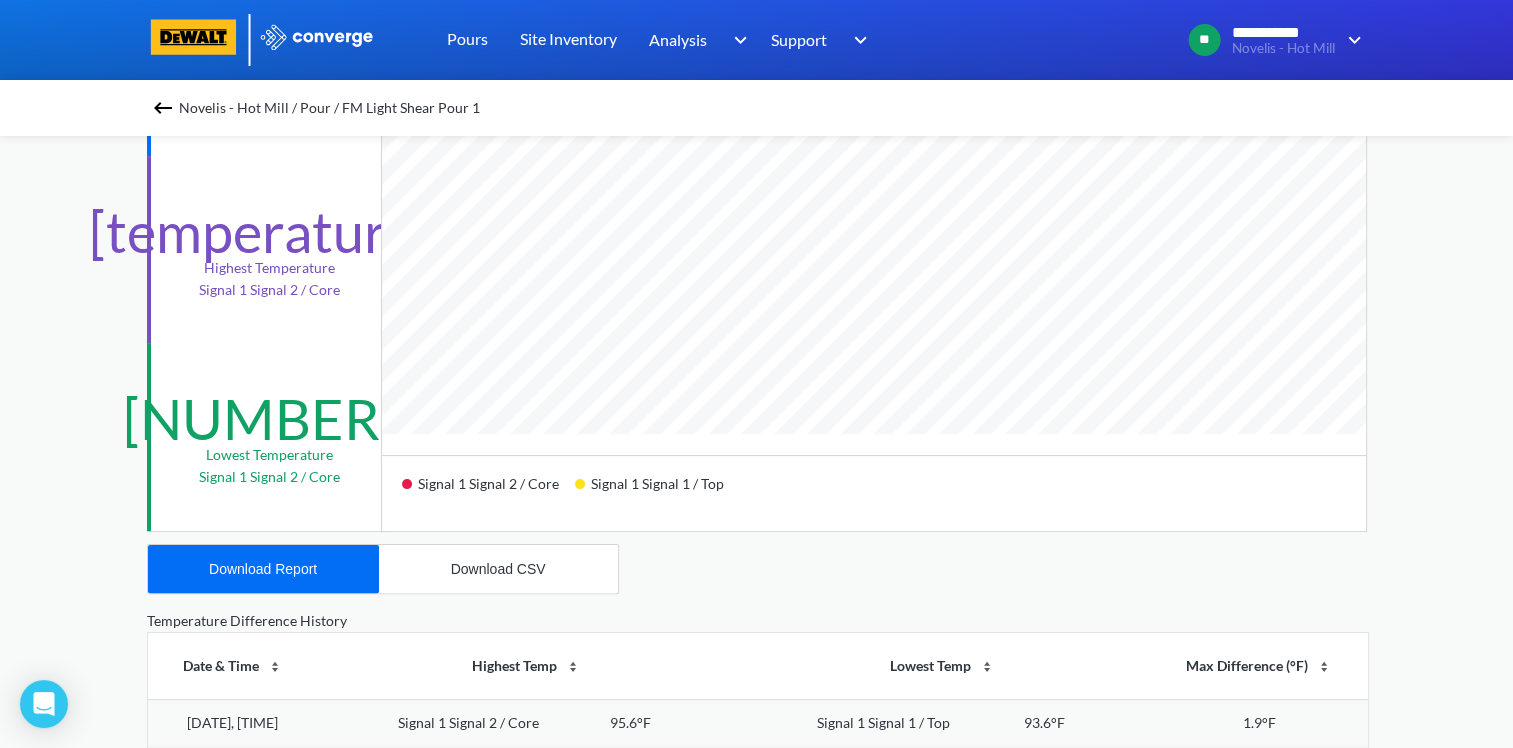 click on "Novelis - Hot Mill / Pour / FM Light Shear Pour 1" at bounding box center [329, 108] 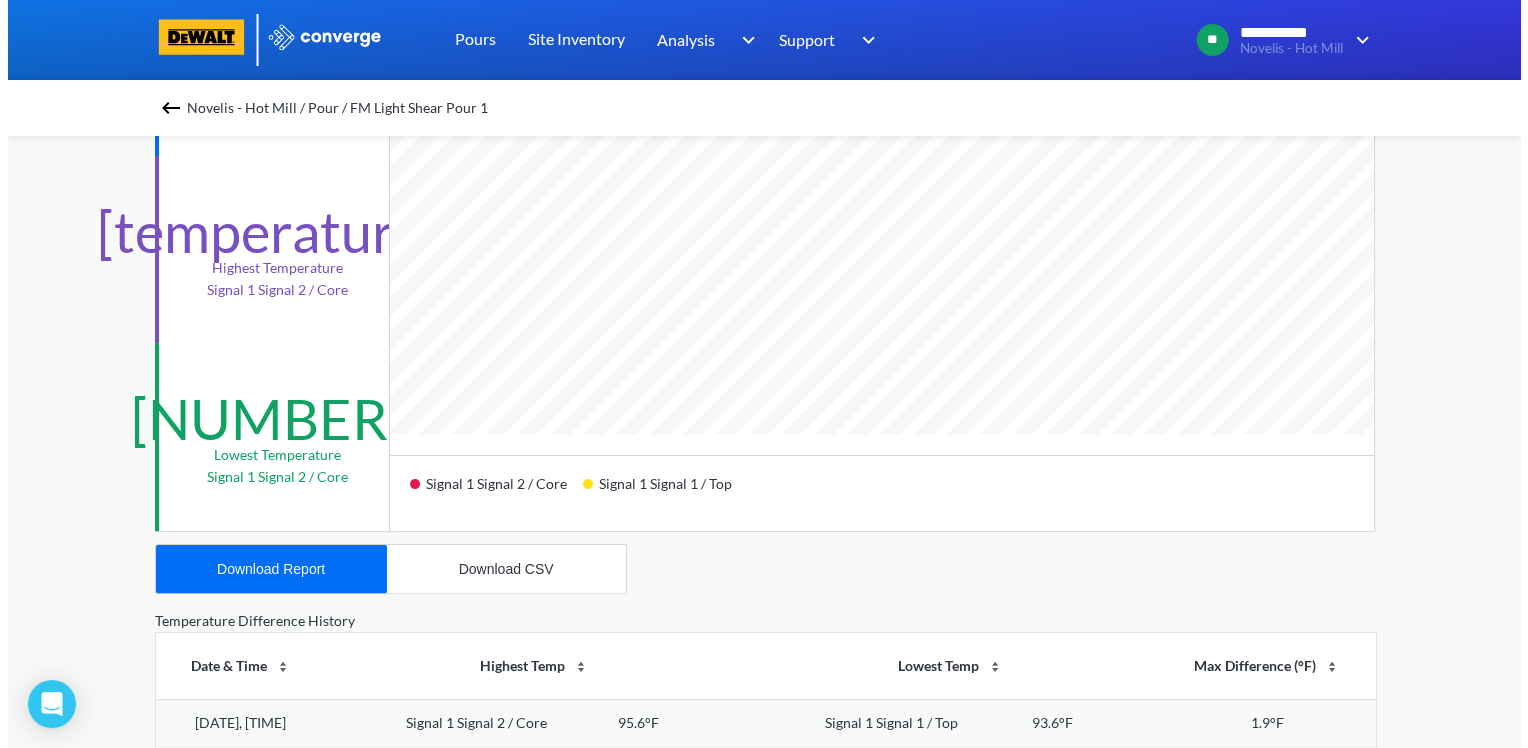 scroll, scrollTop: 0, scrollLeft: 0, axis: both 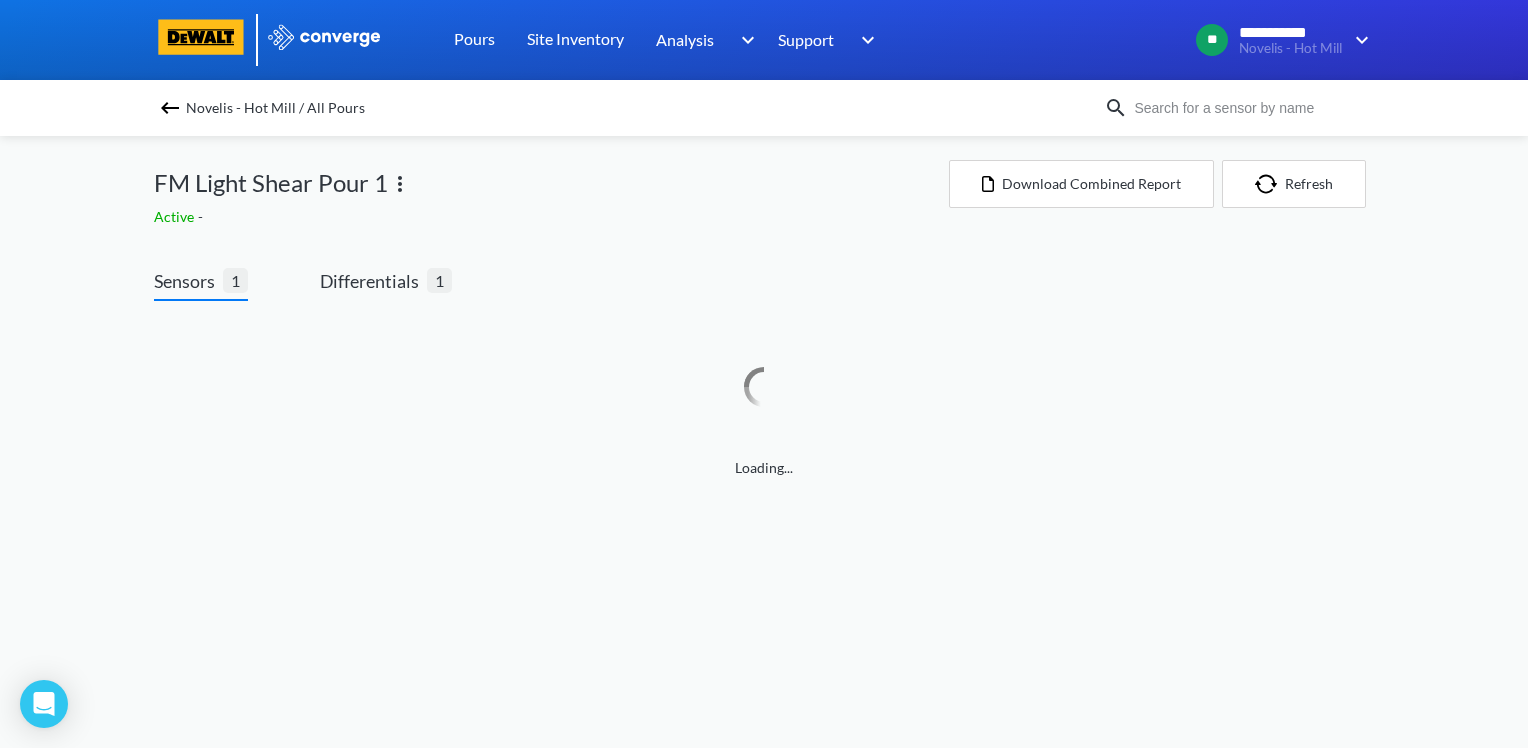 click at bounding box center (400, 184) 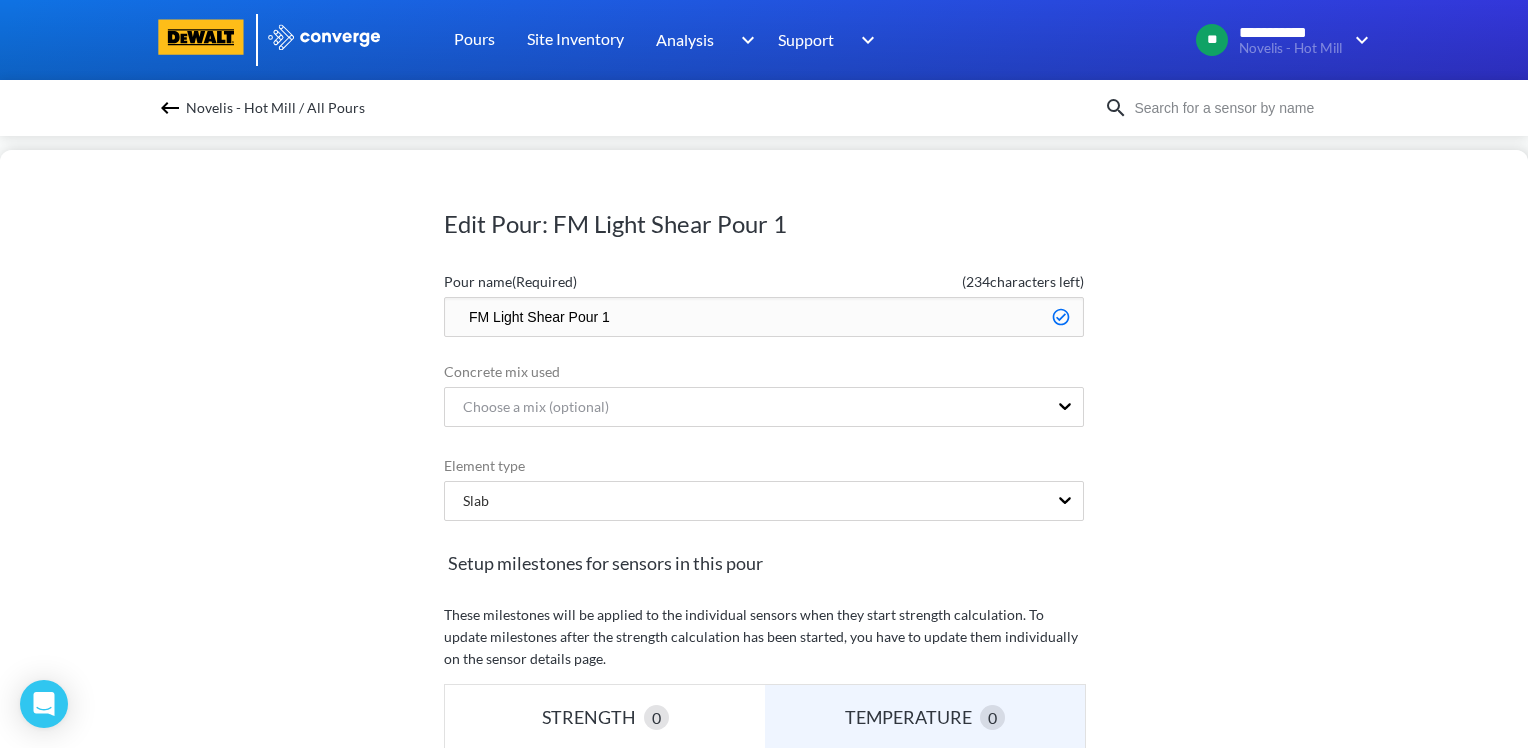 click on "FM Light Shear Pour 1" at bounding box center (764, 317) 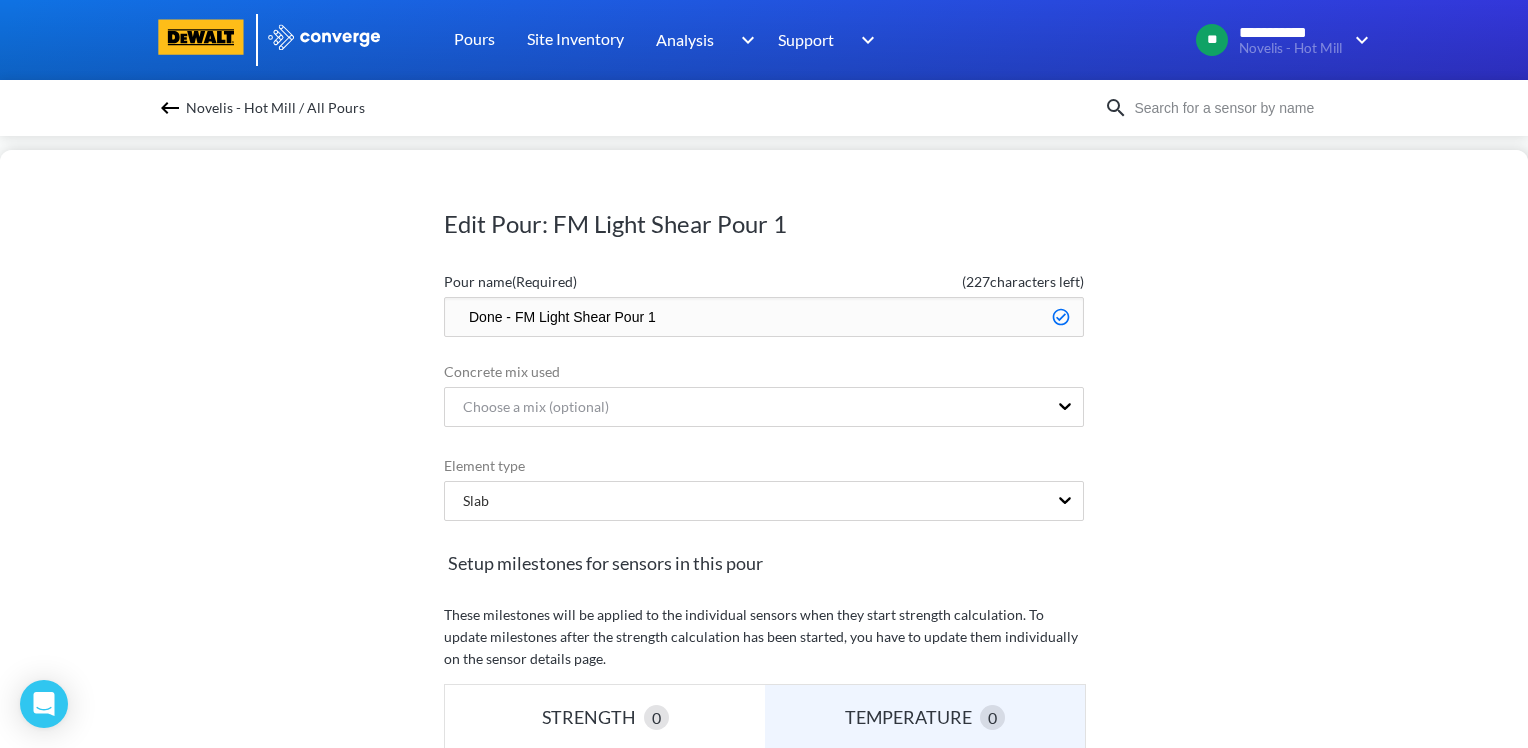 type on "Done - FM Light Shear Pour 1" 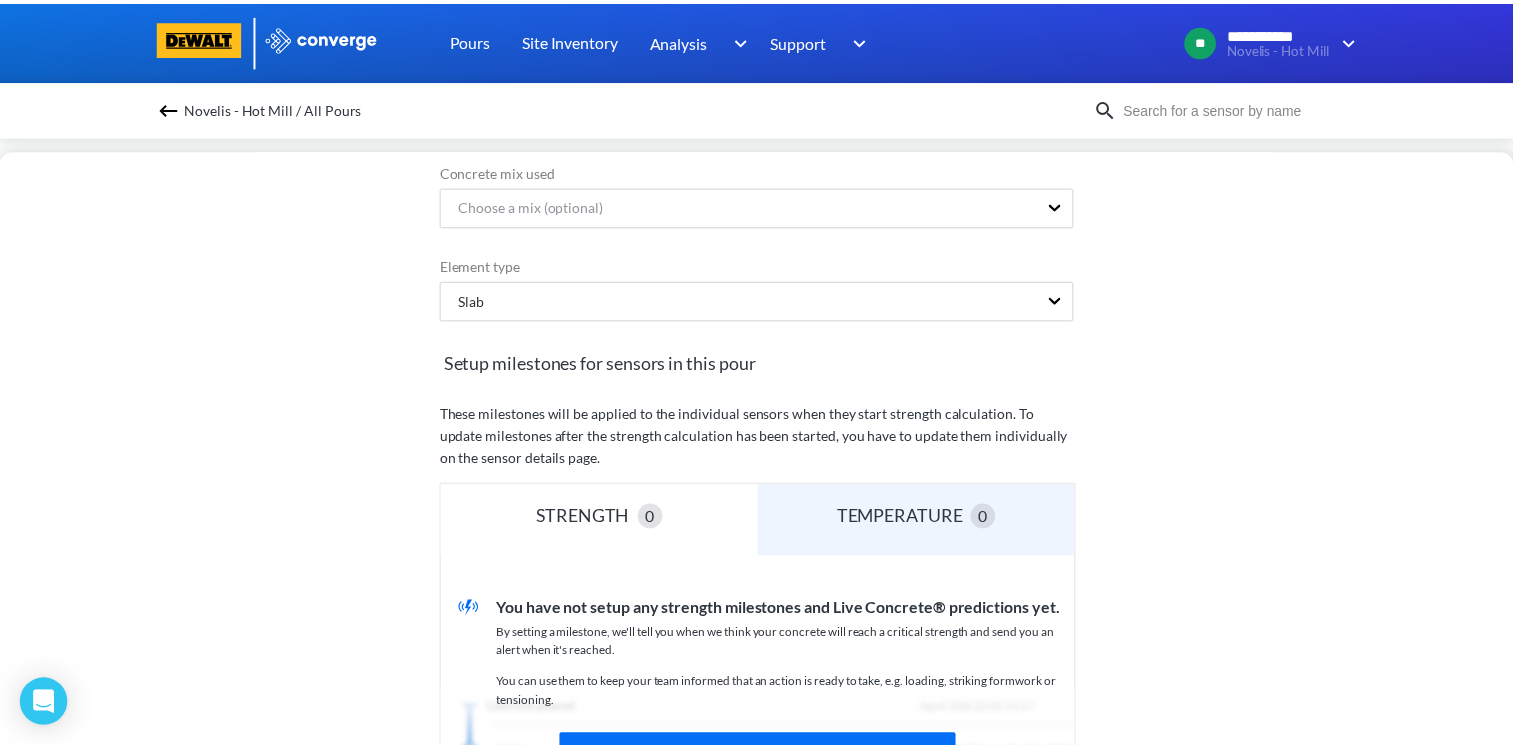 scroll, scrollTop: 564, scrollLeft: 0, axis: vertical 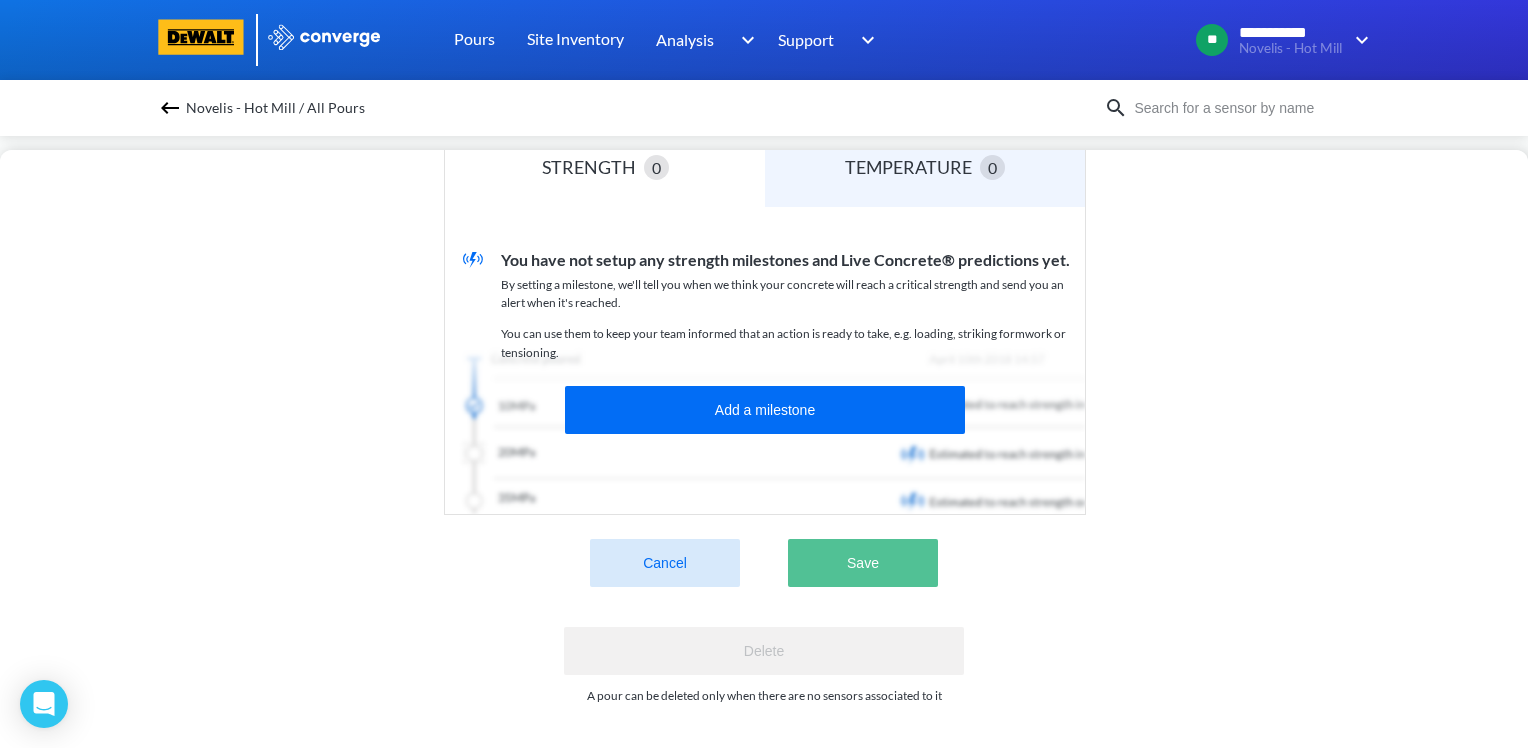 click on "Save" at bounding box center [863, 563] 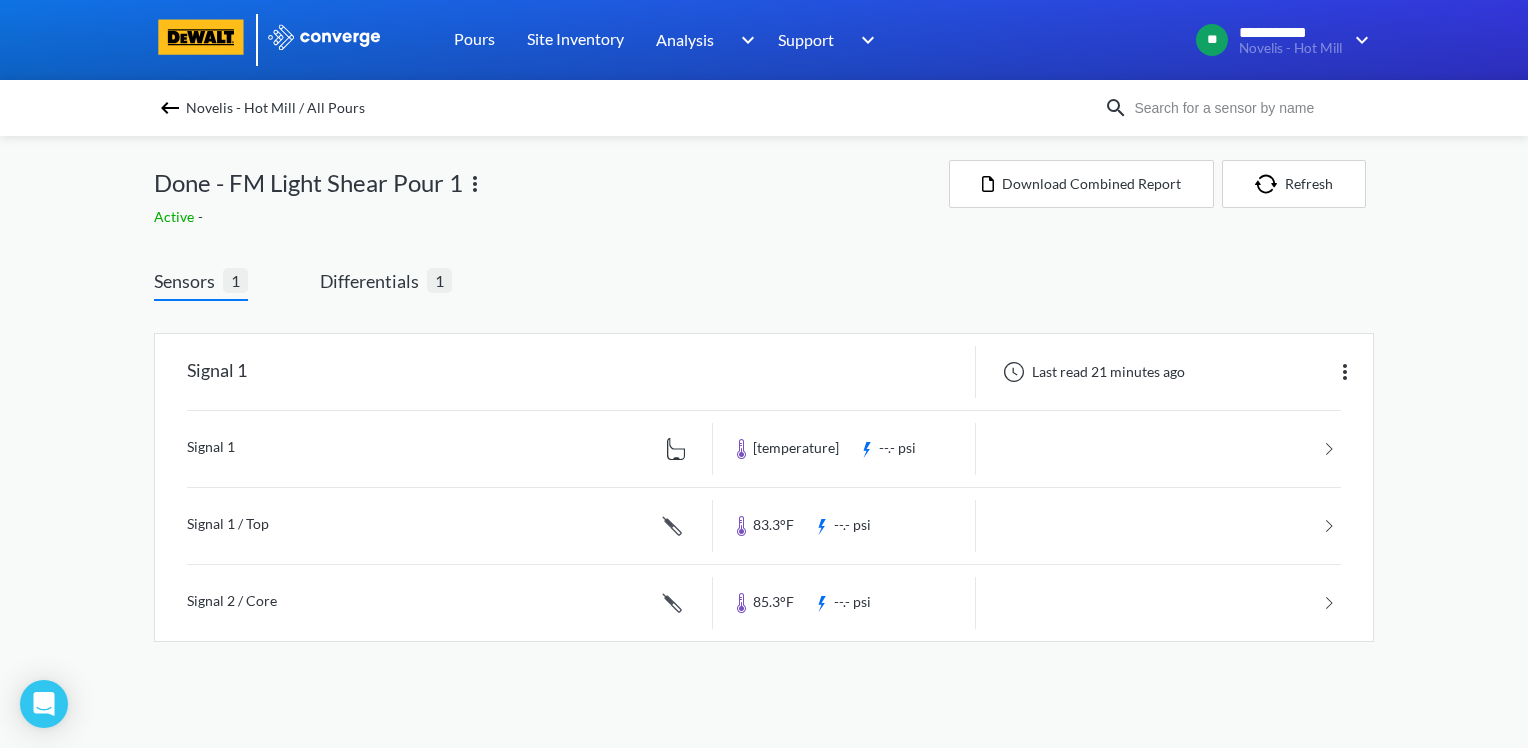 click at bounding box center [170, 108] 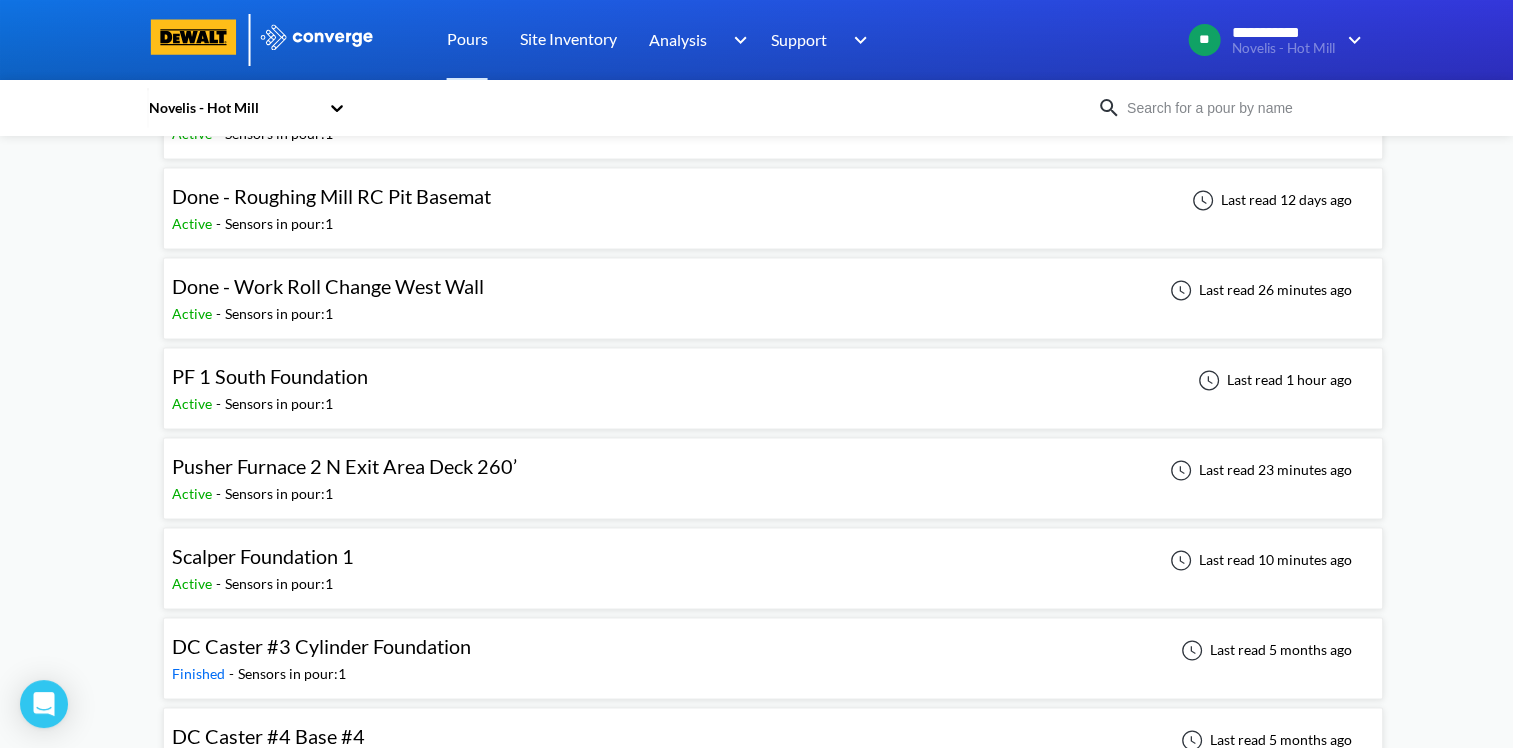 scroll, scrollTop: 2900, scrollLeft: 0, axis: vertical 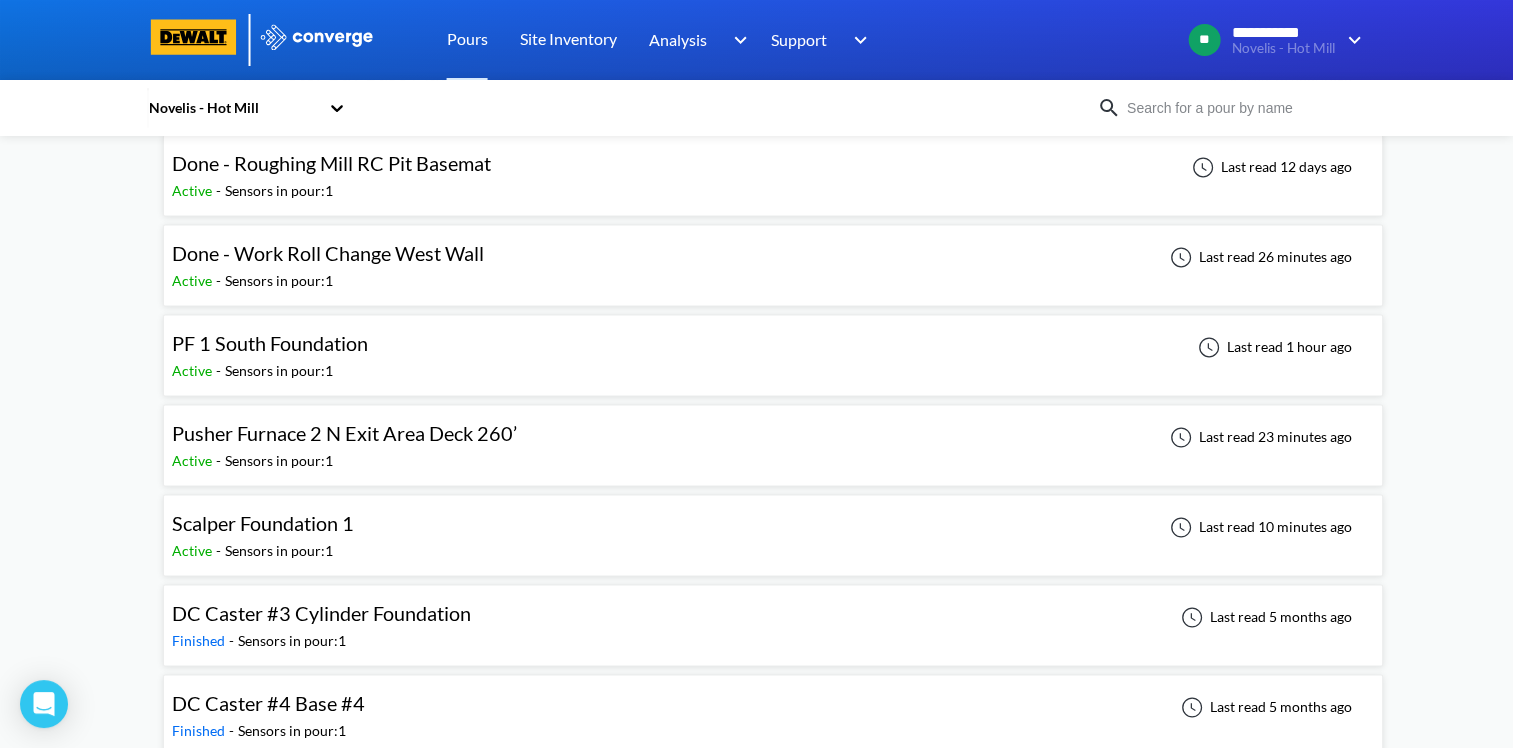 click on "Pusher Furnace 2 N Exit Area Deck 260’" at bounding box center (344, 433) 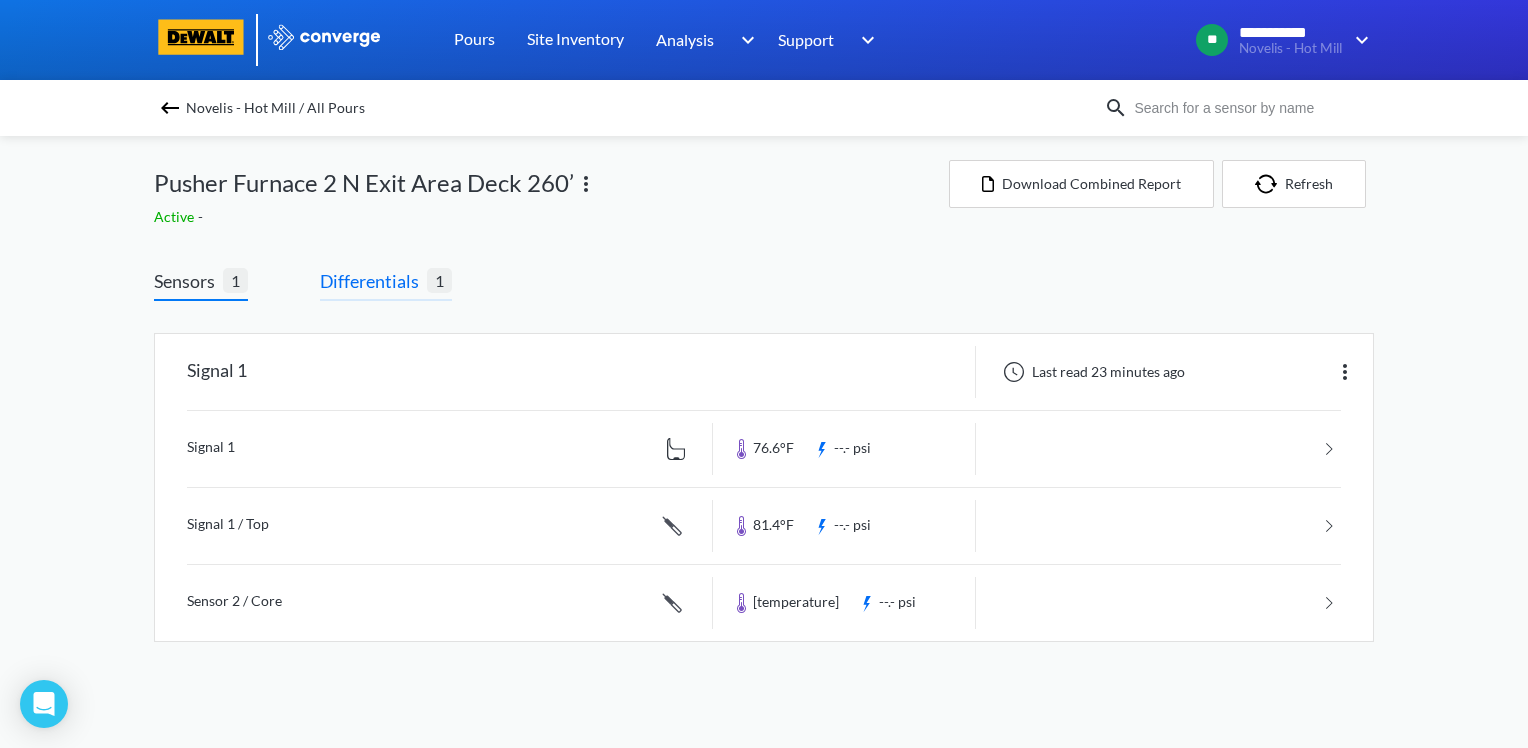 click on "Differentials" at bounding box center (373, 281) 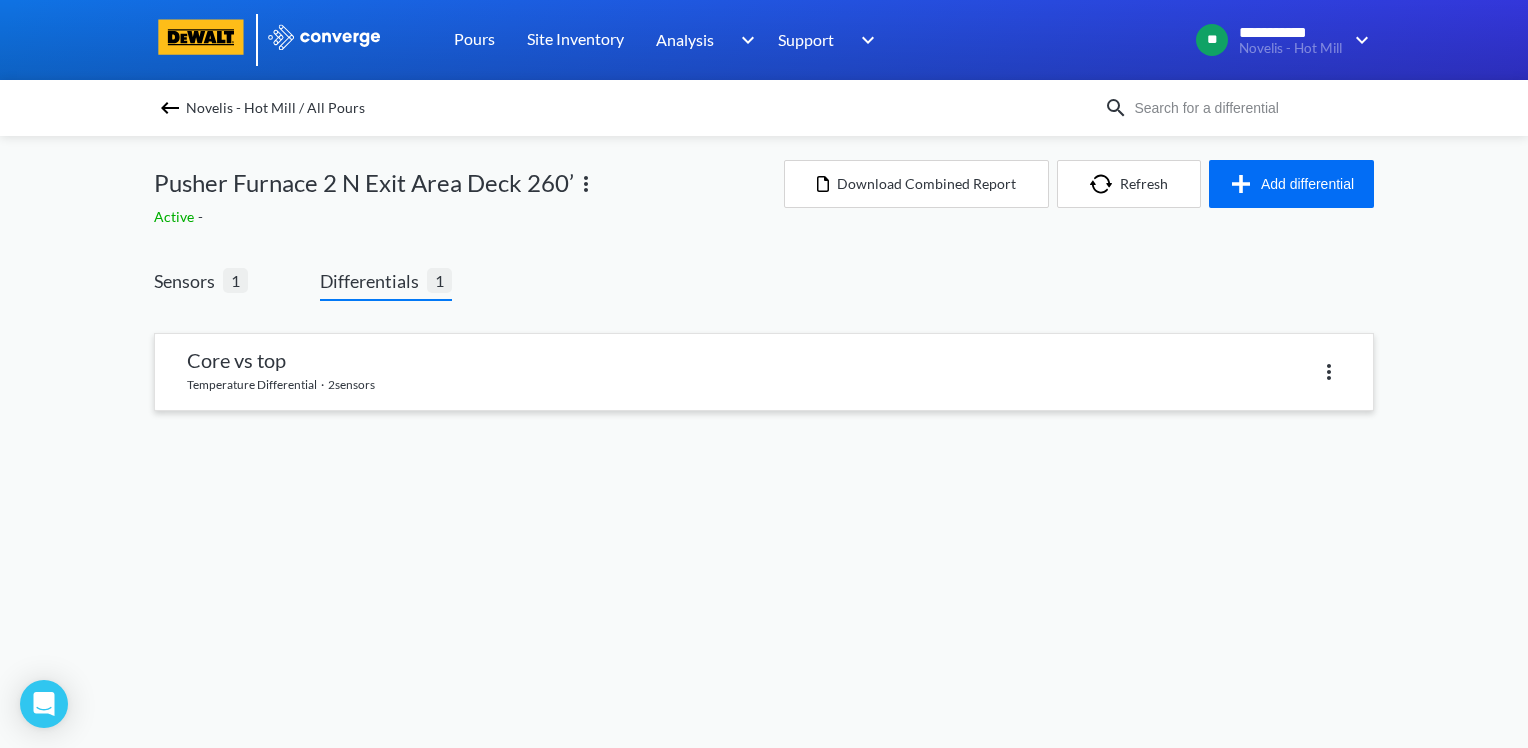 click at bounding box center (764, 372) 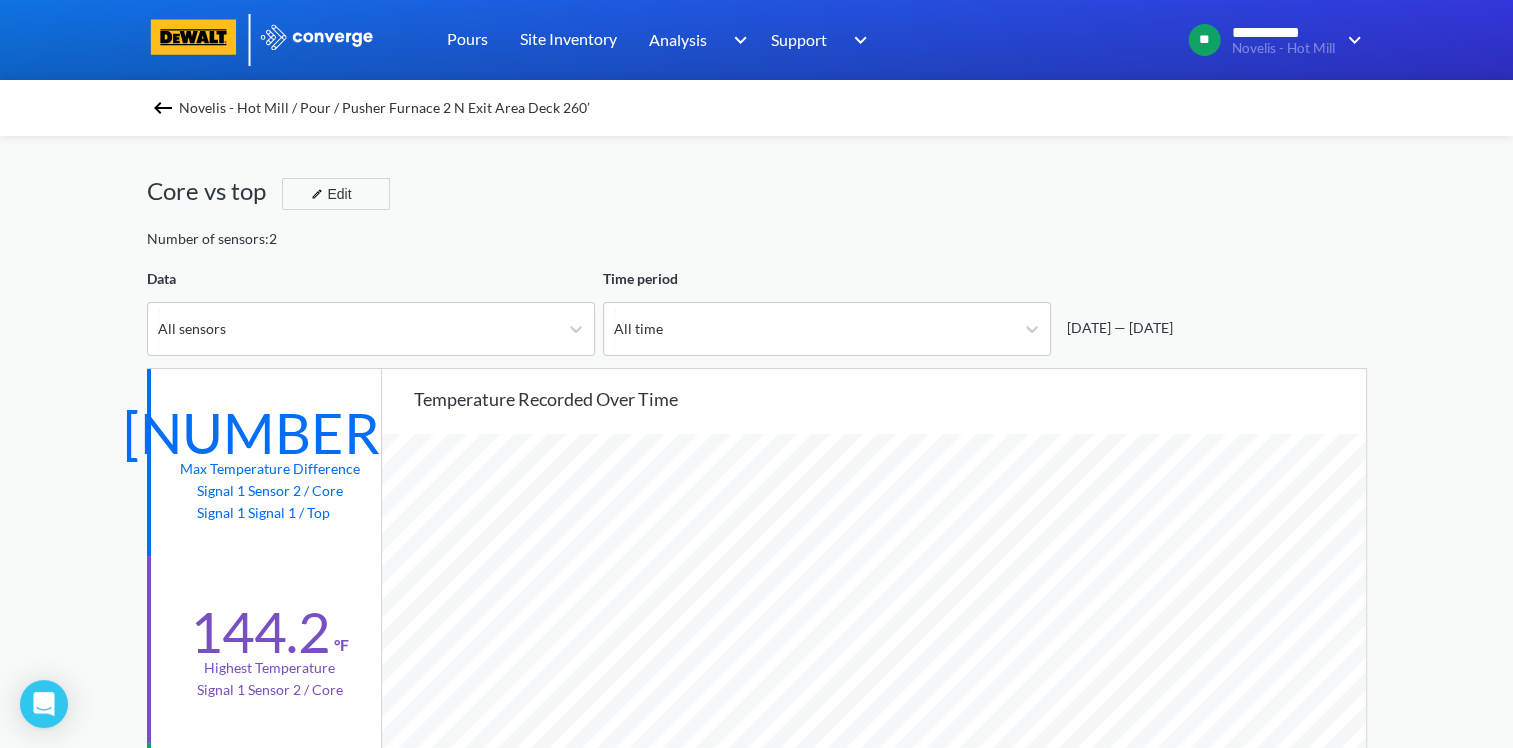 scroll, scrollTop: 998325, scrollLeft: 998487, axis: both 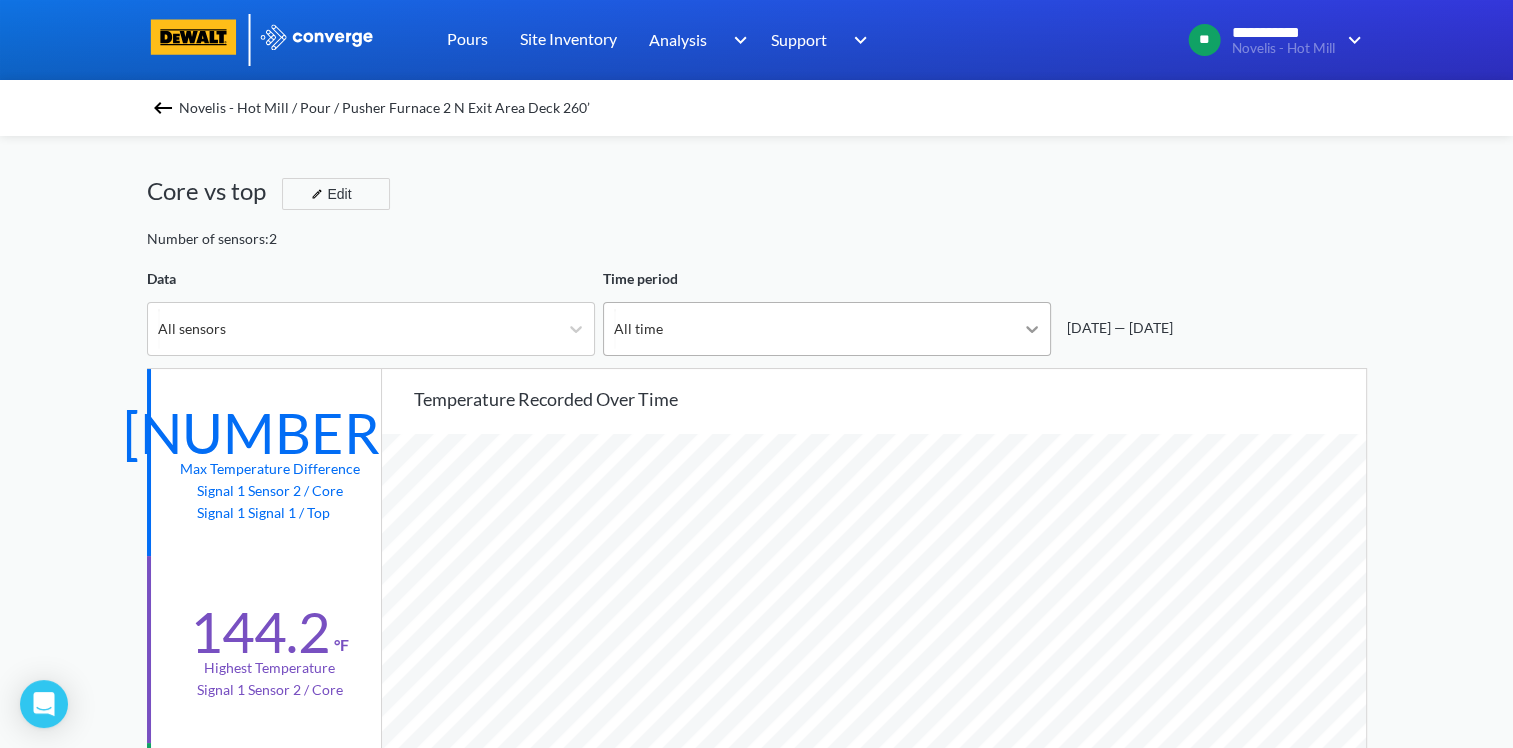 click at bounding box center [1032, 329] 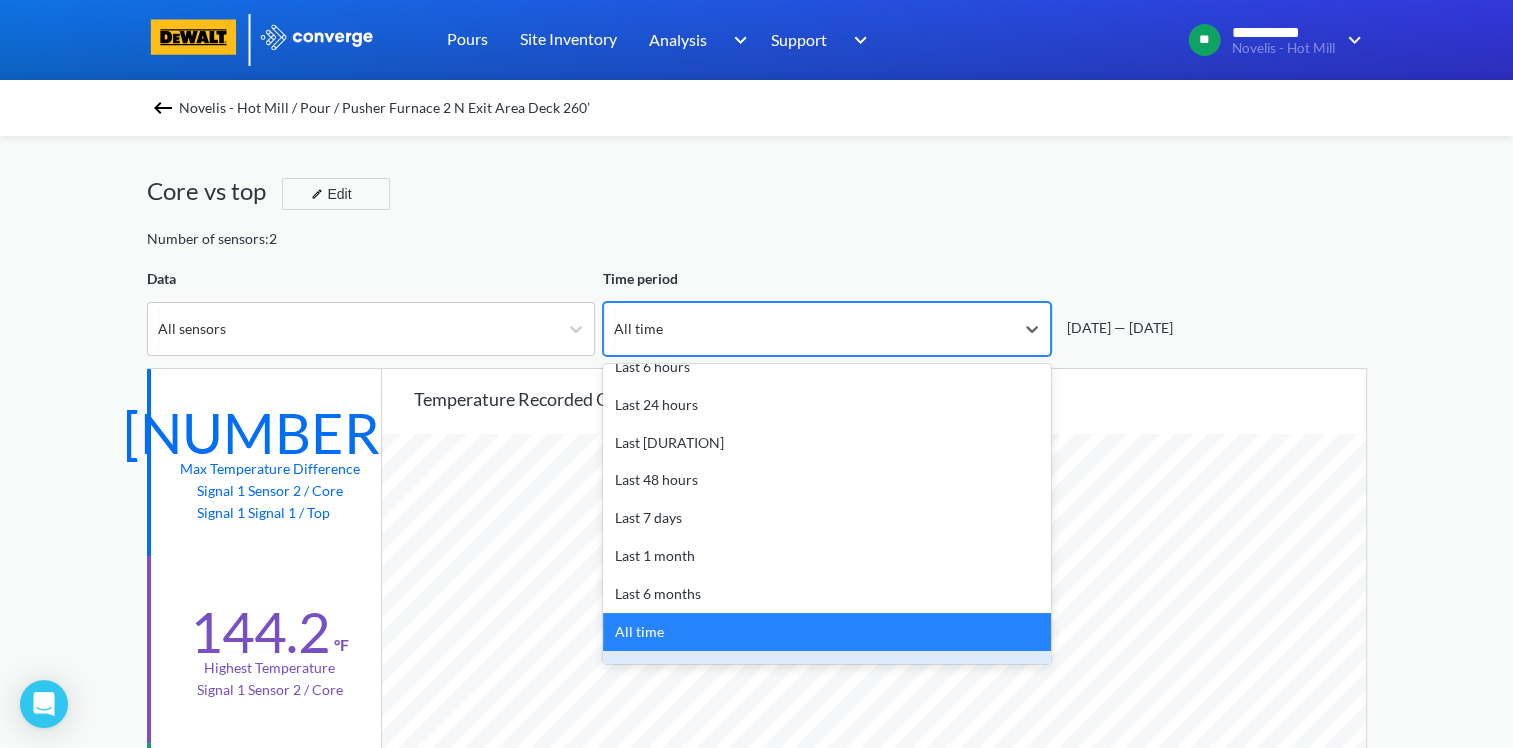 scroll, scrollTop: 88, scrollLeft: 0, axis: vertical 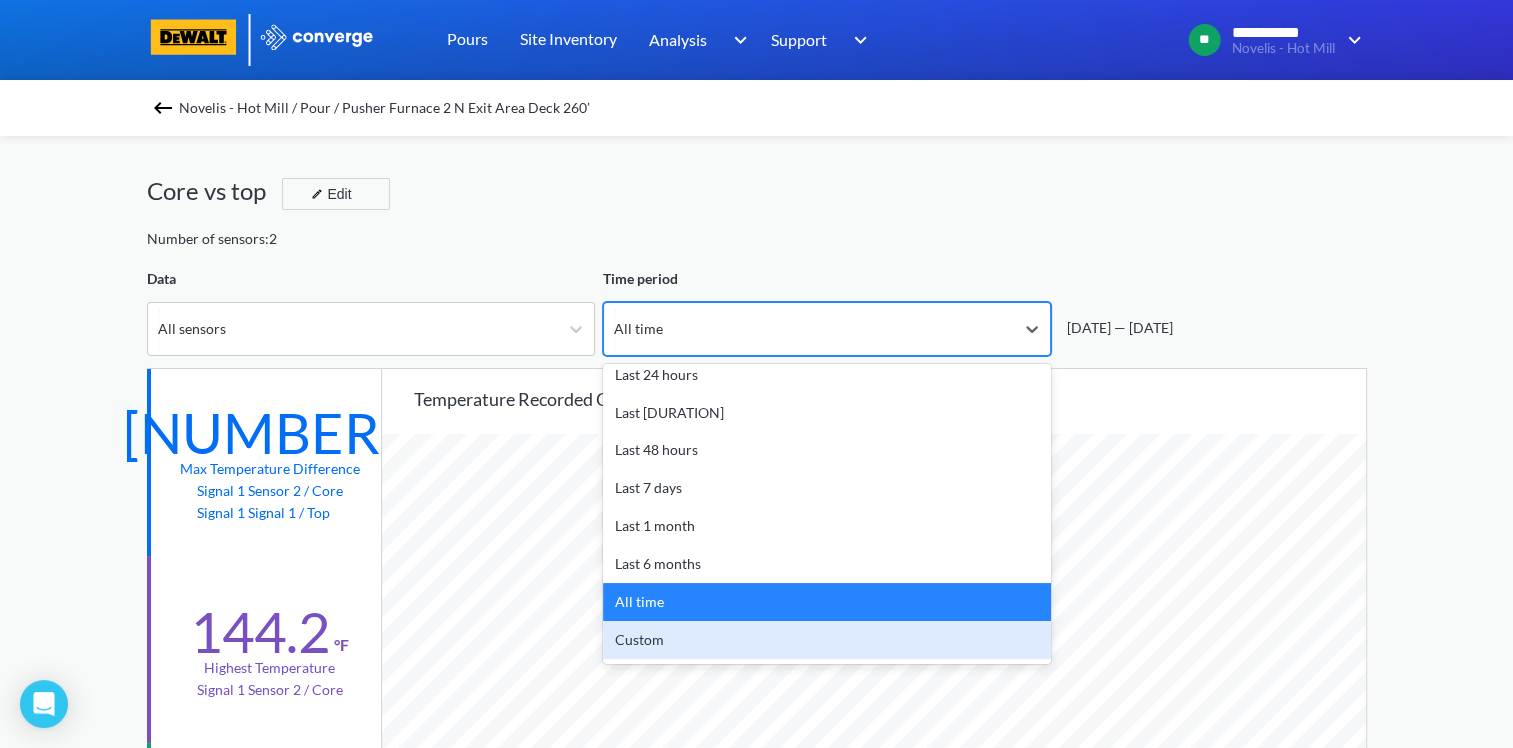 click on "Custom" at bounding box center [827, 640] 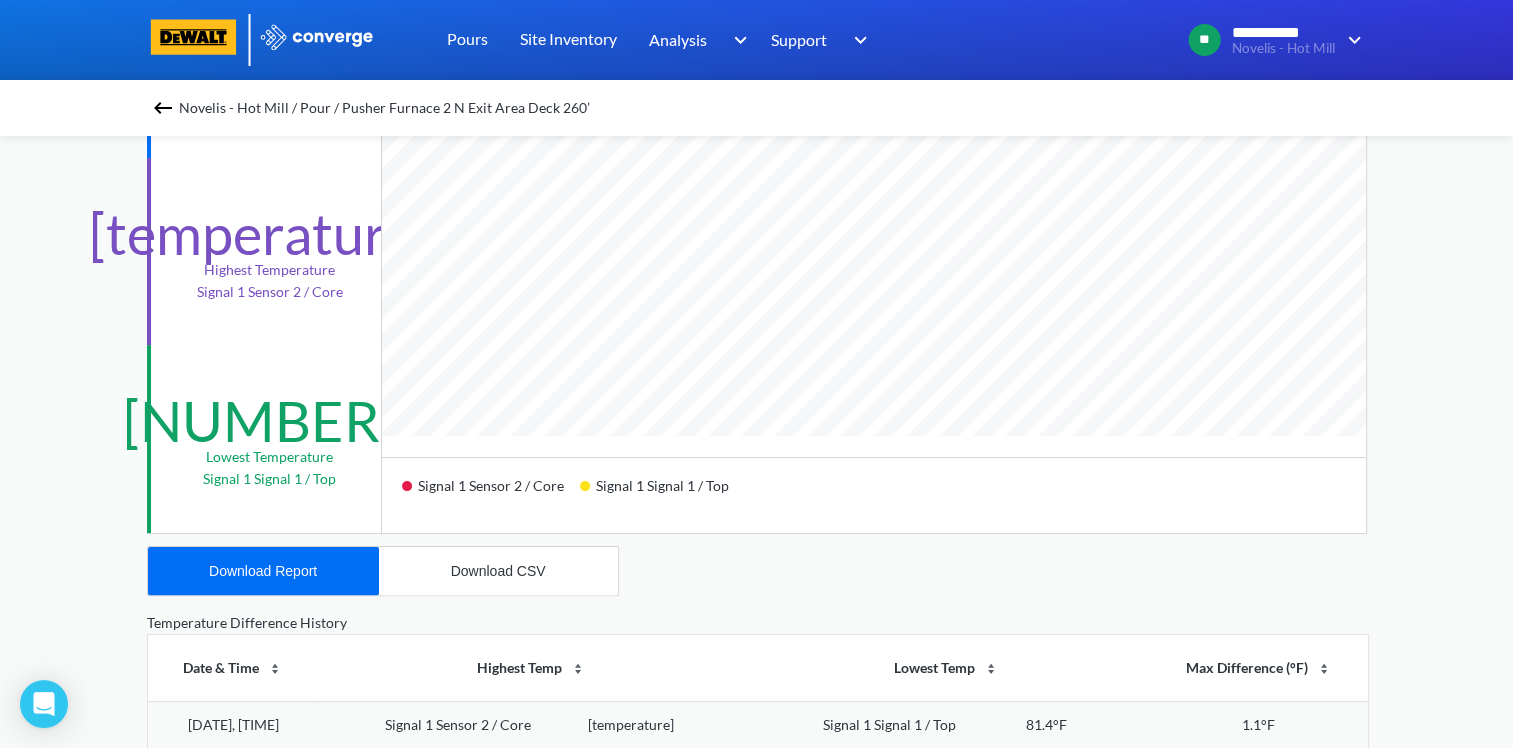 scroll, scrollTop: 347, scrollLeft: 0, axis: vertical 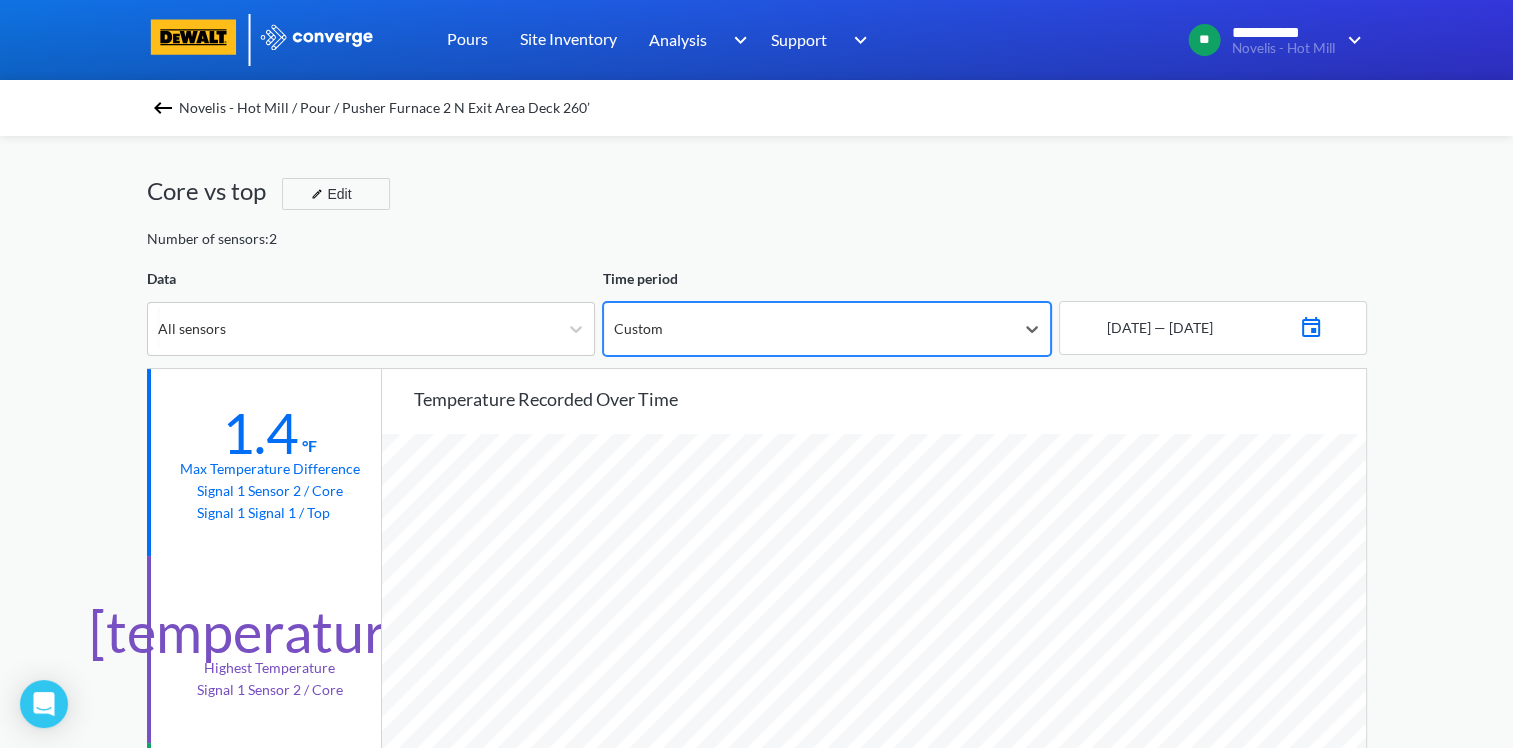 click at bounding box center (1311, 325) 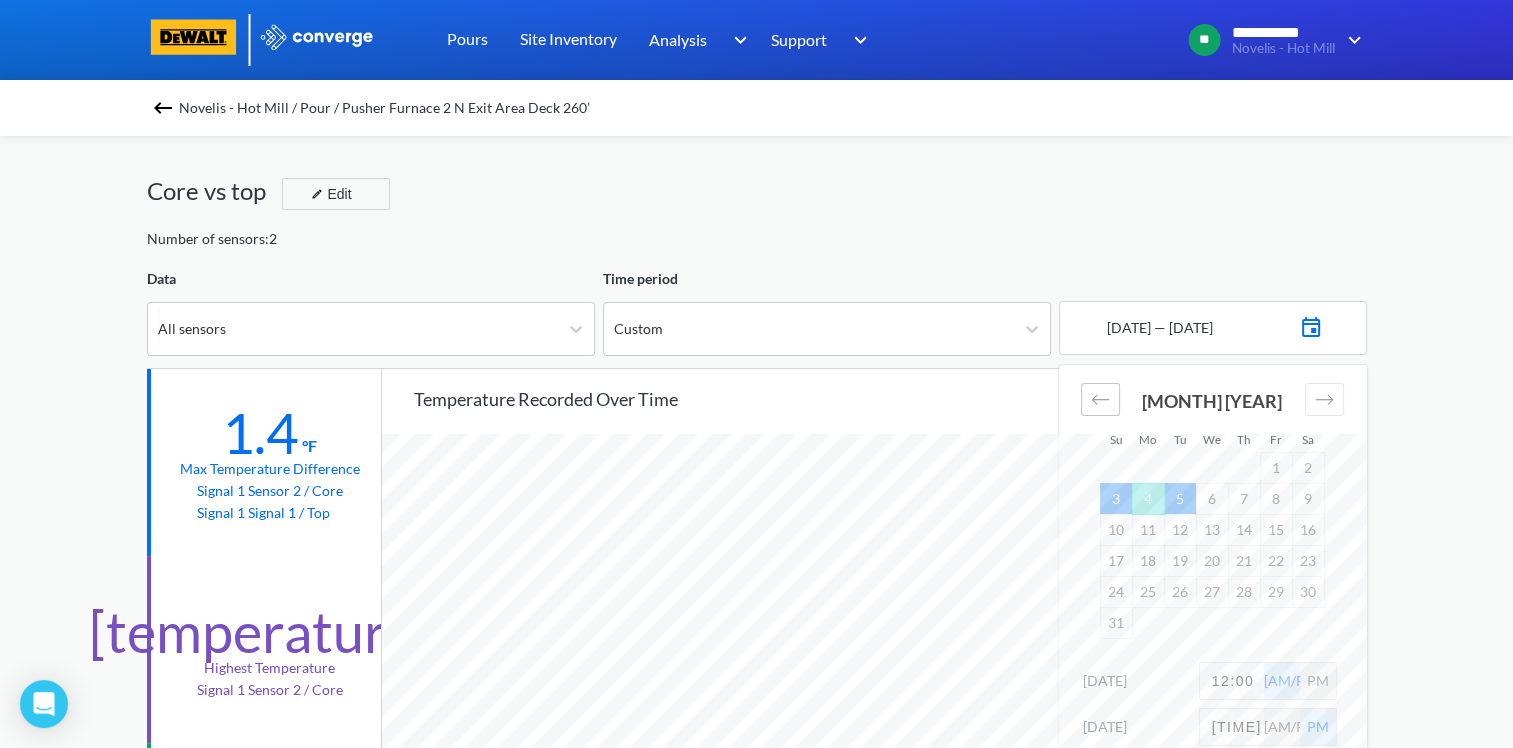 click 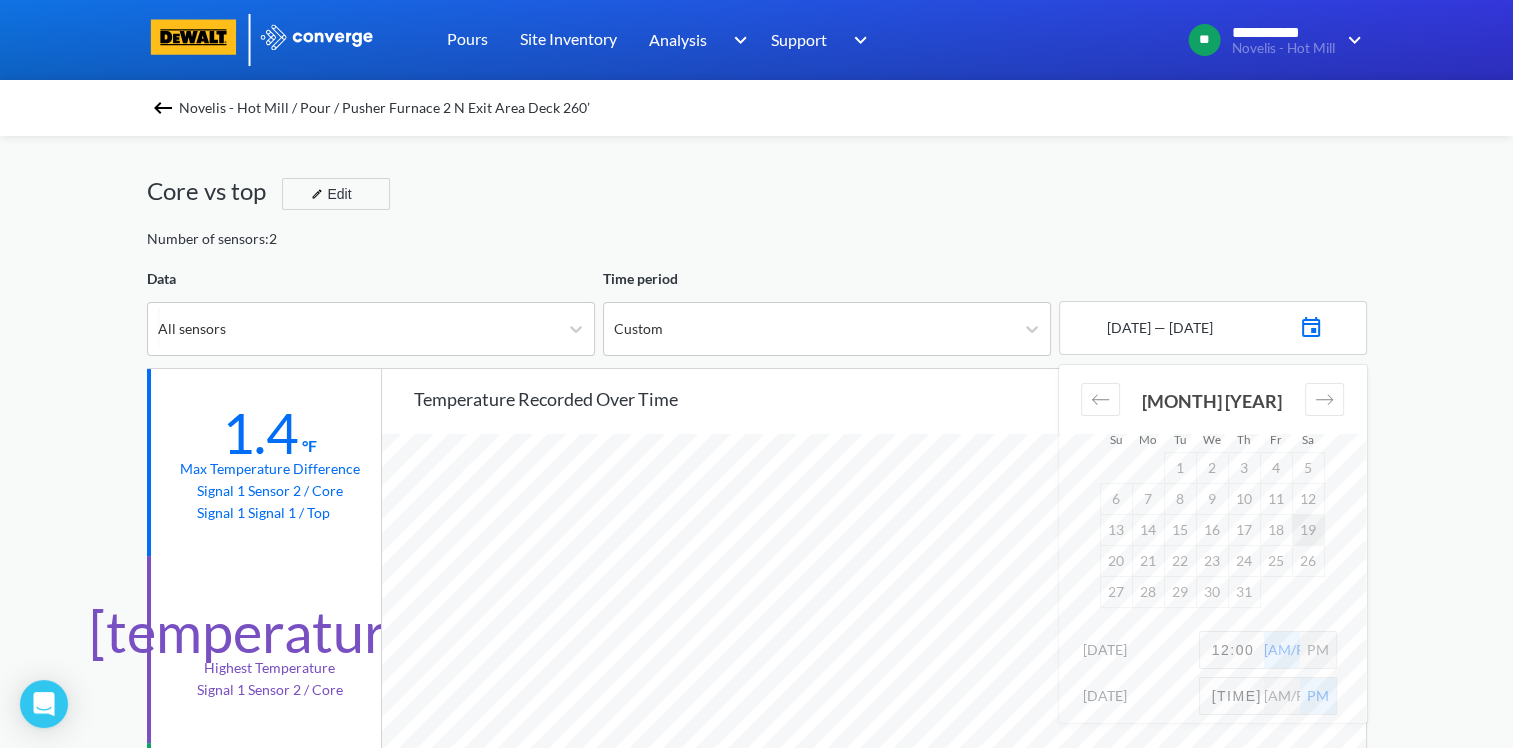 click on "19" at bounding box center (1308, 529) 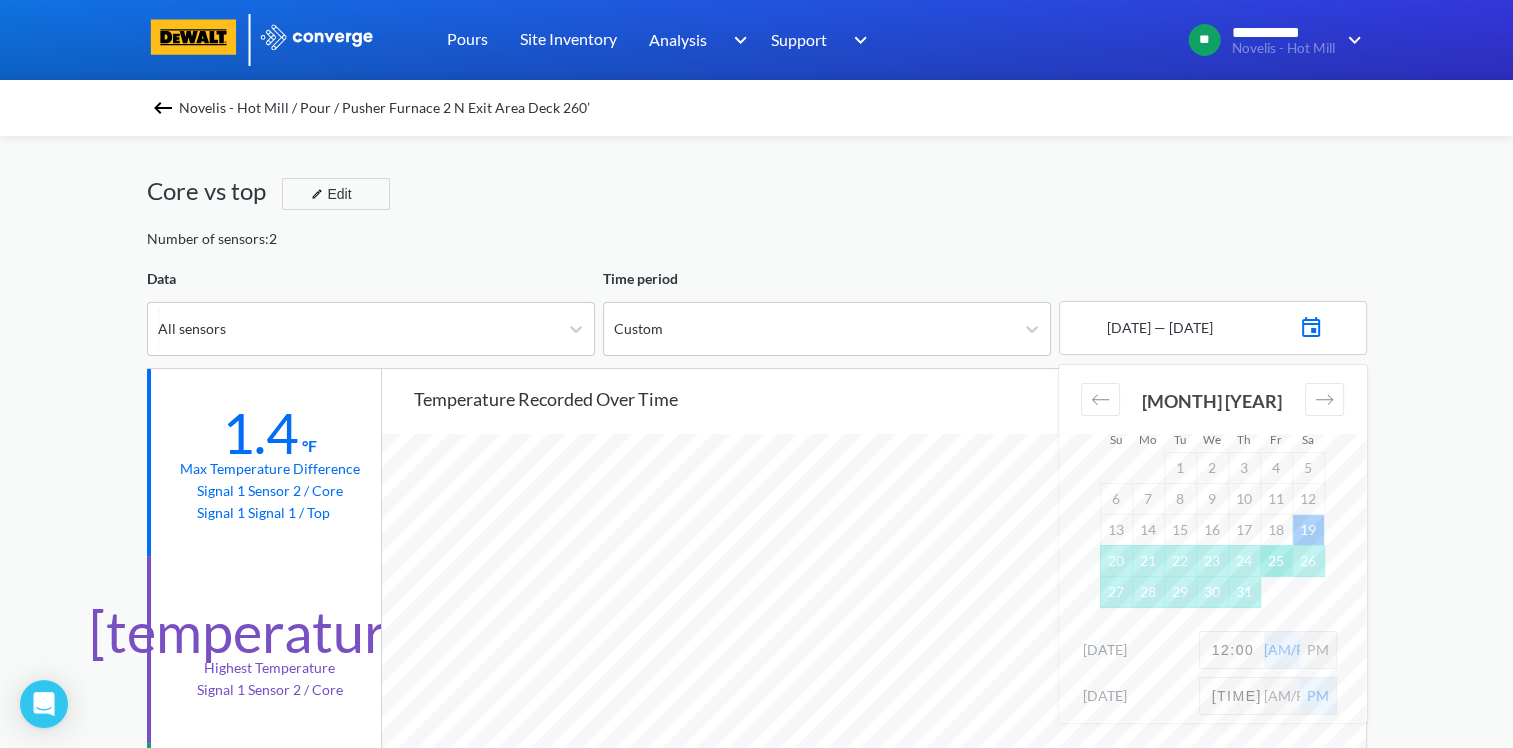 click on "25" at bounding box center [1276, 560] 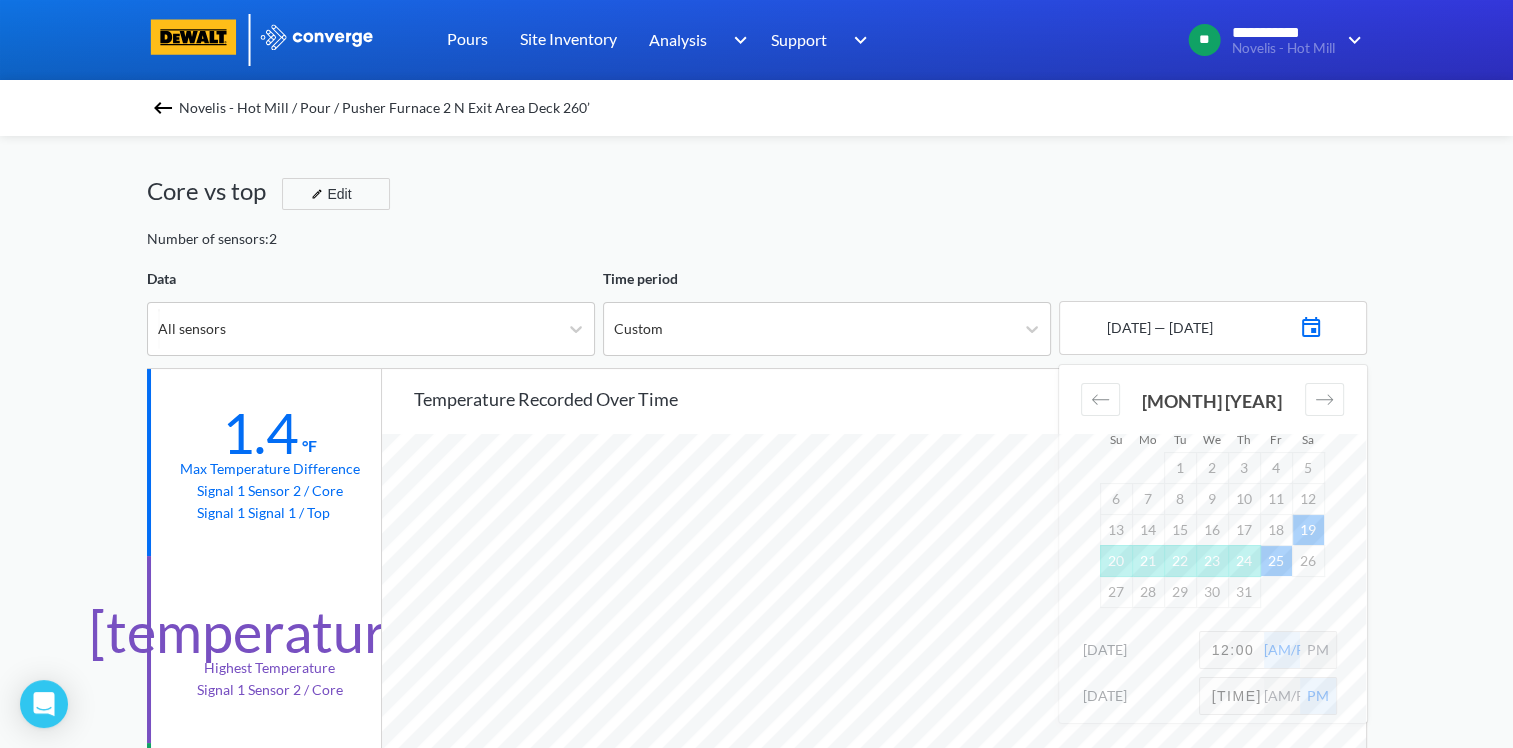 click on "12:00" at bounding box center (1232, 650) 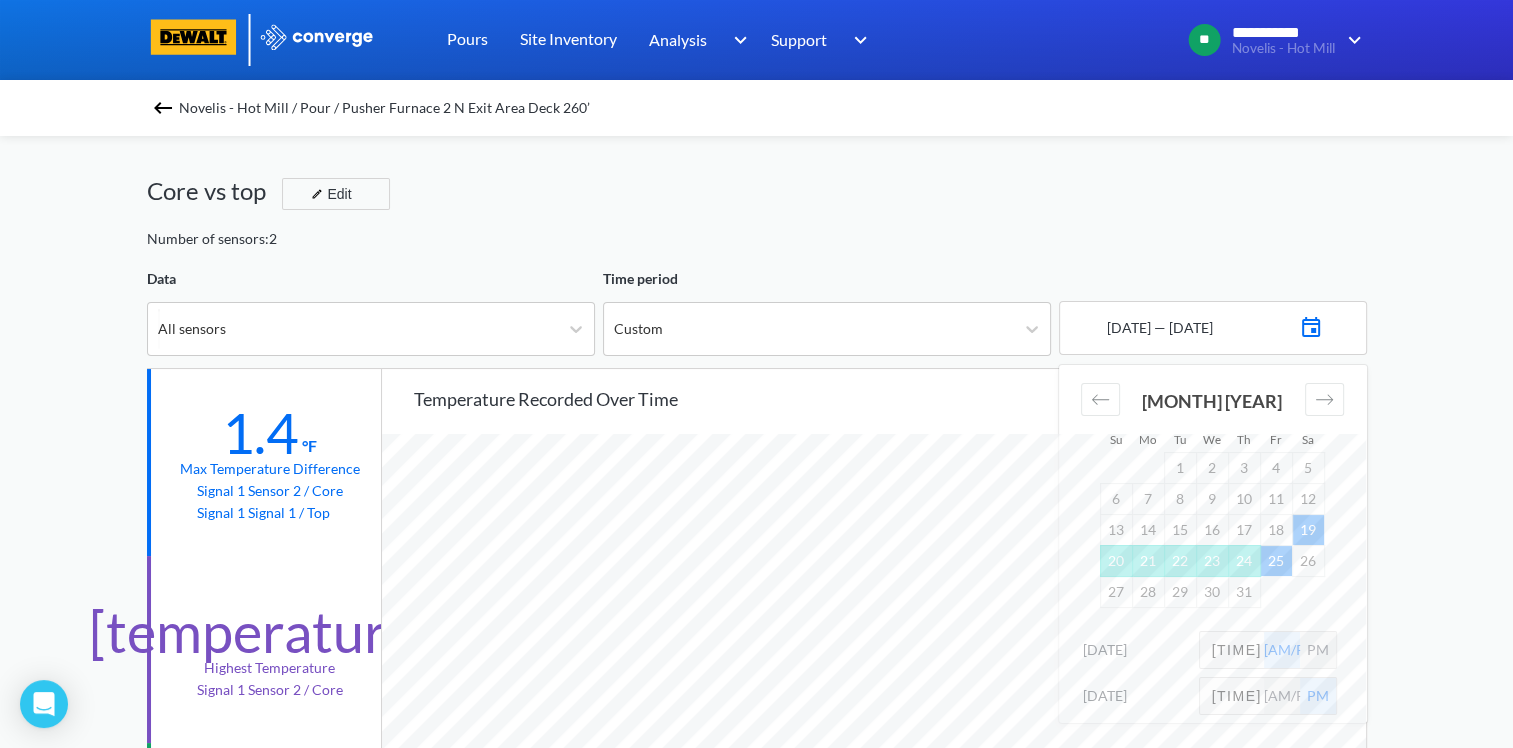 type on "[TIME]" 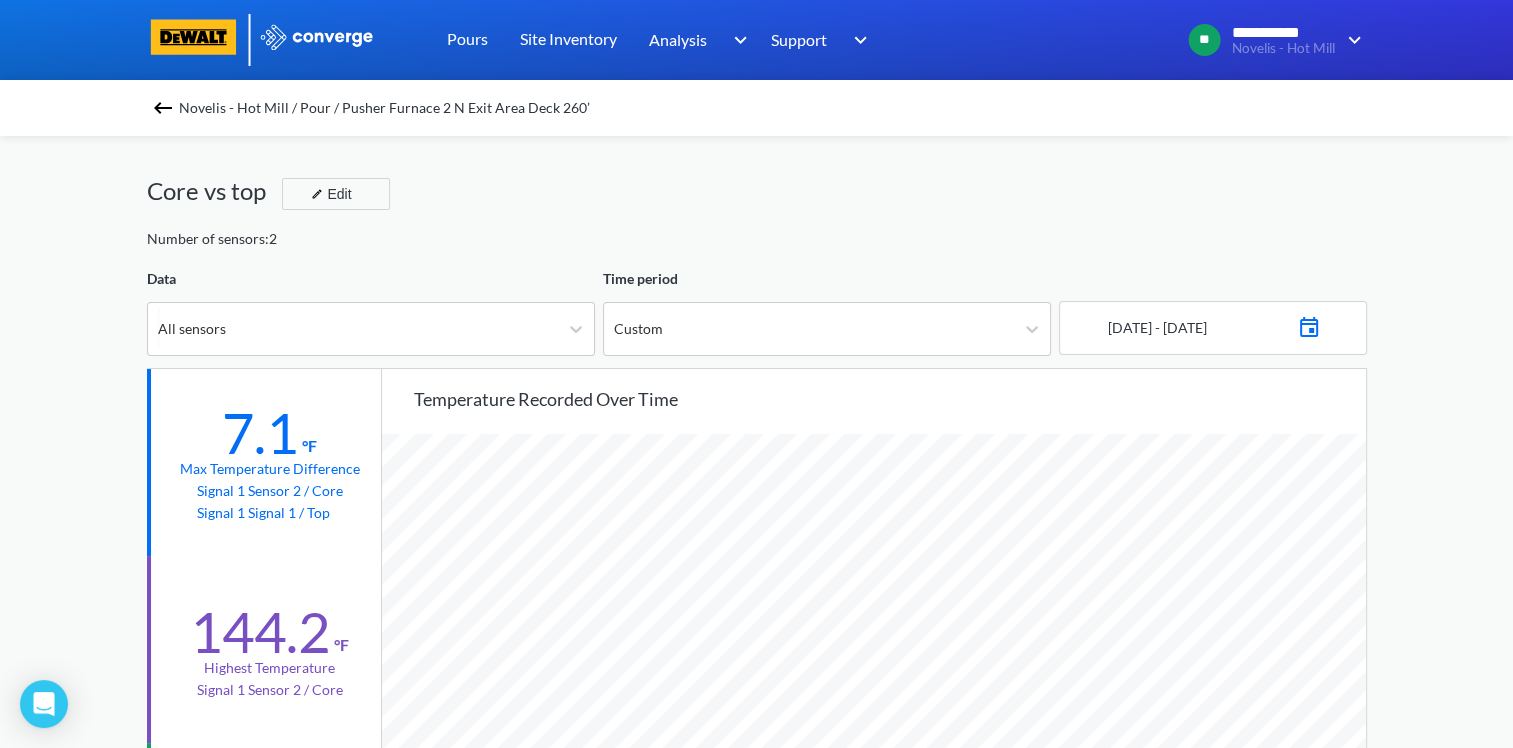 scroll, scrollTop: 72, scrollLeft: 0, axis: vertical 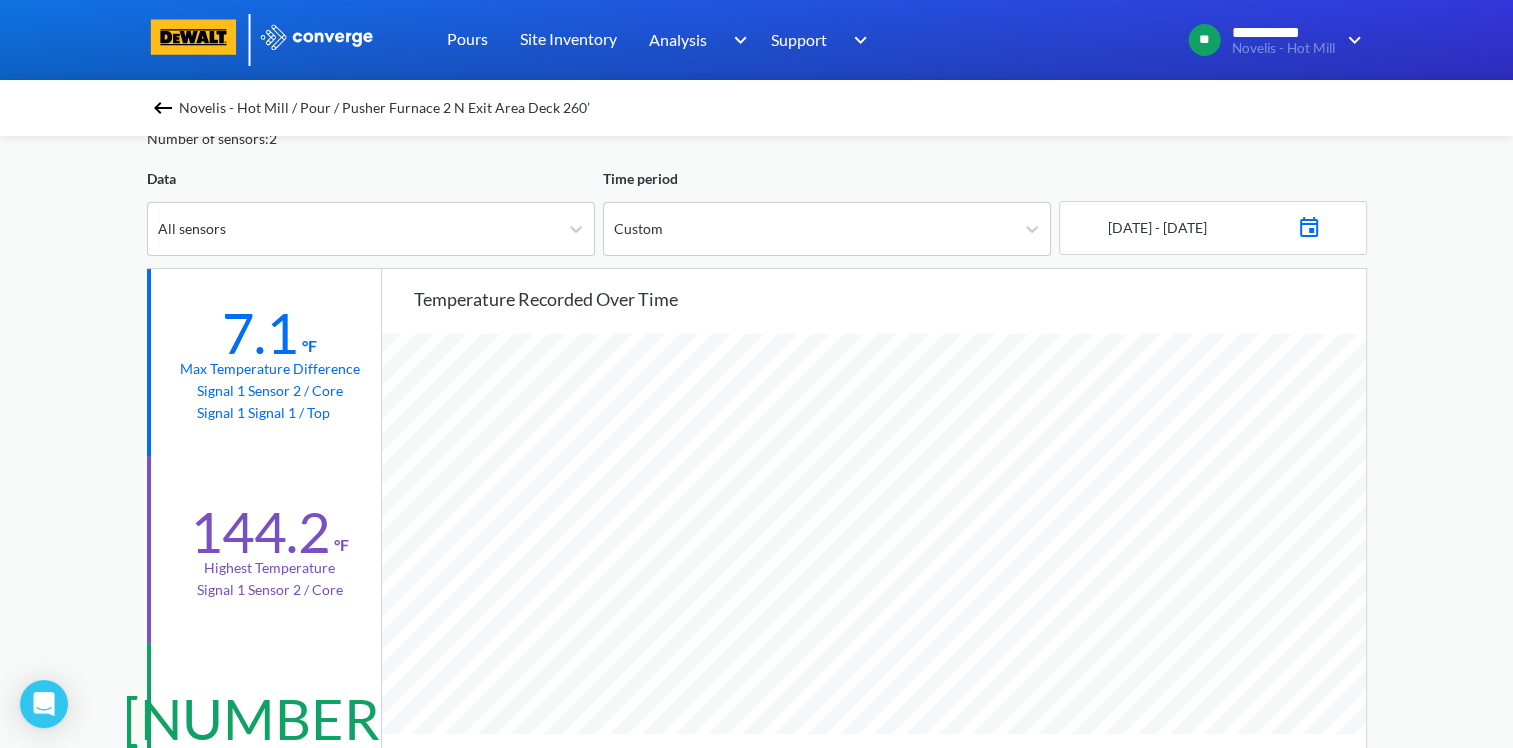 click at bounding box center (1309, 225) 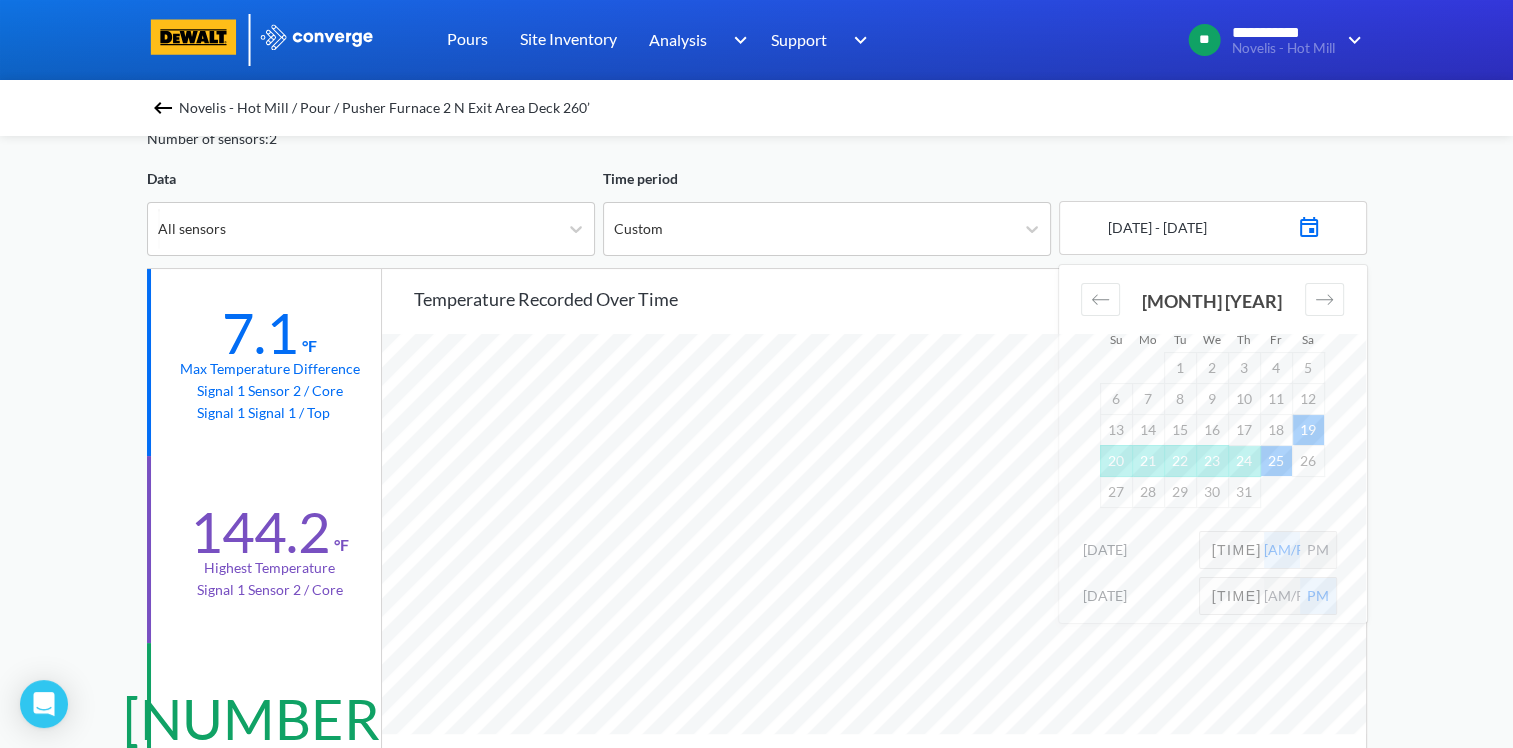 click on "[TIME]" at bounding box center (1232, 550) 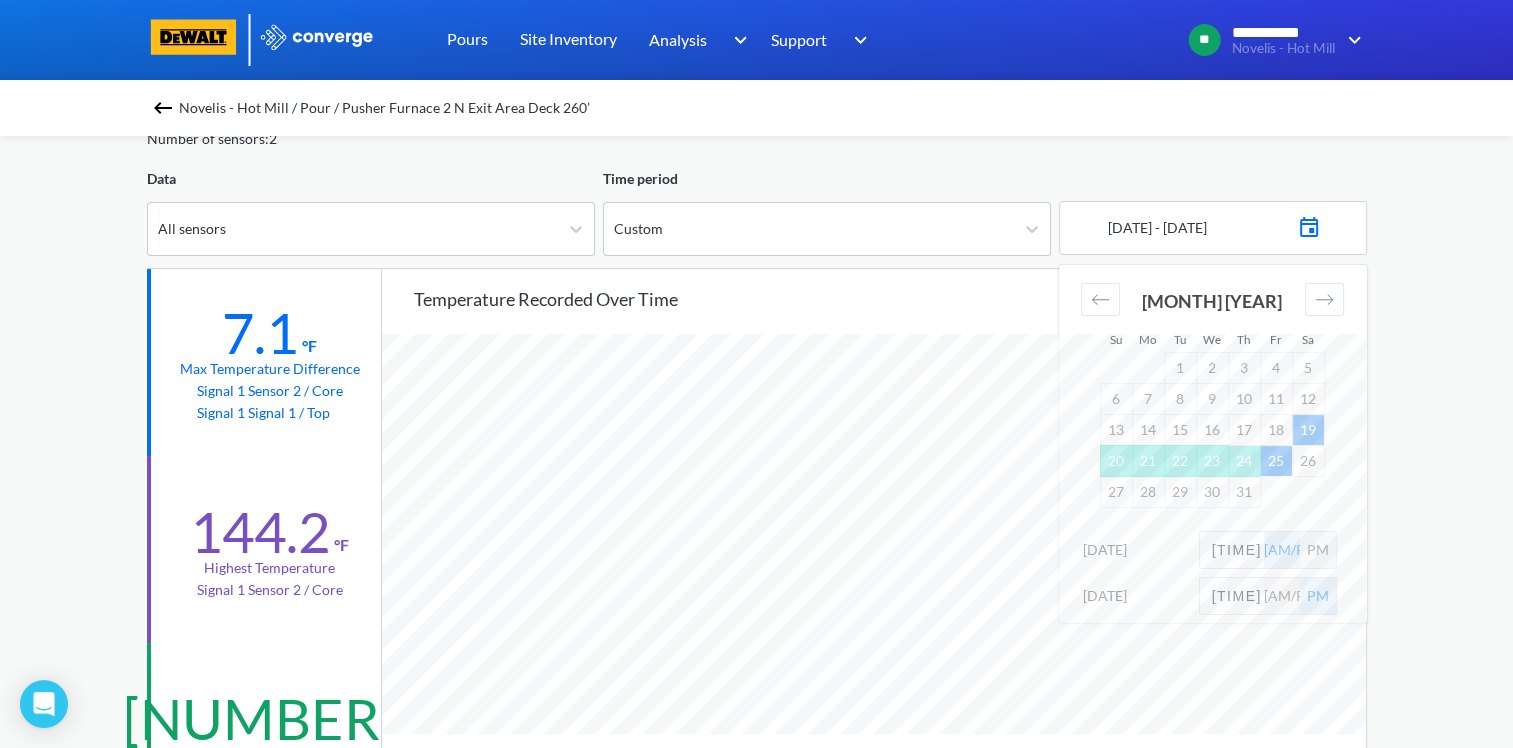 type on "[TIME]" 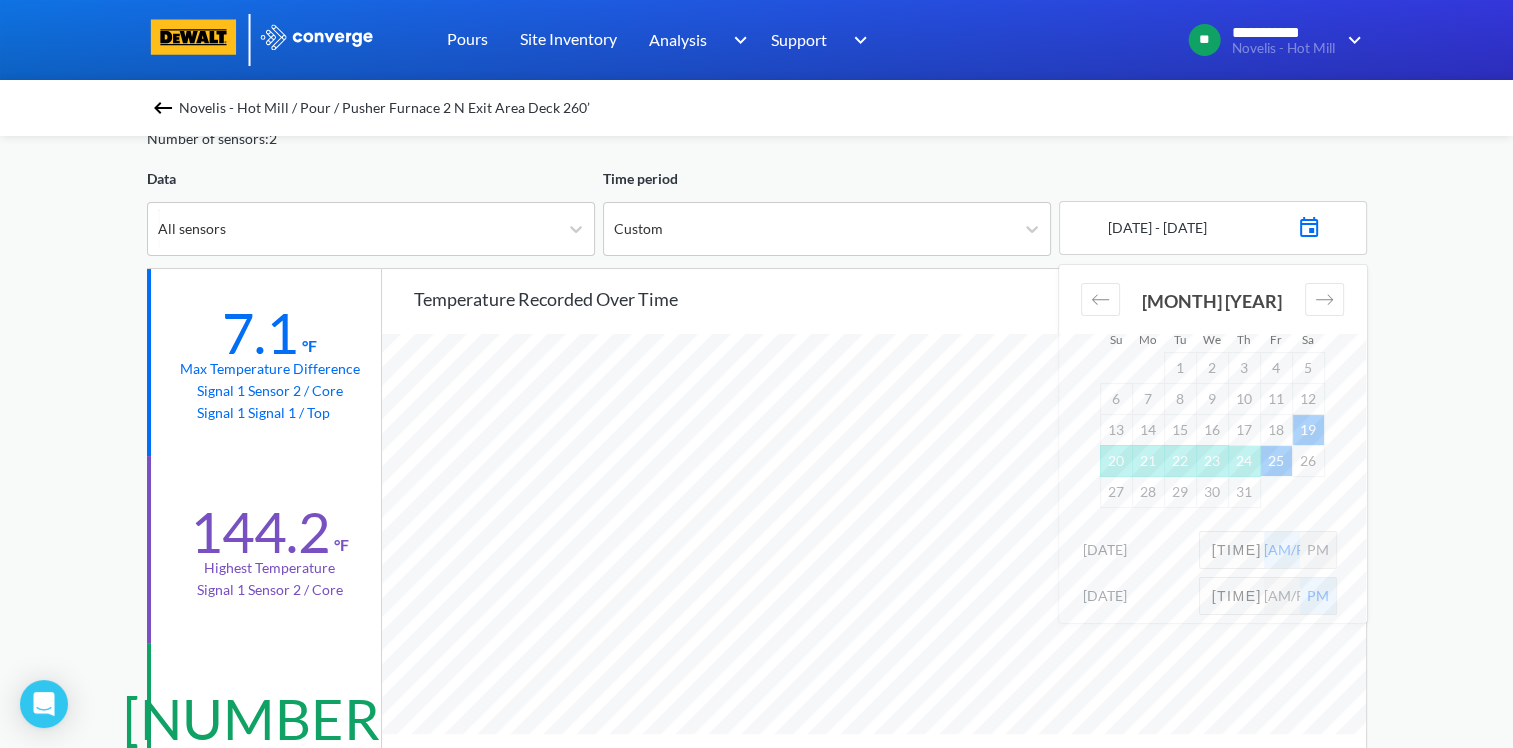 click on "**********" at bounding box center [756, 738] 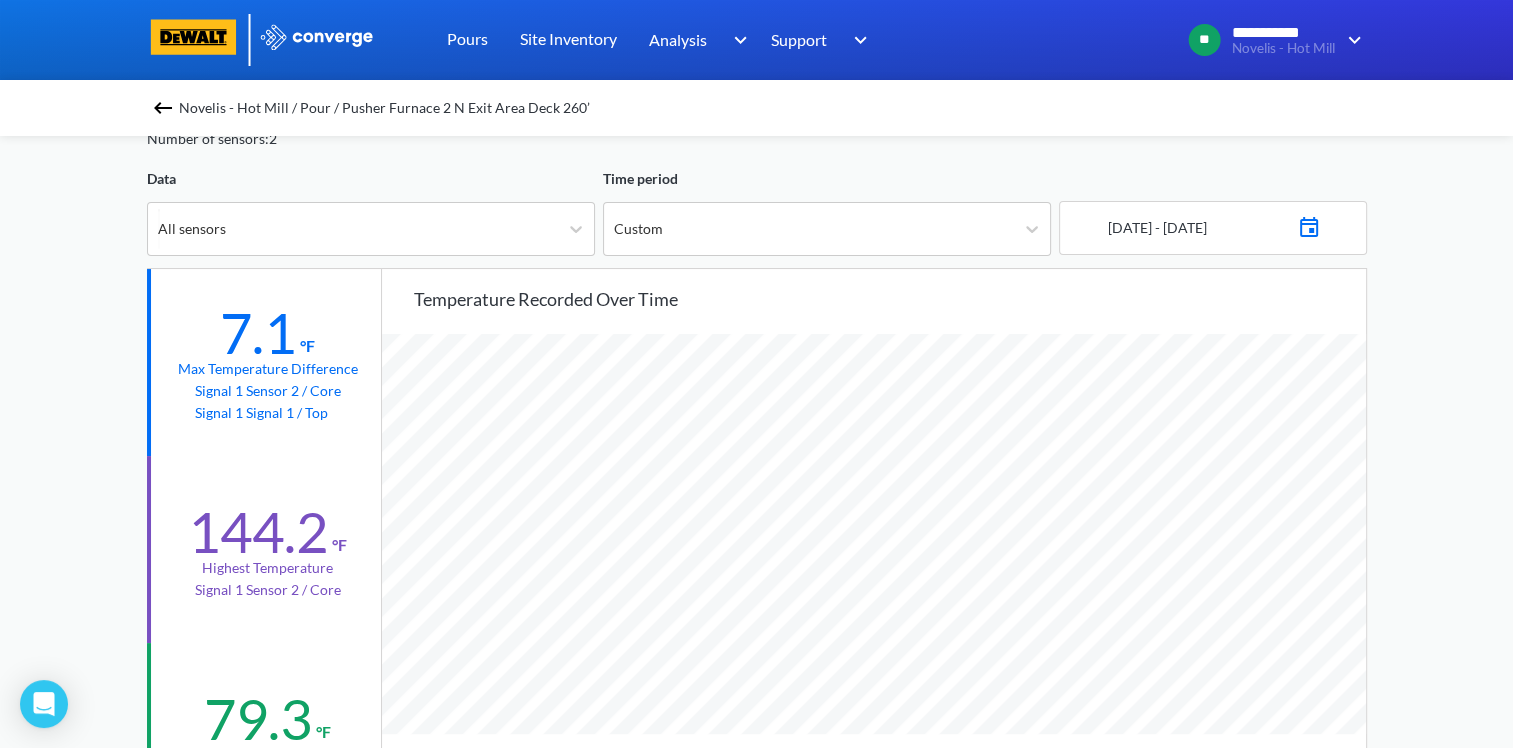 scroll, scrollTop: 998325, scrollLeft: 998487, axis: both 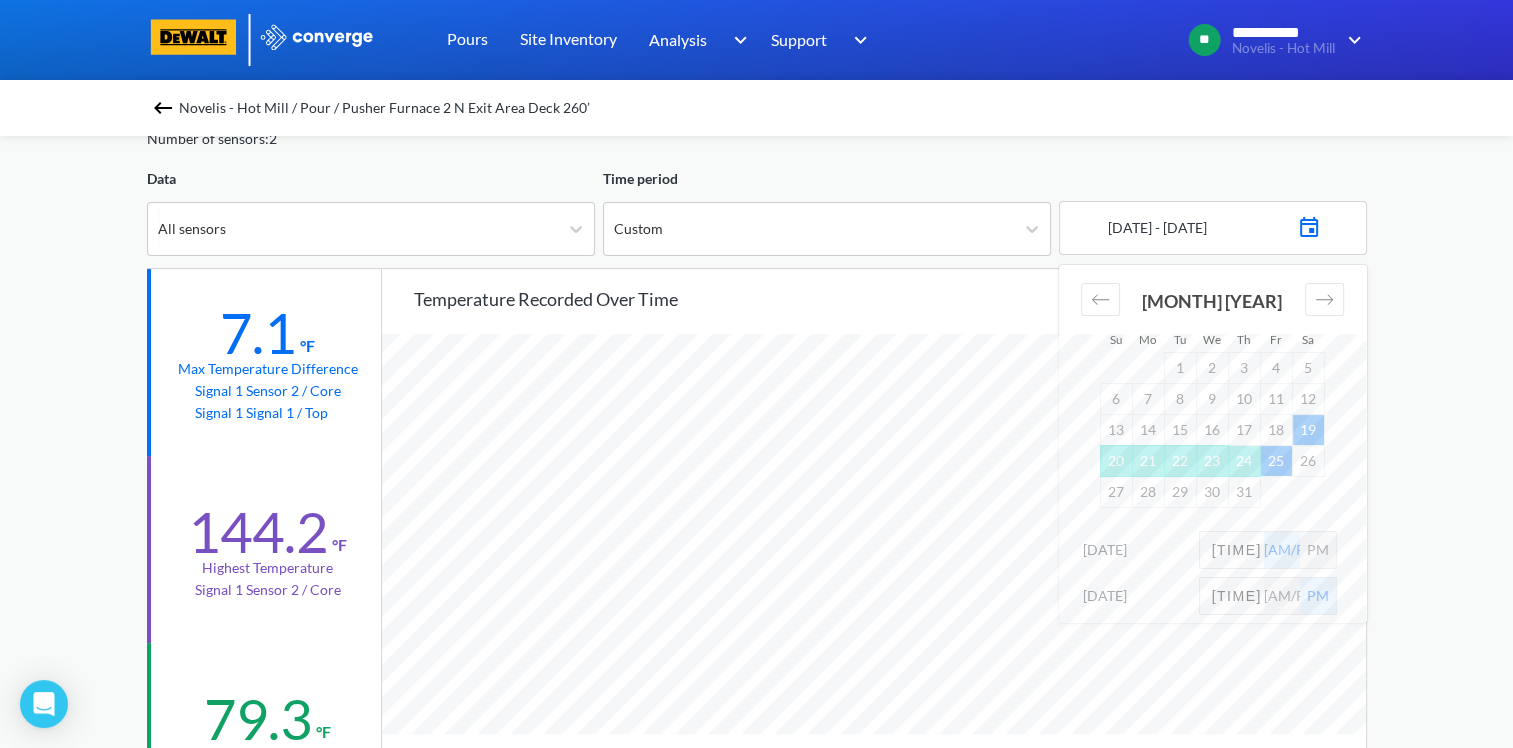 click on "[TIME]" at bounding box center [1232, 550] 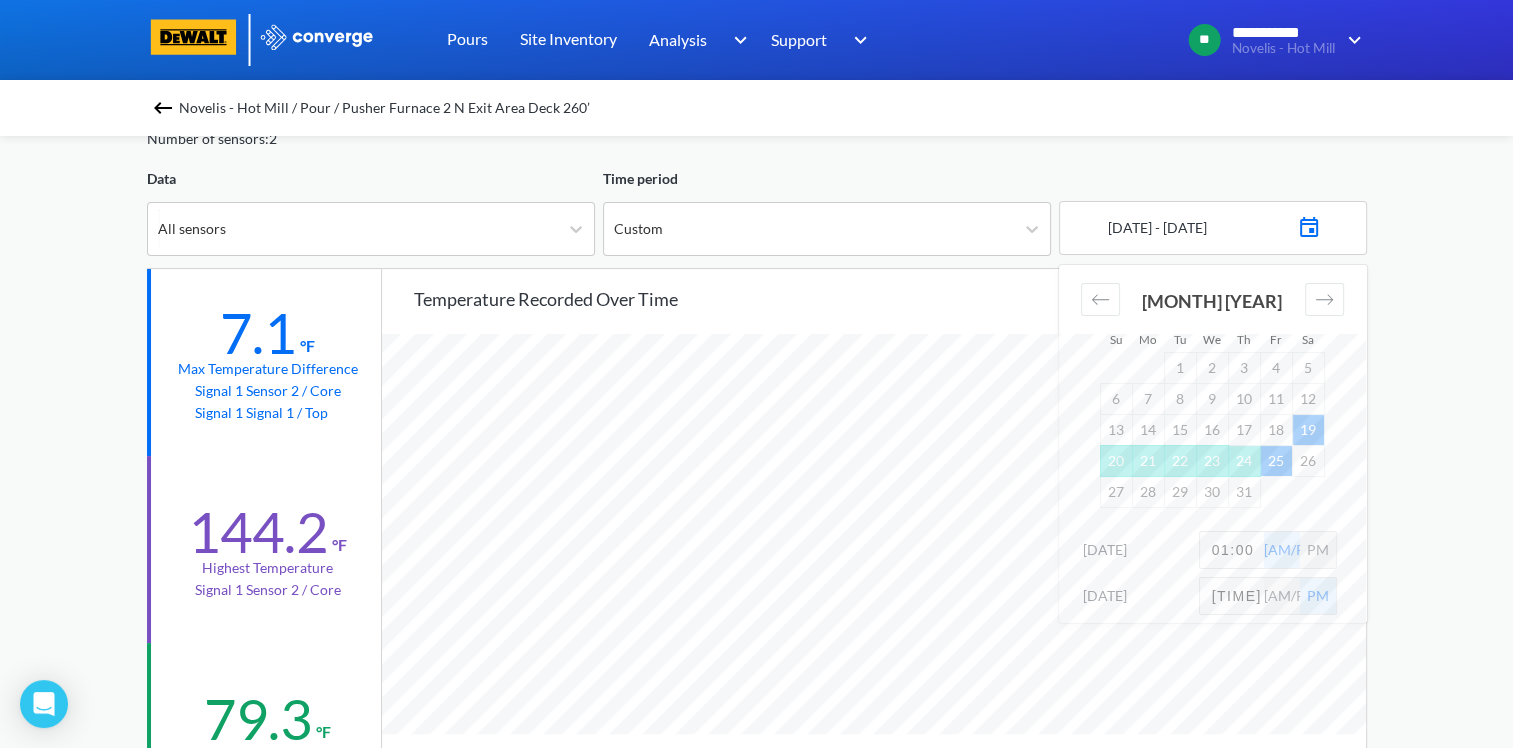type on "01:00" 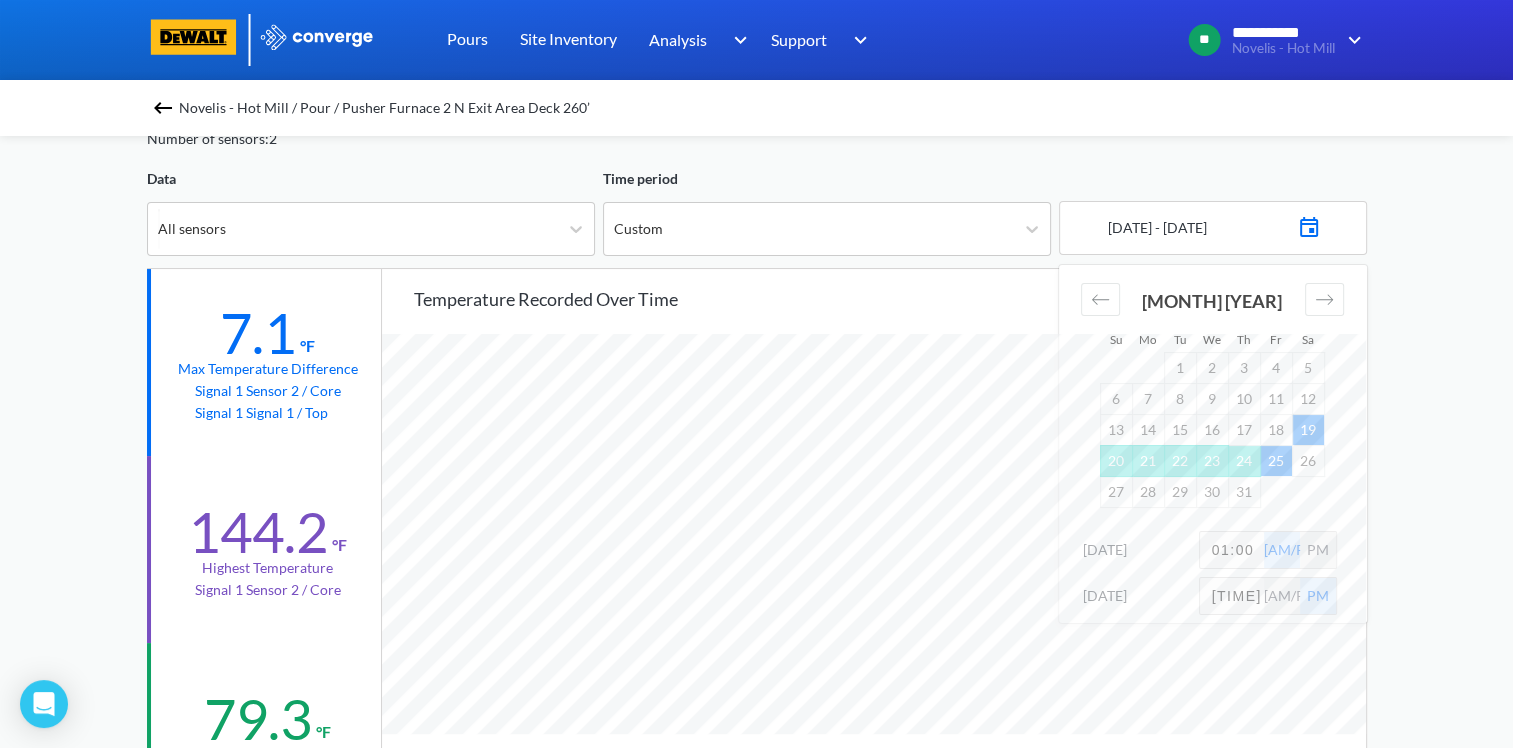 drag, startPoint x: 1504, startPoint y: 500, endPoint x: 1485, endPoint y: 497, distance: 19.235384 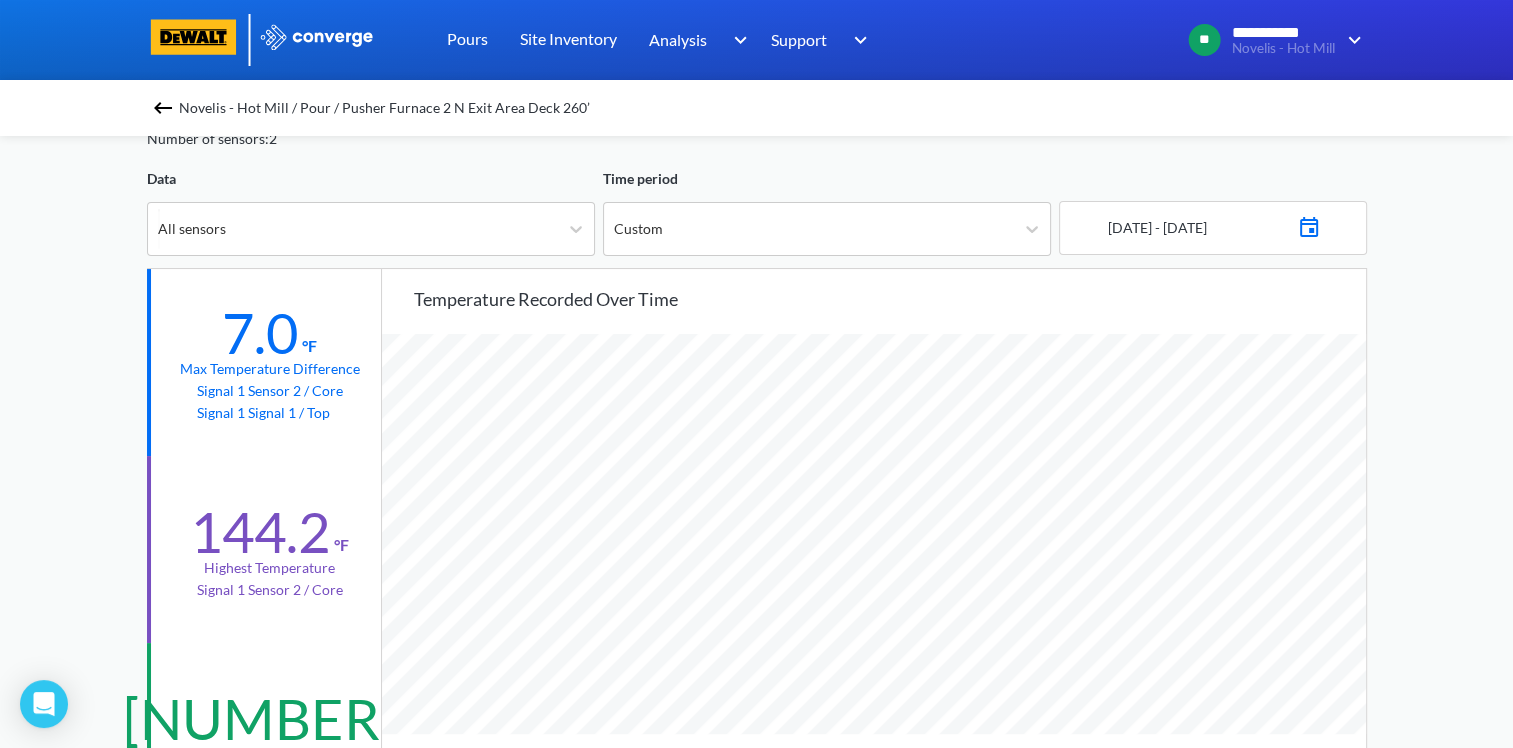 scroll, scrollTop: 998325, scrollLeft: 998487, axis: both 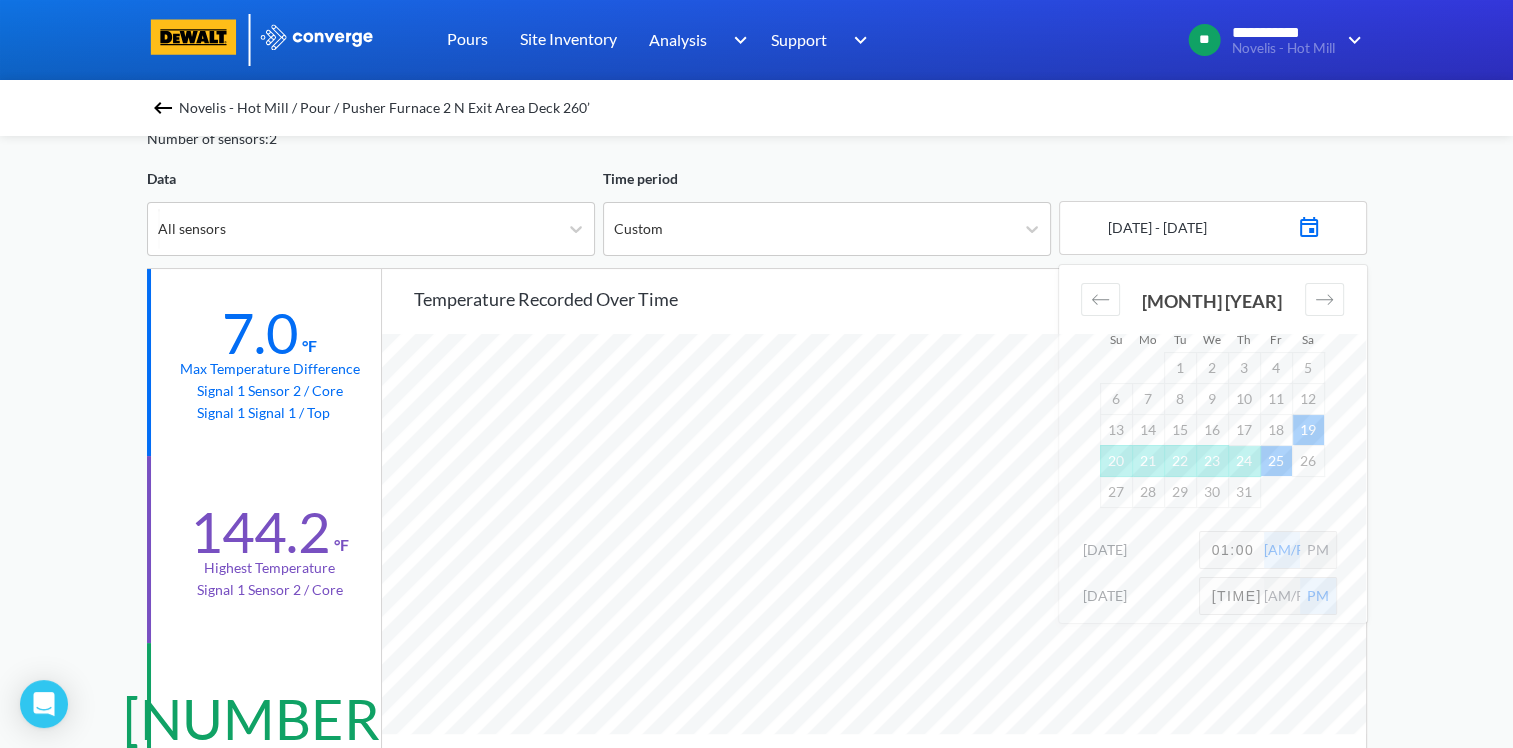 click on "01:00" at bounding box center [1232, 550] 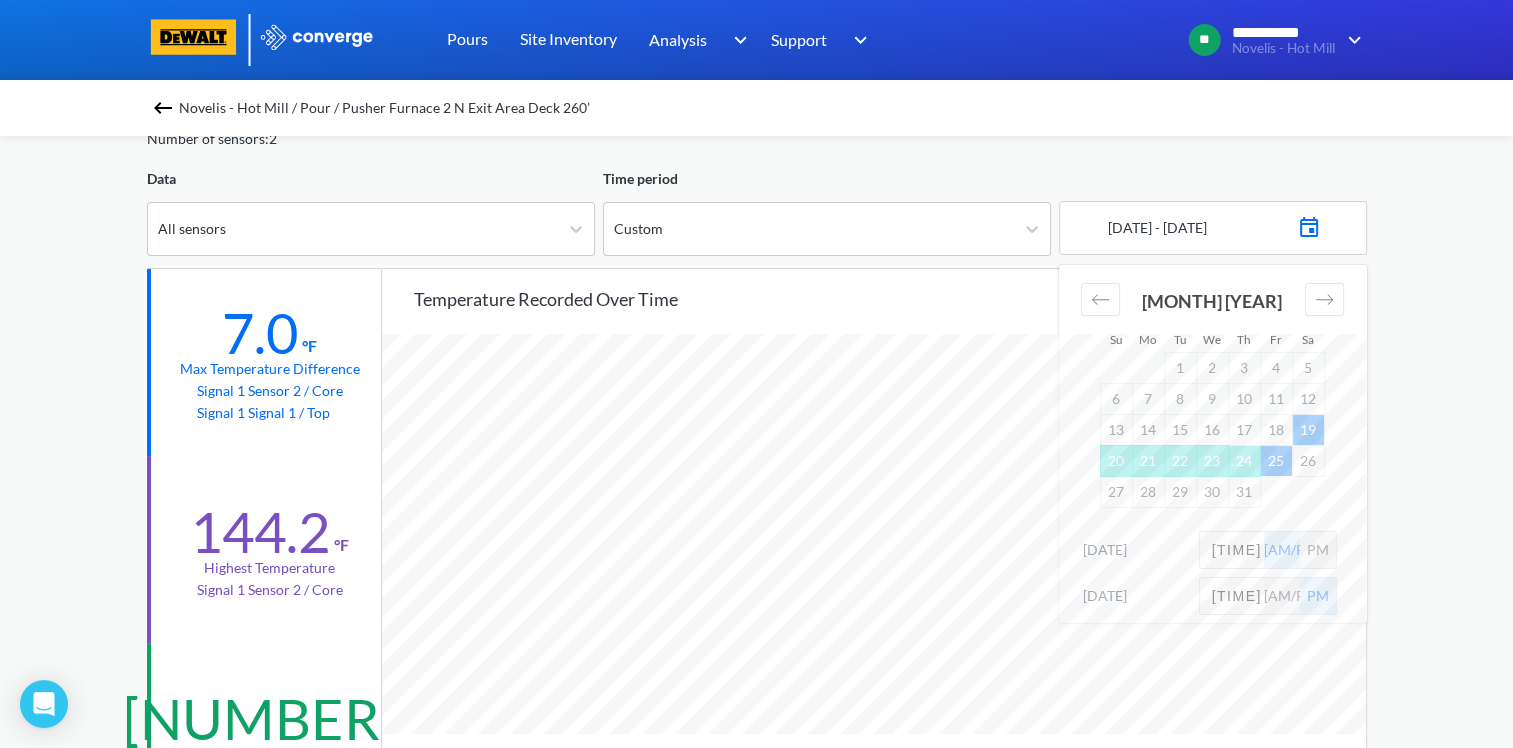 type on "[TIME]" 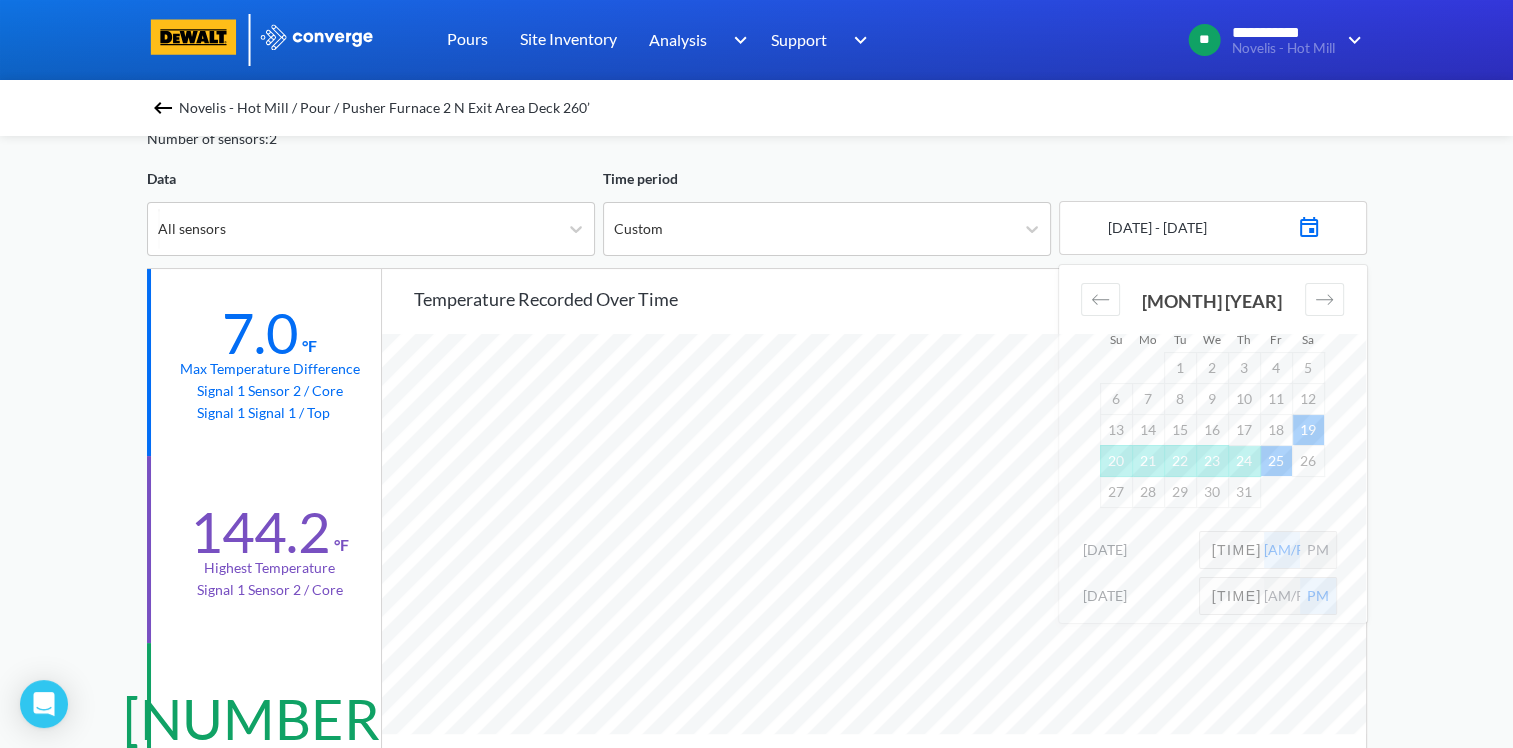 click on "**********" at bounding box center (756, 738) 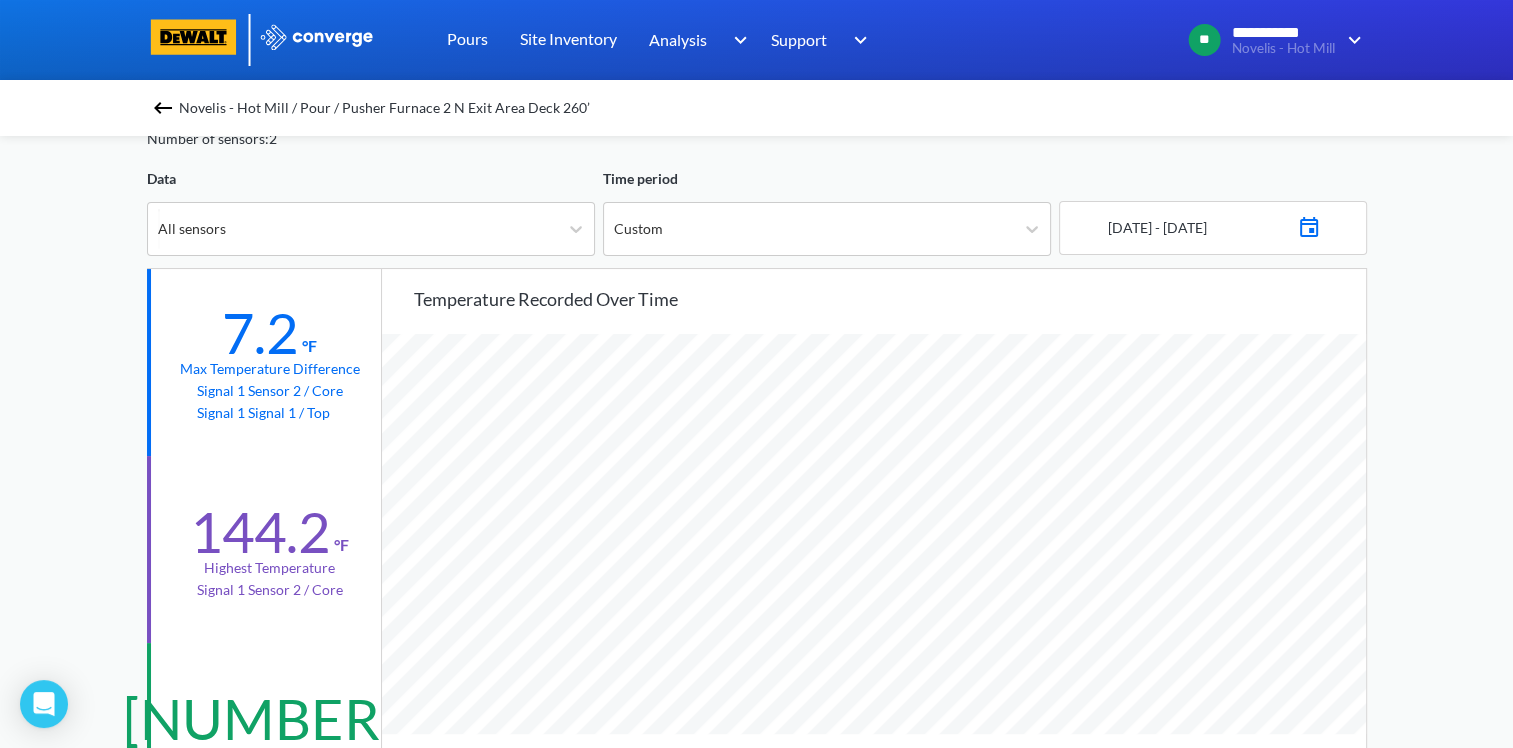 scroll, scrollTop: 998325, scrollLeft: 998487, axis: both 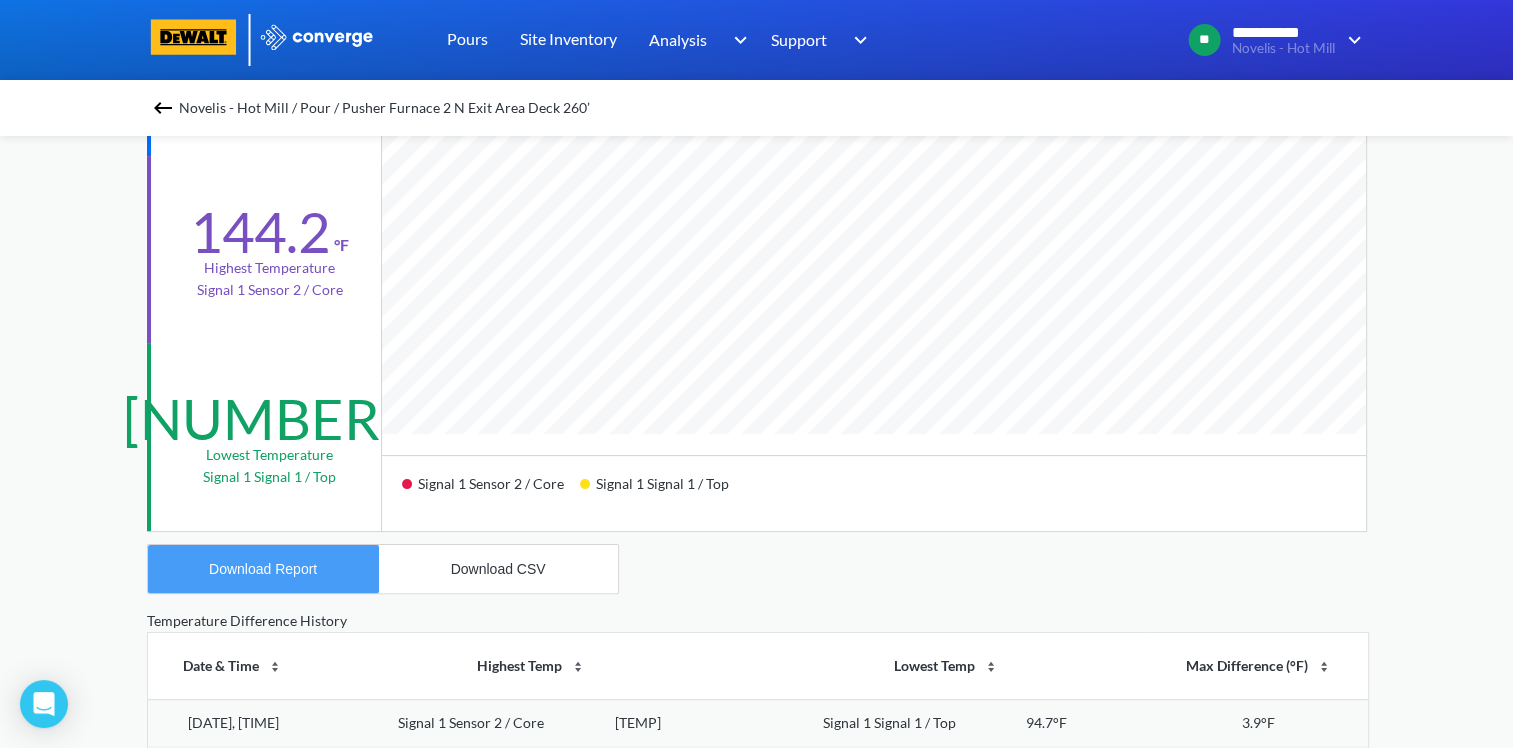 click on "Download Report" at bounding box center (263, 569) 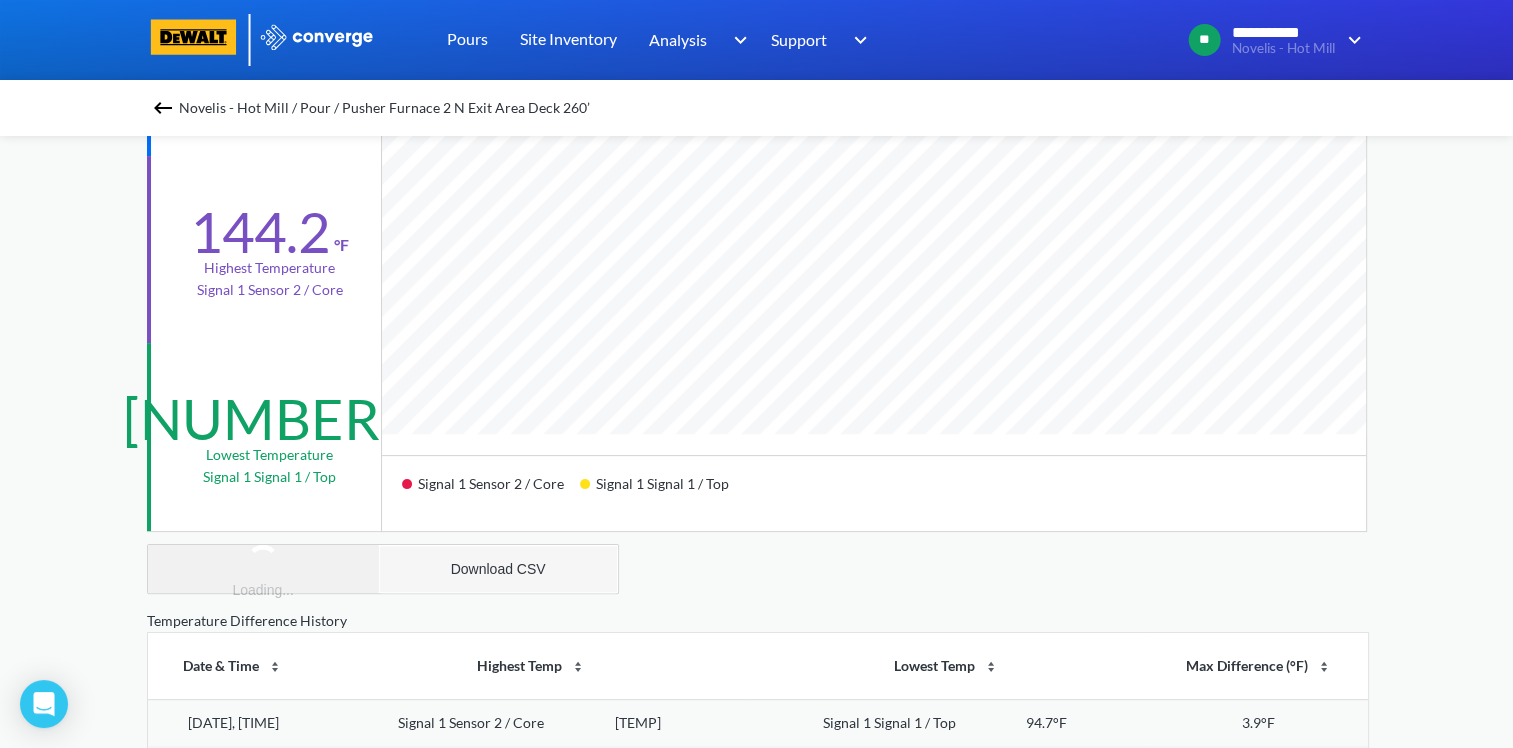 click on "Download CSV" at bounding box center (498, 569) 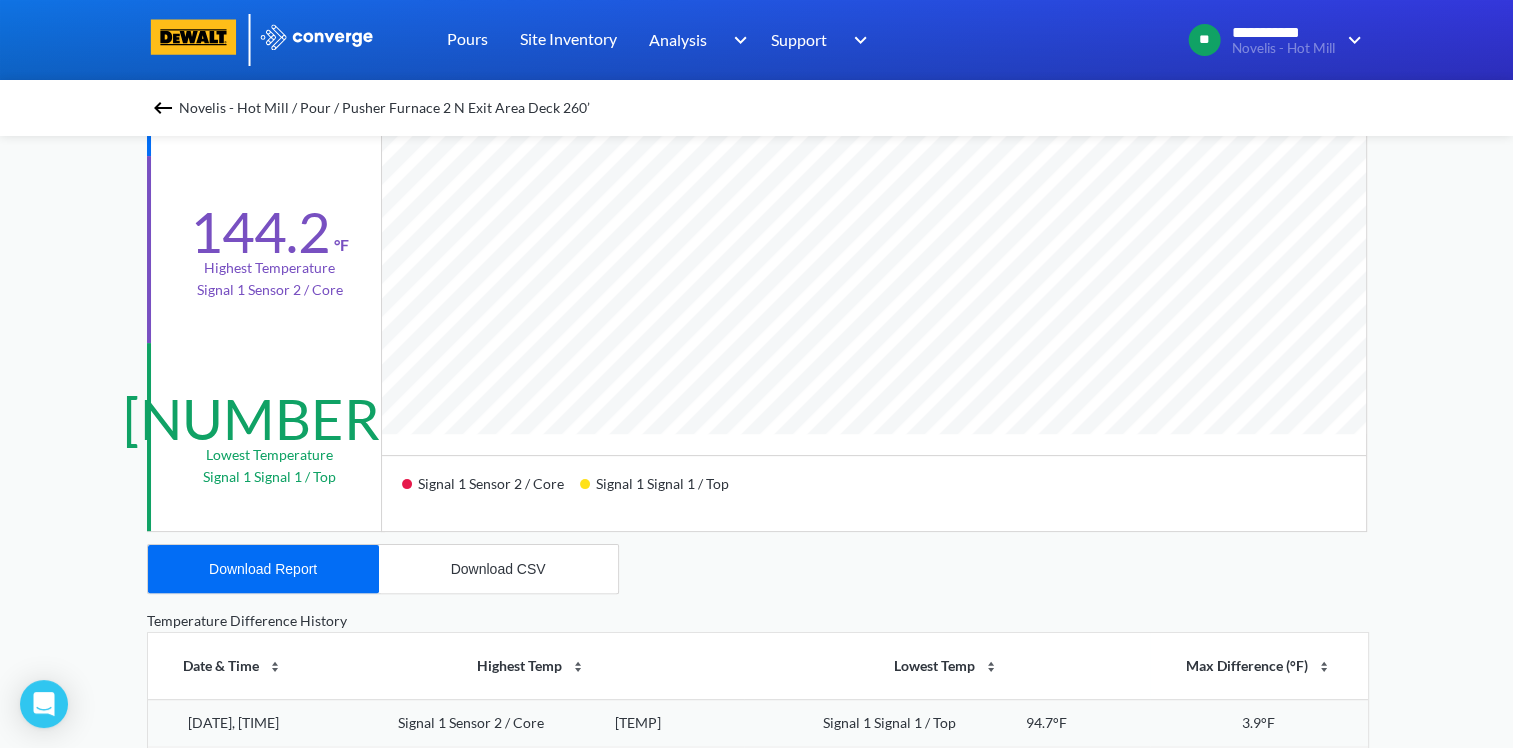 click on "Novelis - Hot Mill / Pour / Pusher Furnace 2 N Exit Area Deck 260’" at bounding box center (384, 108) 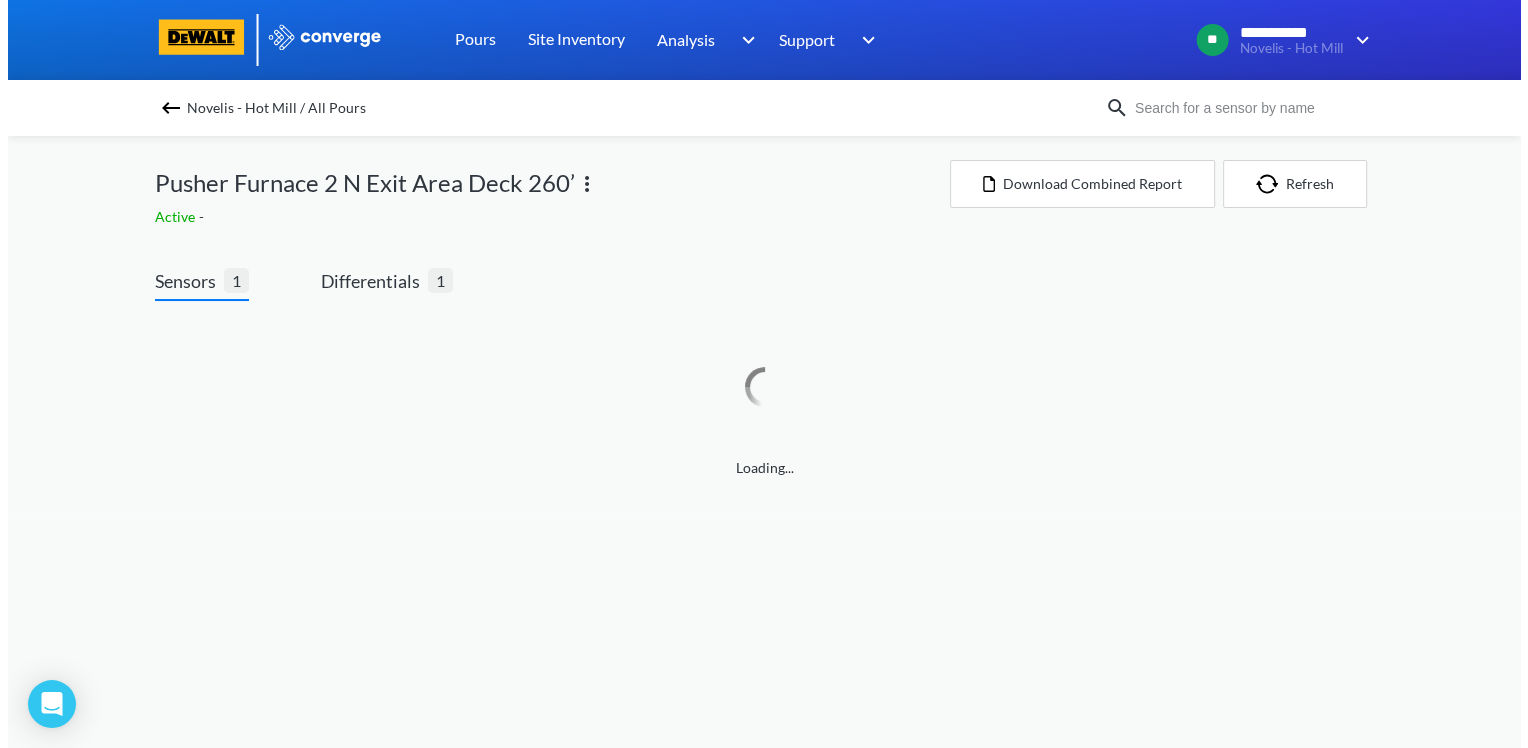 scroll, scrollTop: 0, scrollLeft: 0, axis: both 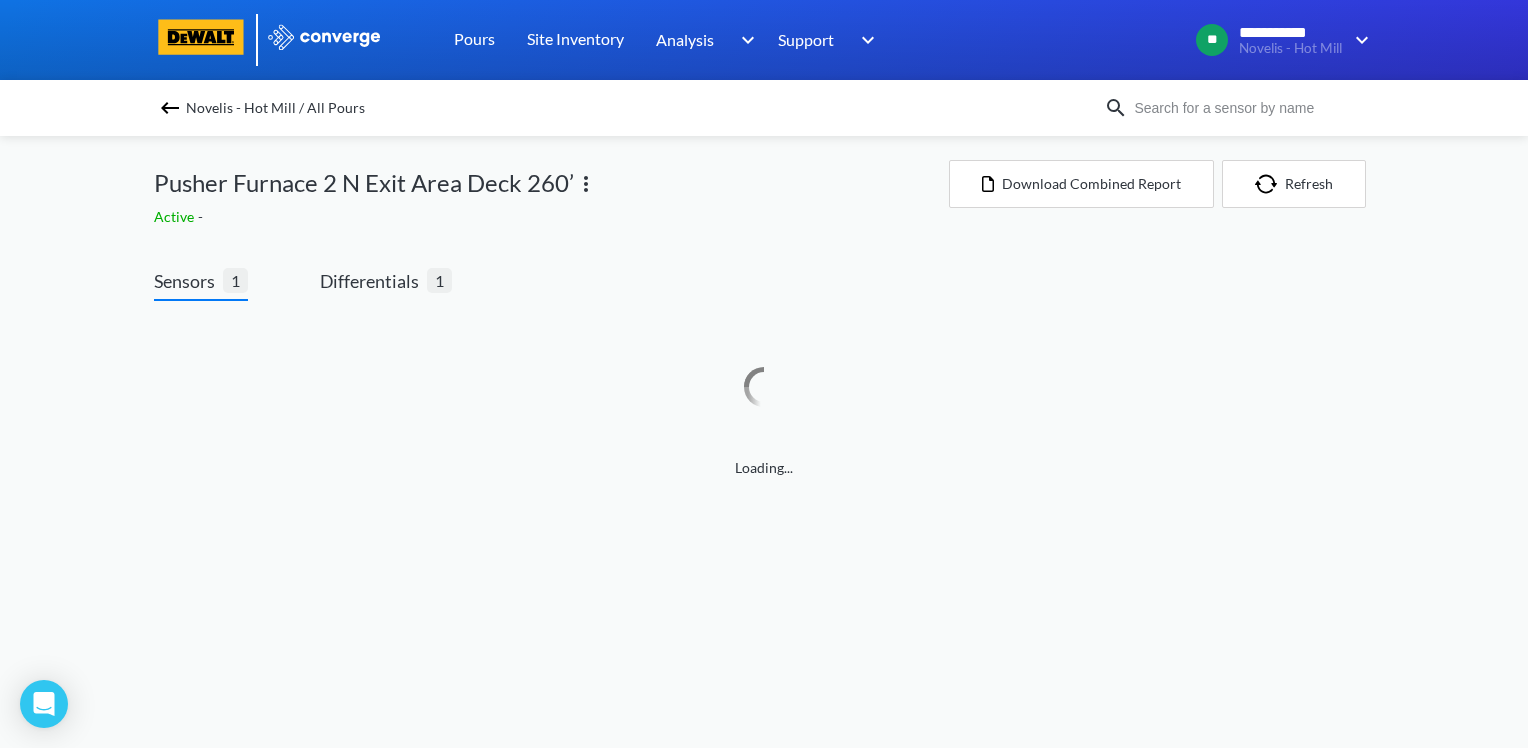 click at bounding box center [586, 184] 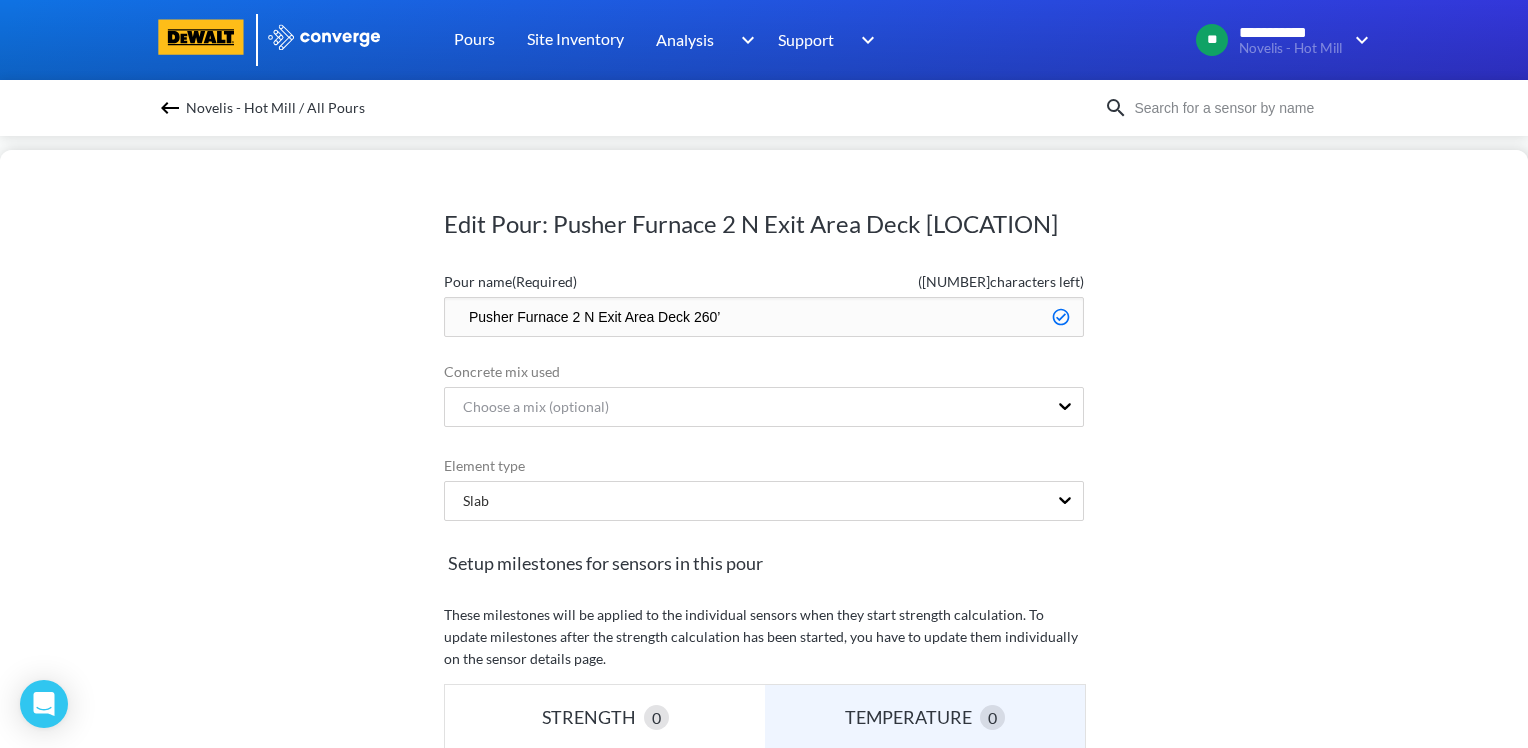 click on "Pusher Furnace 2 N Exit Area Deck 260’" at bounding box center [764, 317] 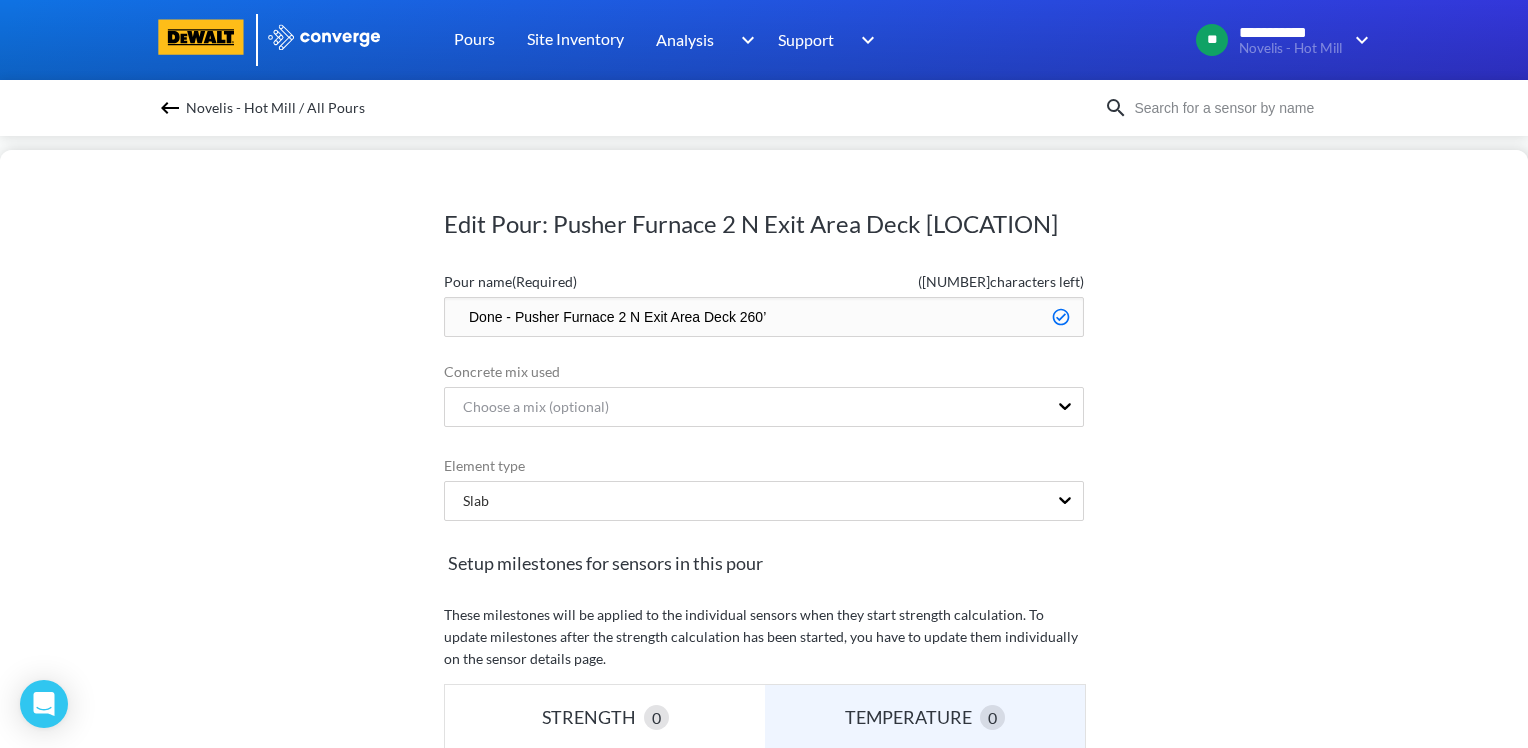 type on "Done - Pusher Furnace 2 N Exit Area Deck 260’" 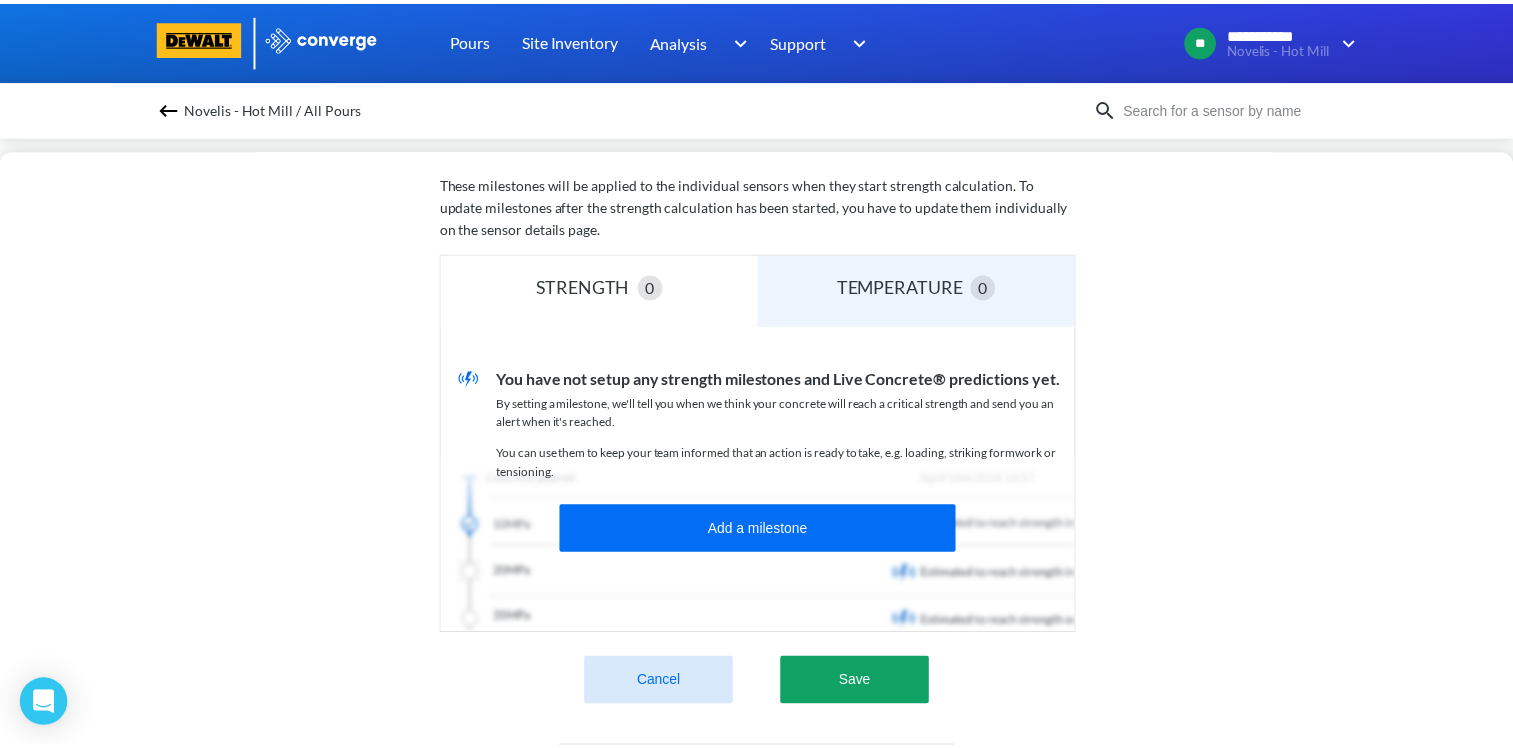 scroll, scrollTop: 564, scrollLeft: 0, axis: vertical 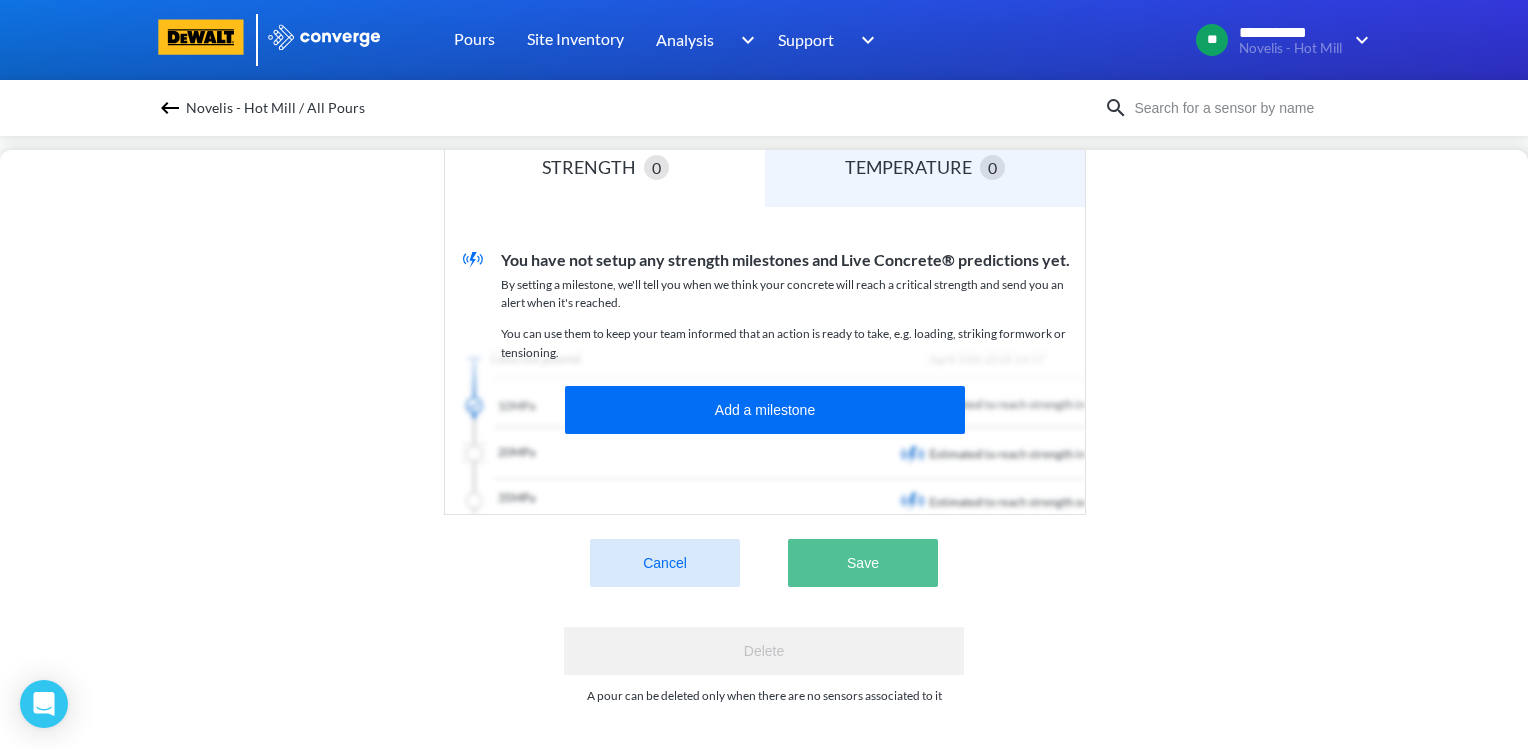 click on "Save" at bounding box center [863, 563] 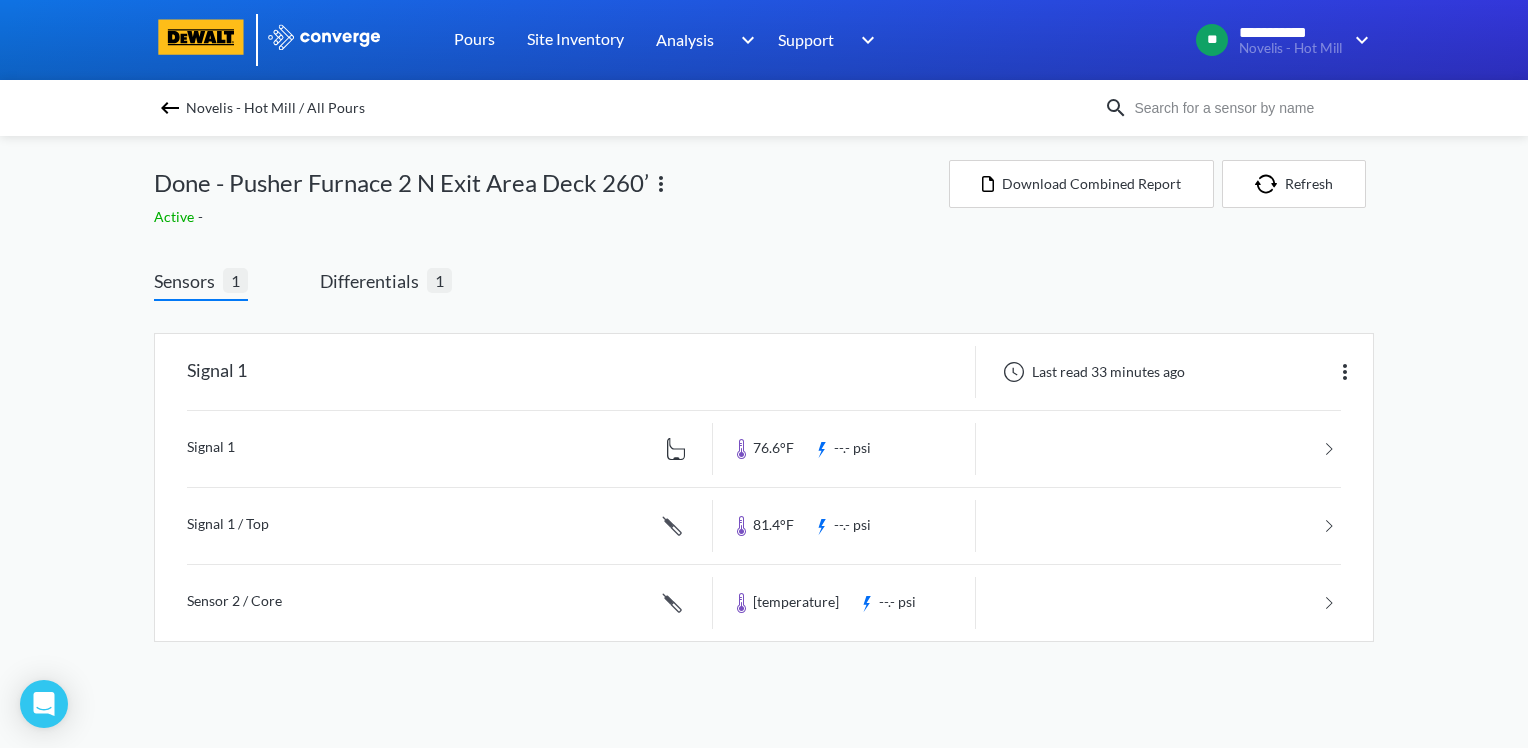 click on "Novelis - Hot Mill / All Pours" at bounding box center [764, 108] 